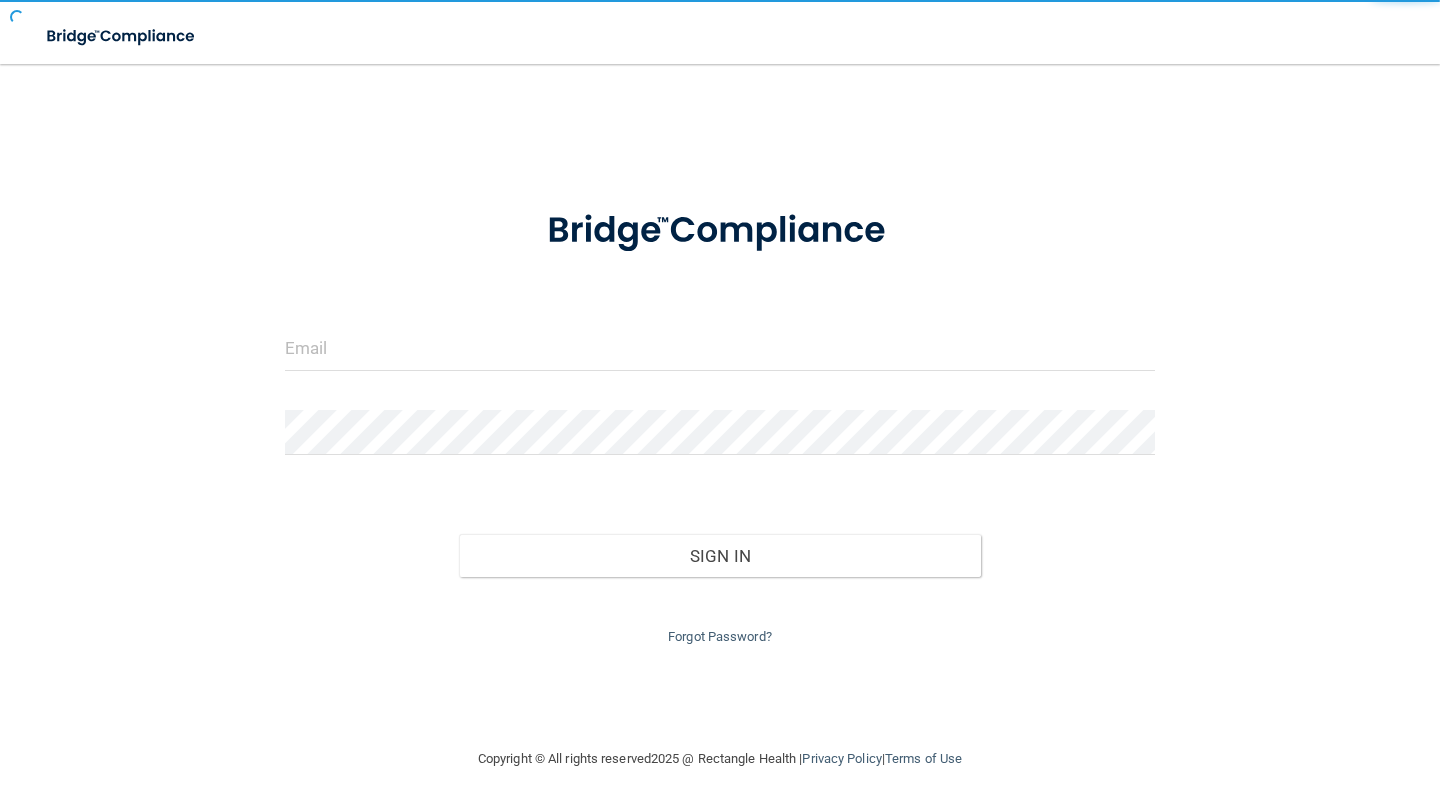 scroll, scrollTop: 0, scrollLeft: 0, axis: both 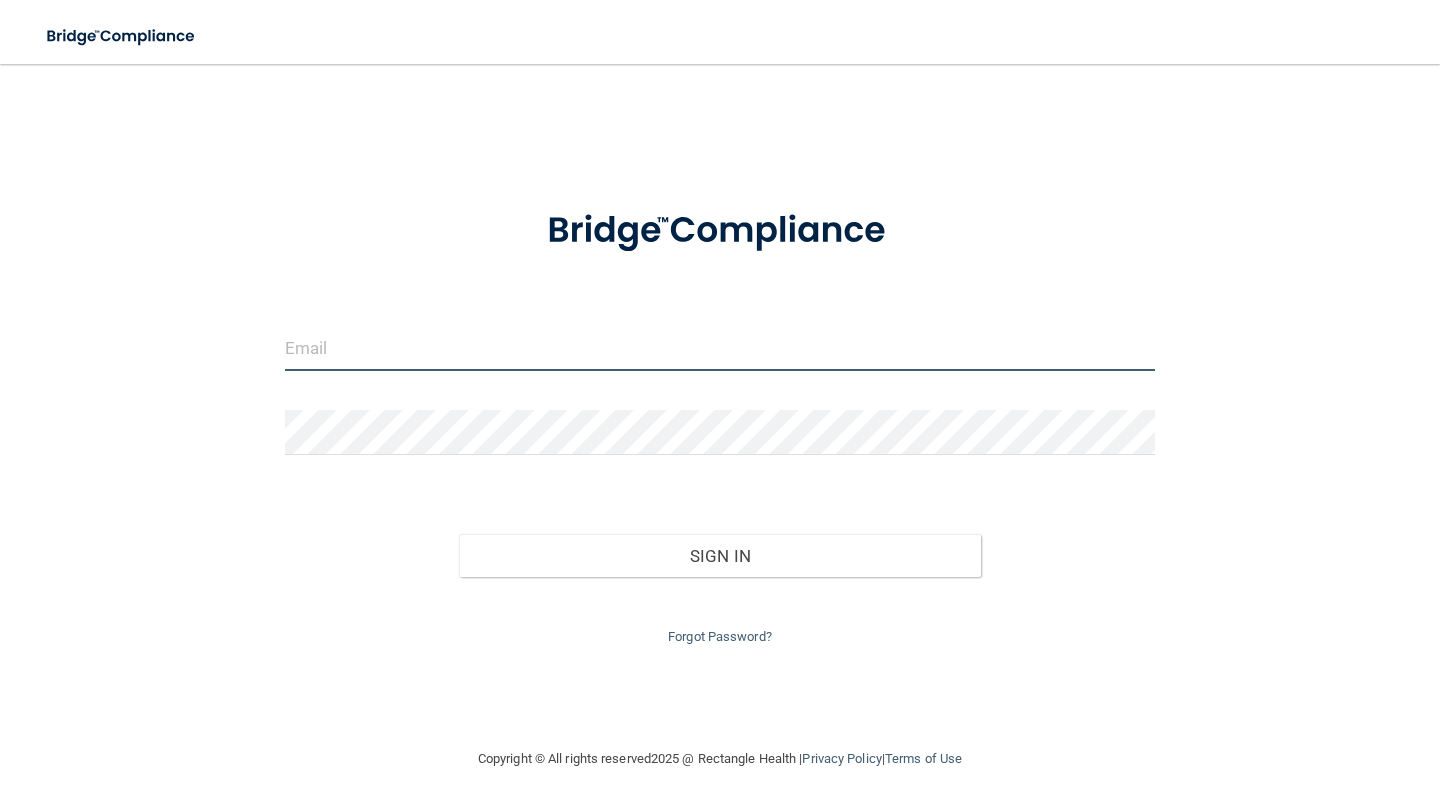 click at bounding box center (720, 348) 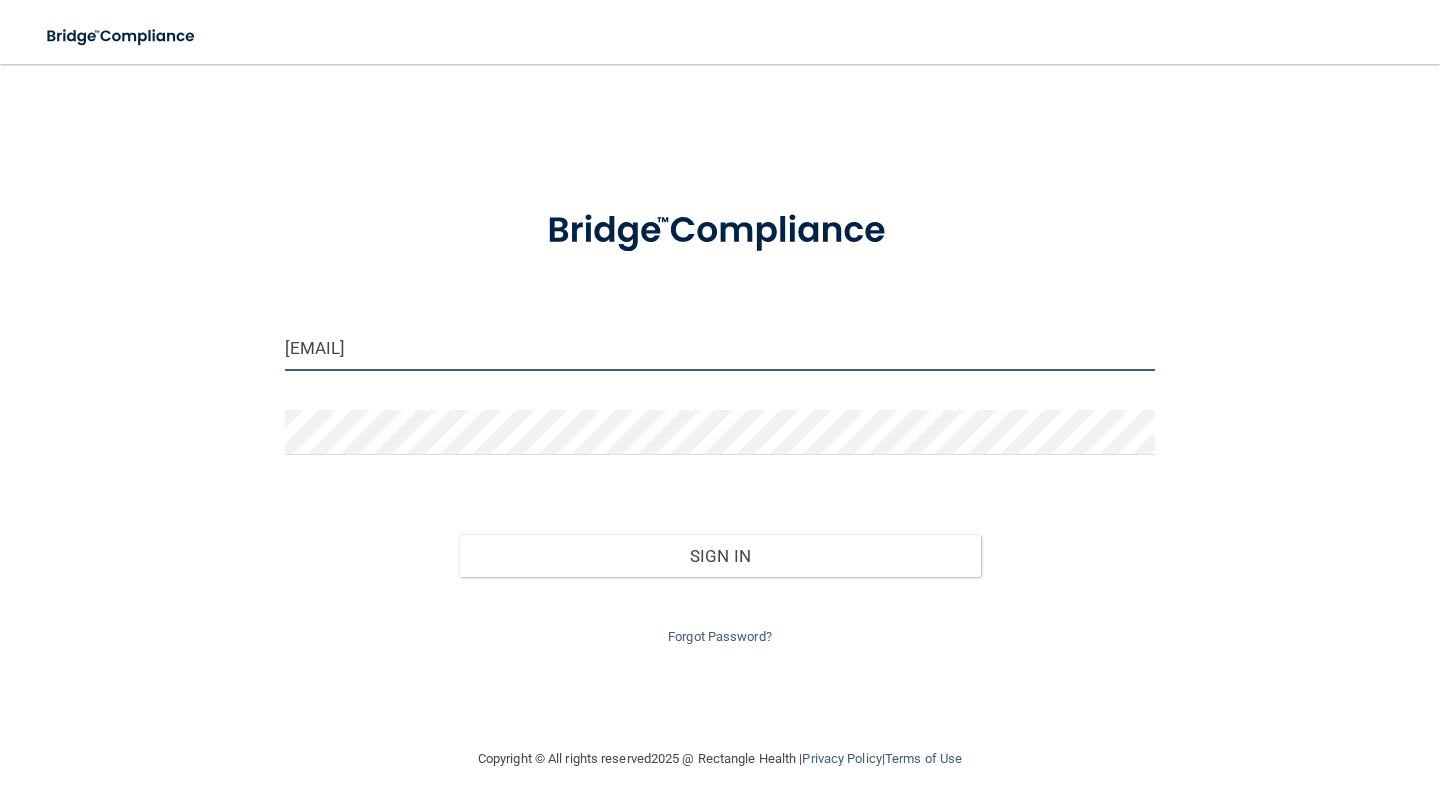 type on "[EMAIL]" 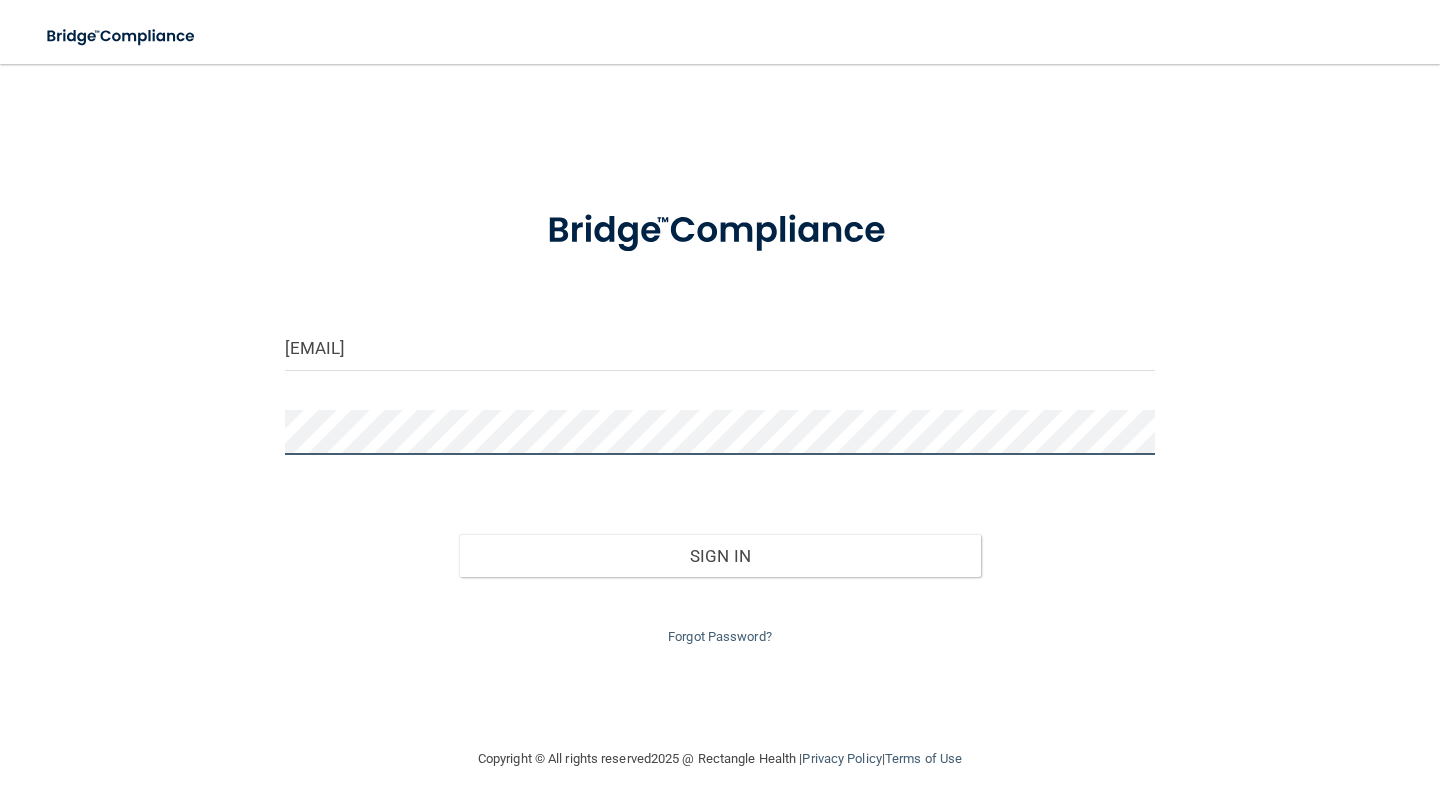 click on "Sign In" at bounding box center (720, 556) 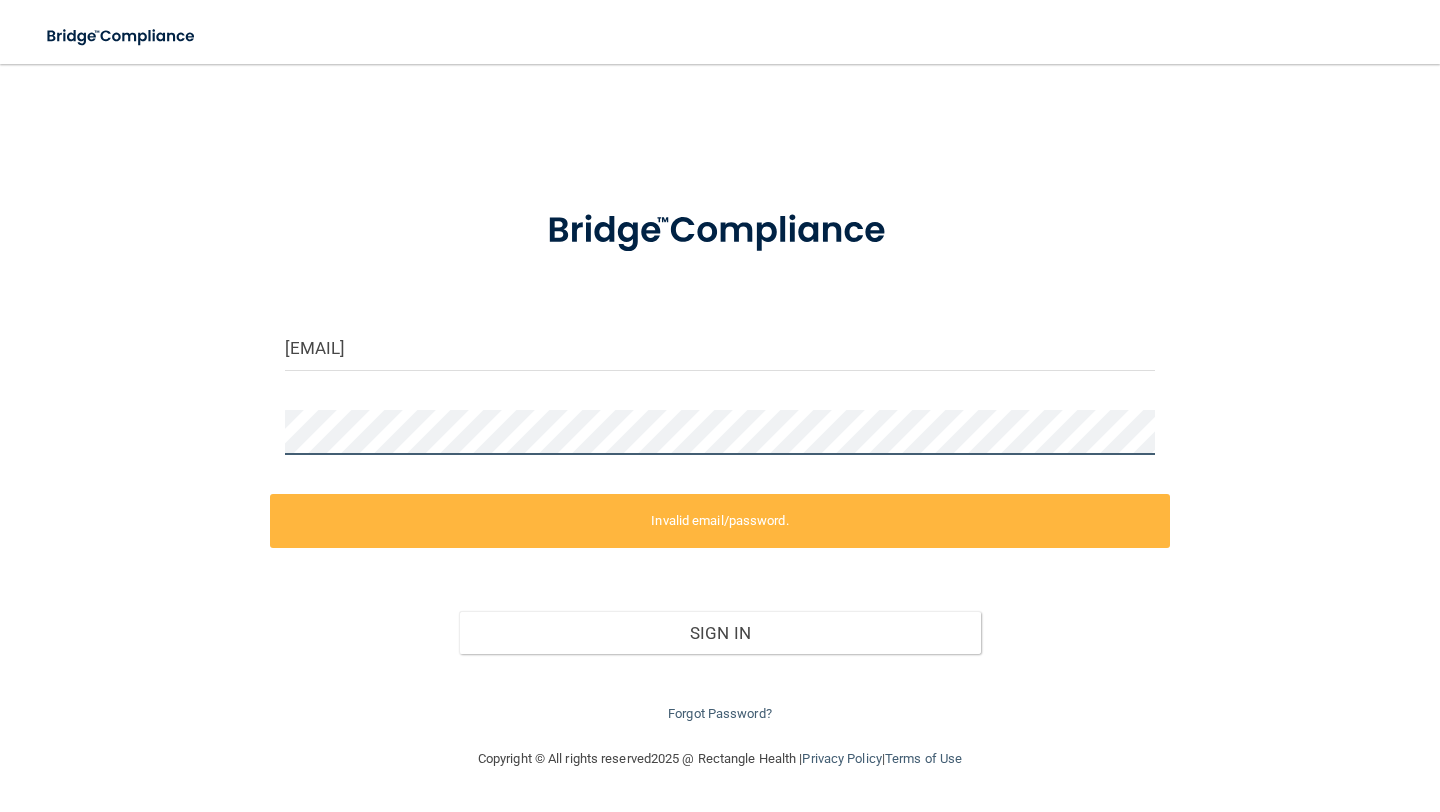 click on "[EMAIL] Invalid email/password. You don't have permission to access that page. Sign In Forgot Password?" at bounding box center [720, 405] 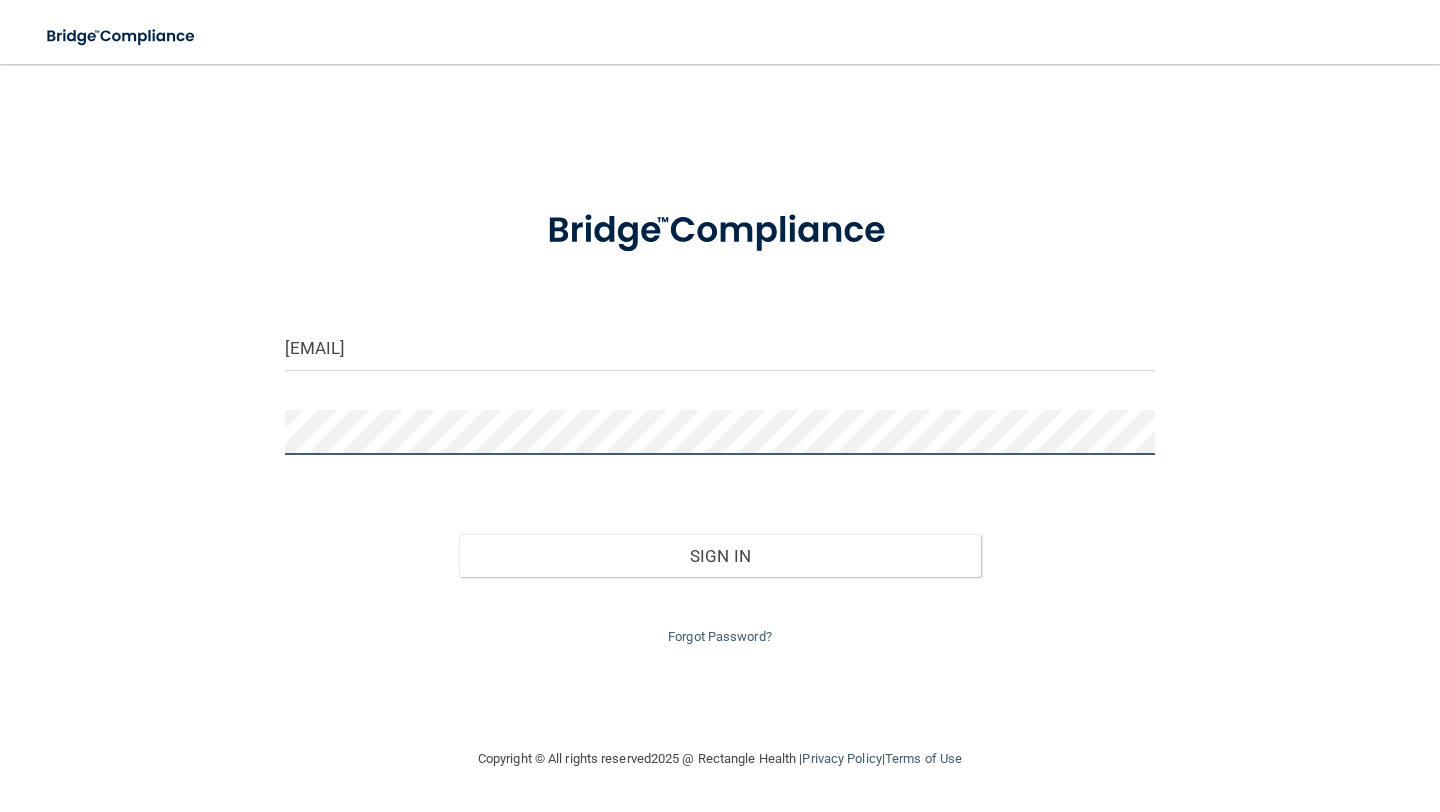 click on "Sign In" at bounding box center (720, 556) 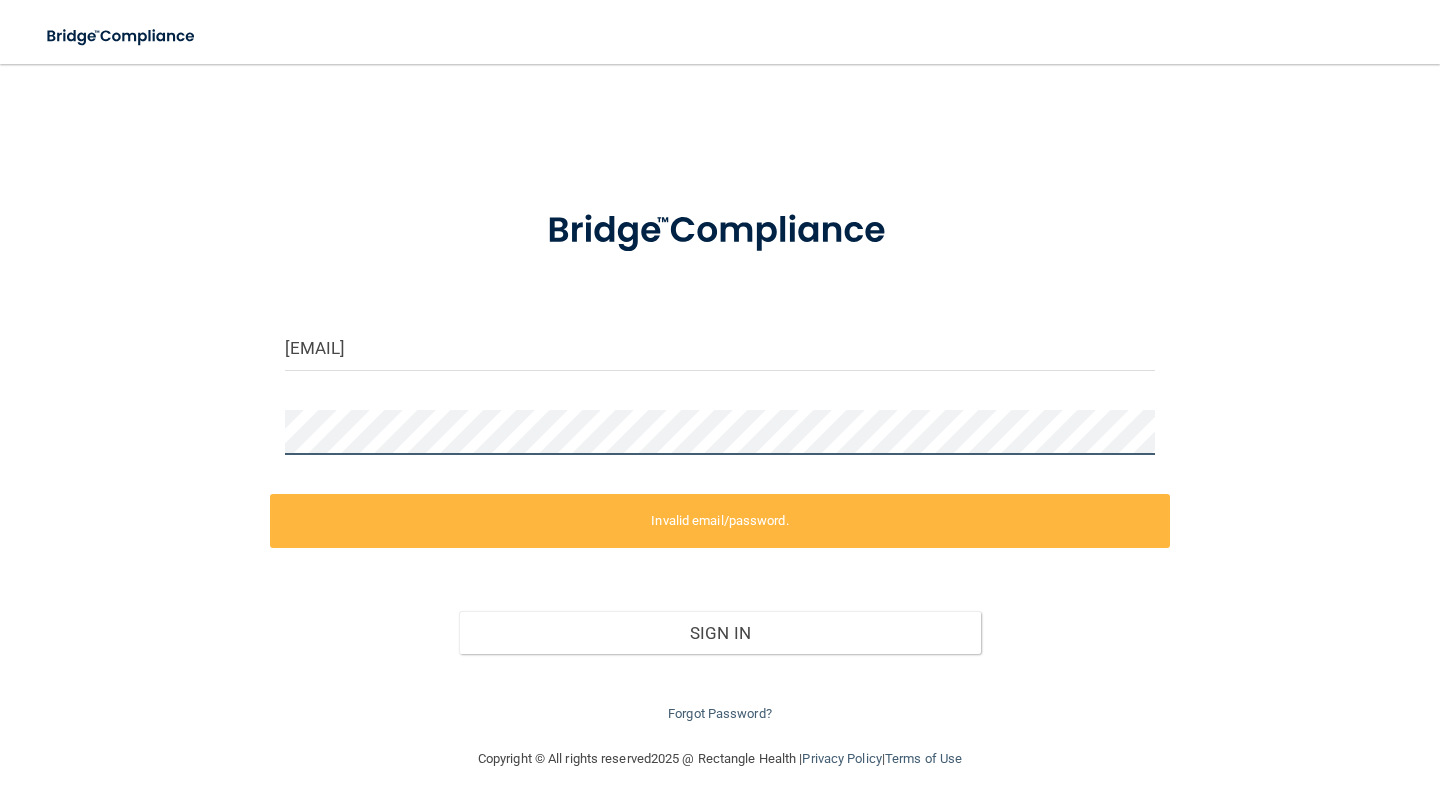 click on "[EMAIL] Invalid email/password. You don't have permission to access that page. Sign In Forgot Password?" at bounding box center (720, 405) 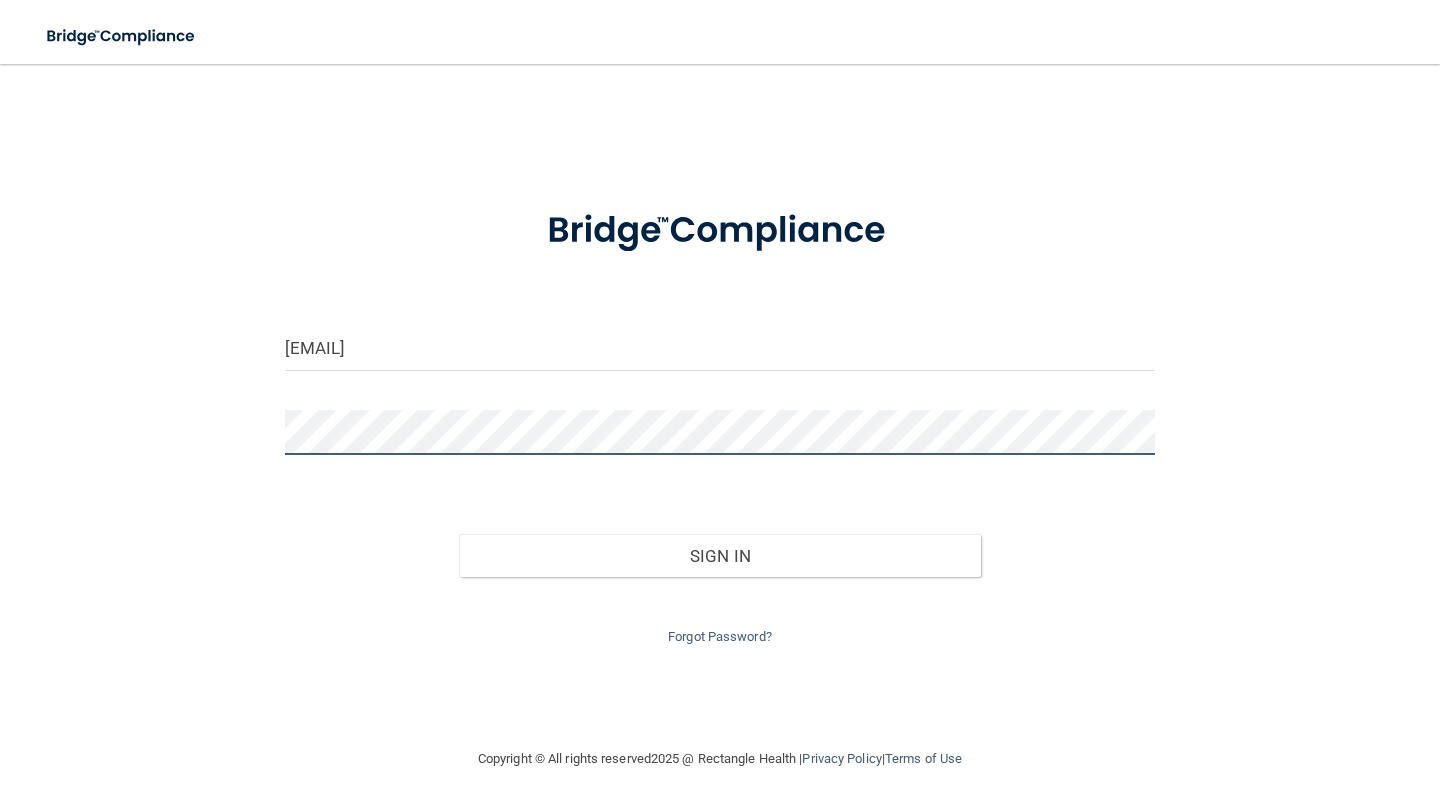 click on "Sign In" at bounding box center [720, 556] 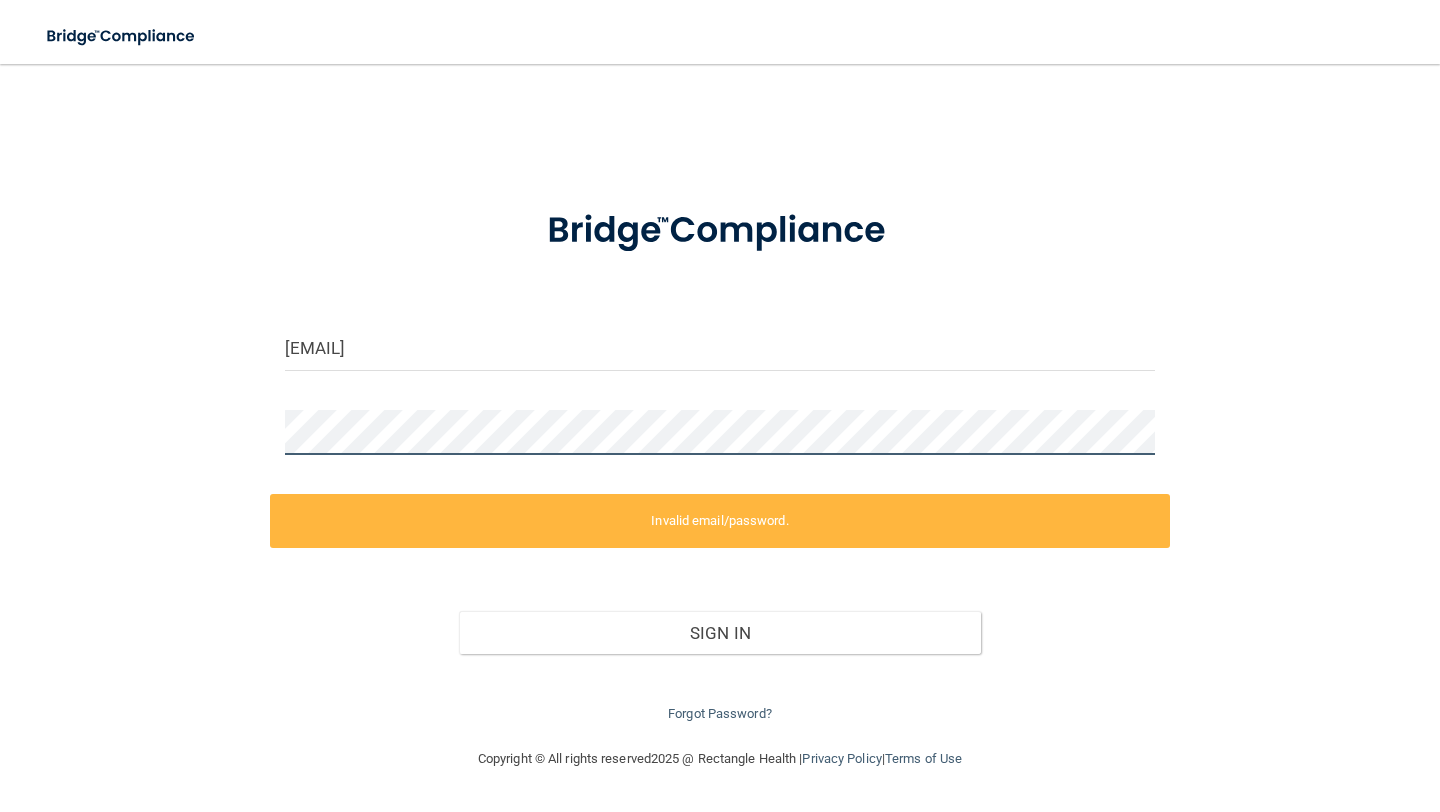 click on "valerie@smilesonthebay.com                                    Invalid email/password.     You don't have permission to access that page.       Sign In            Forgot Password?" at bounding box center (720, 405) 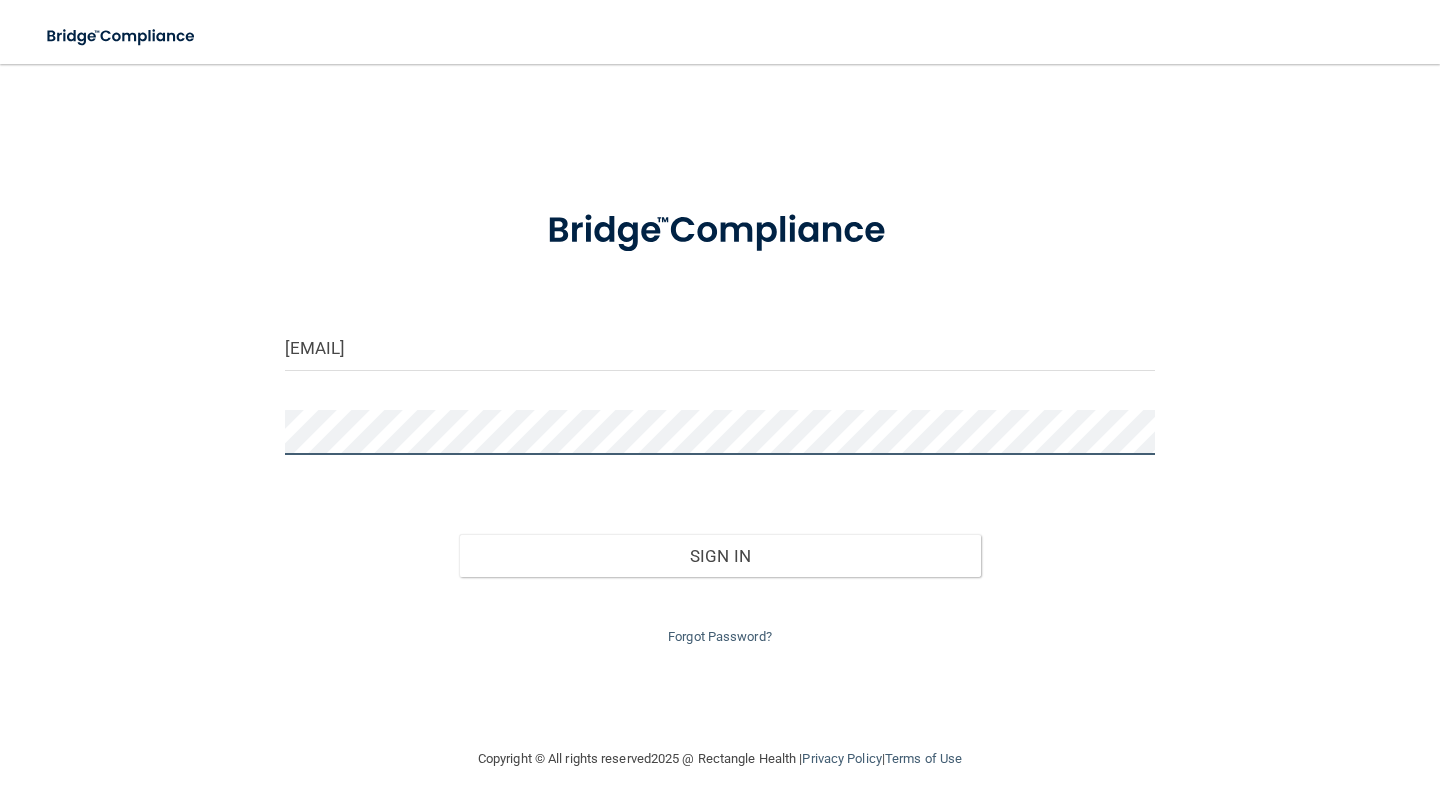 click on "Sign In" at bounding box center (720, 556) 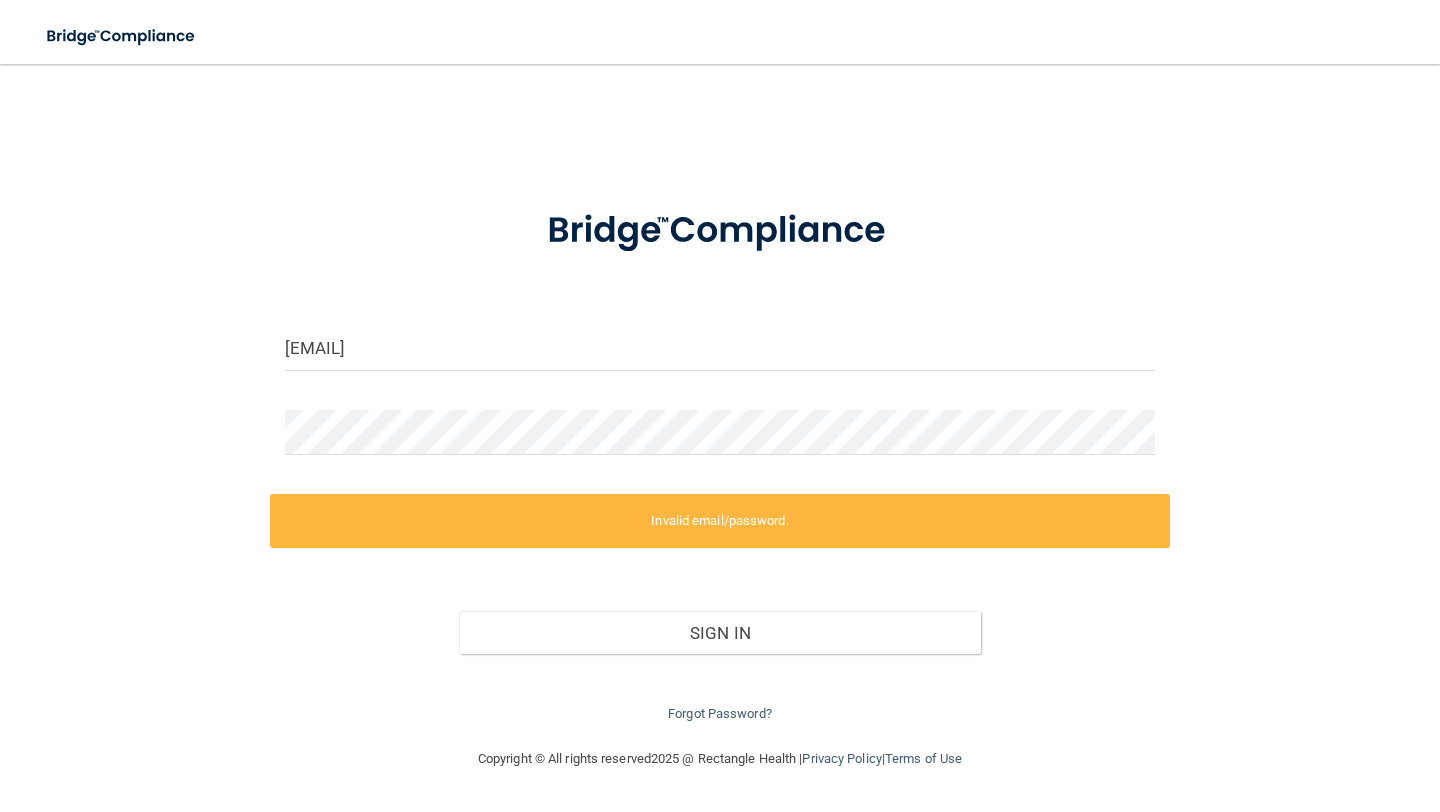 click on "Forgot Password?" at bounding box center (720, 690) 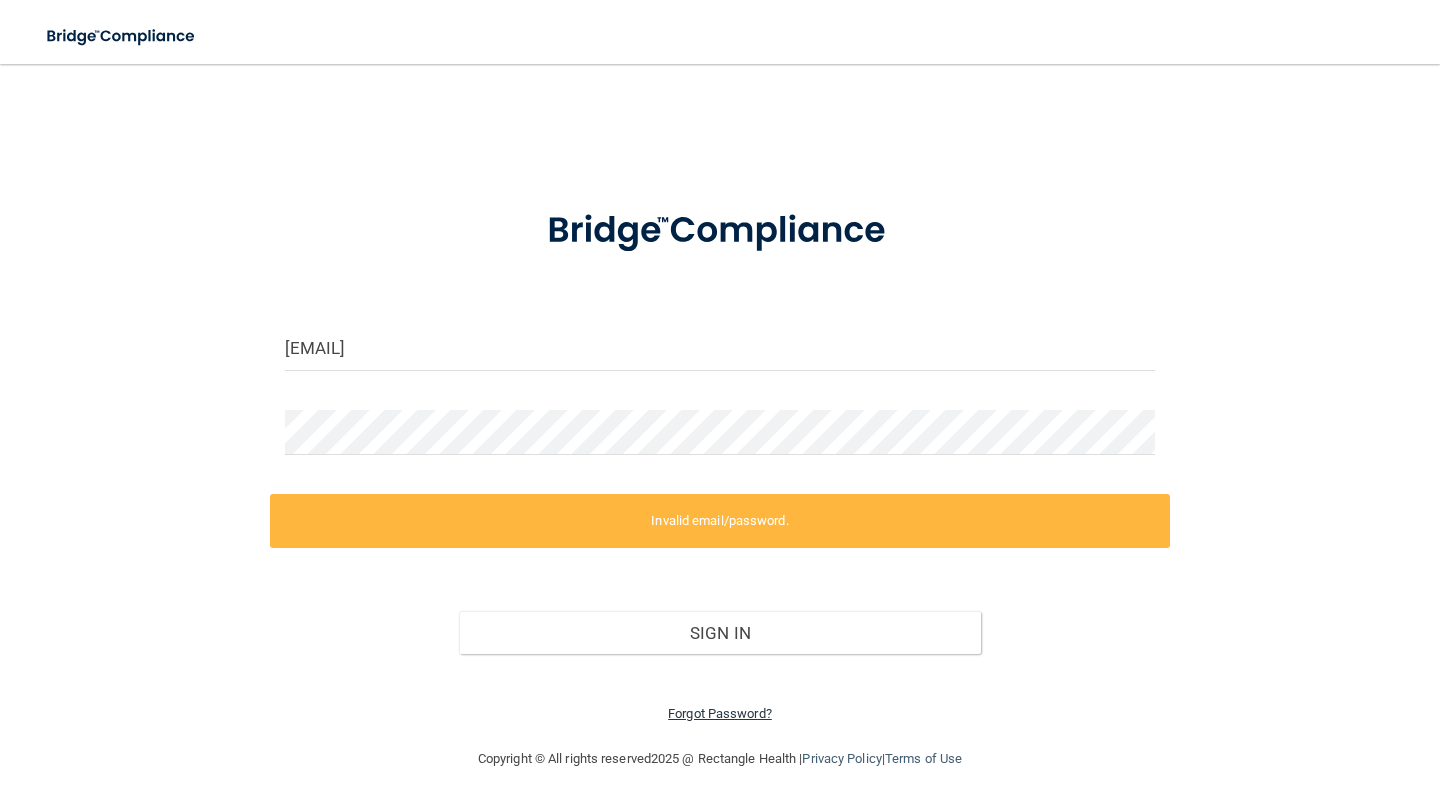 click on "Forgot Password?" at bounding box center (720, 713) 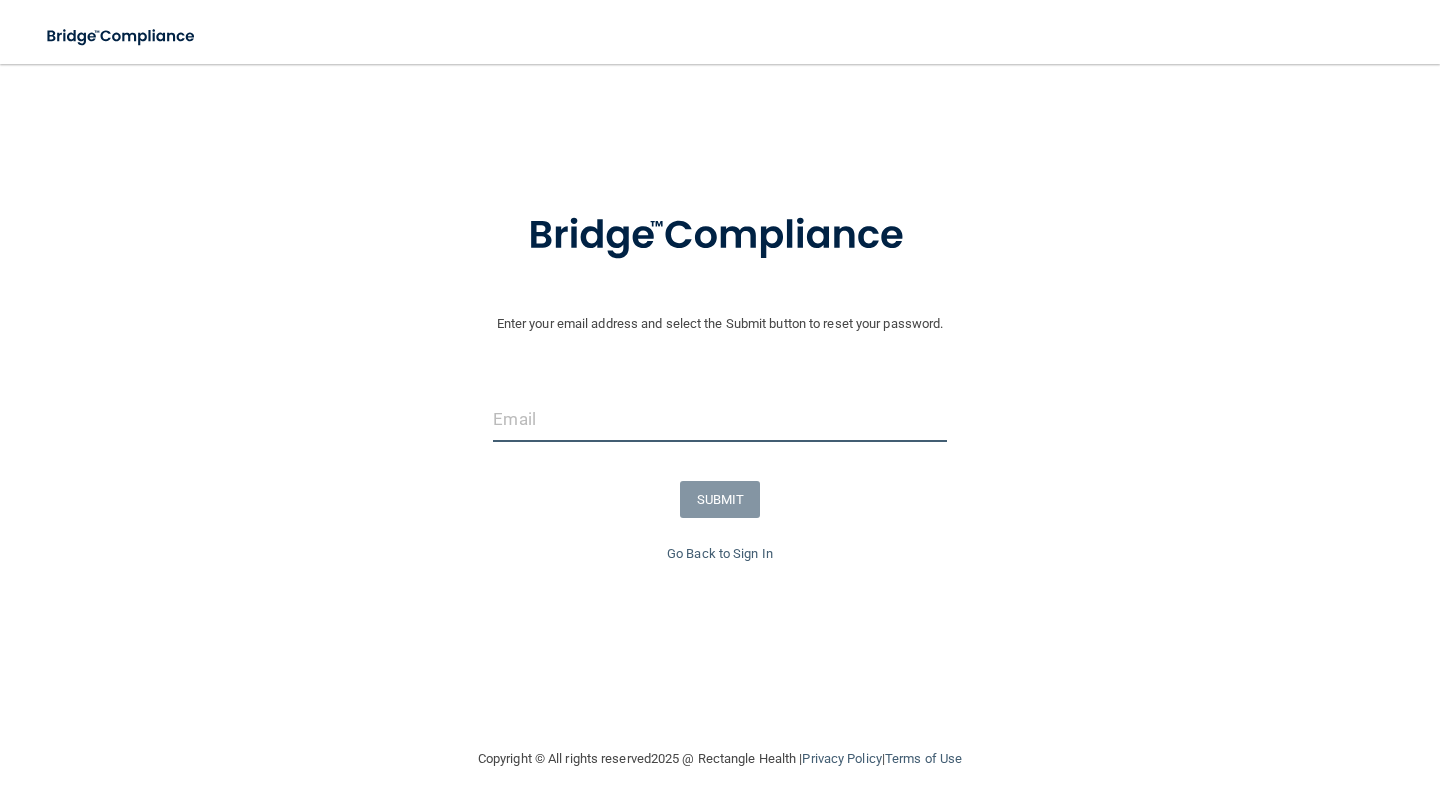 click at bounding box center [719, 419] 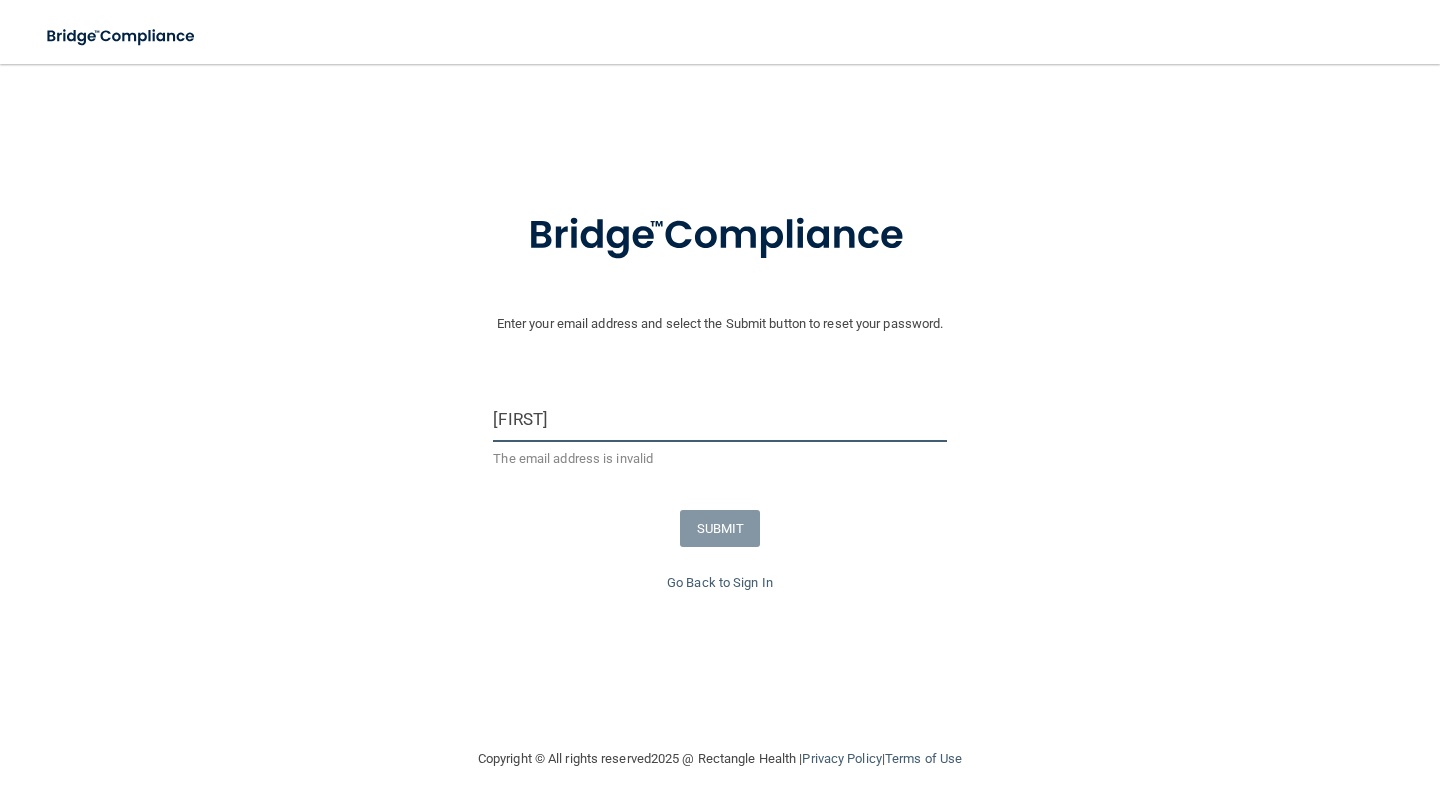 type on "valerie@smilesonthebay.com" 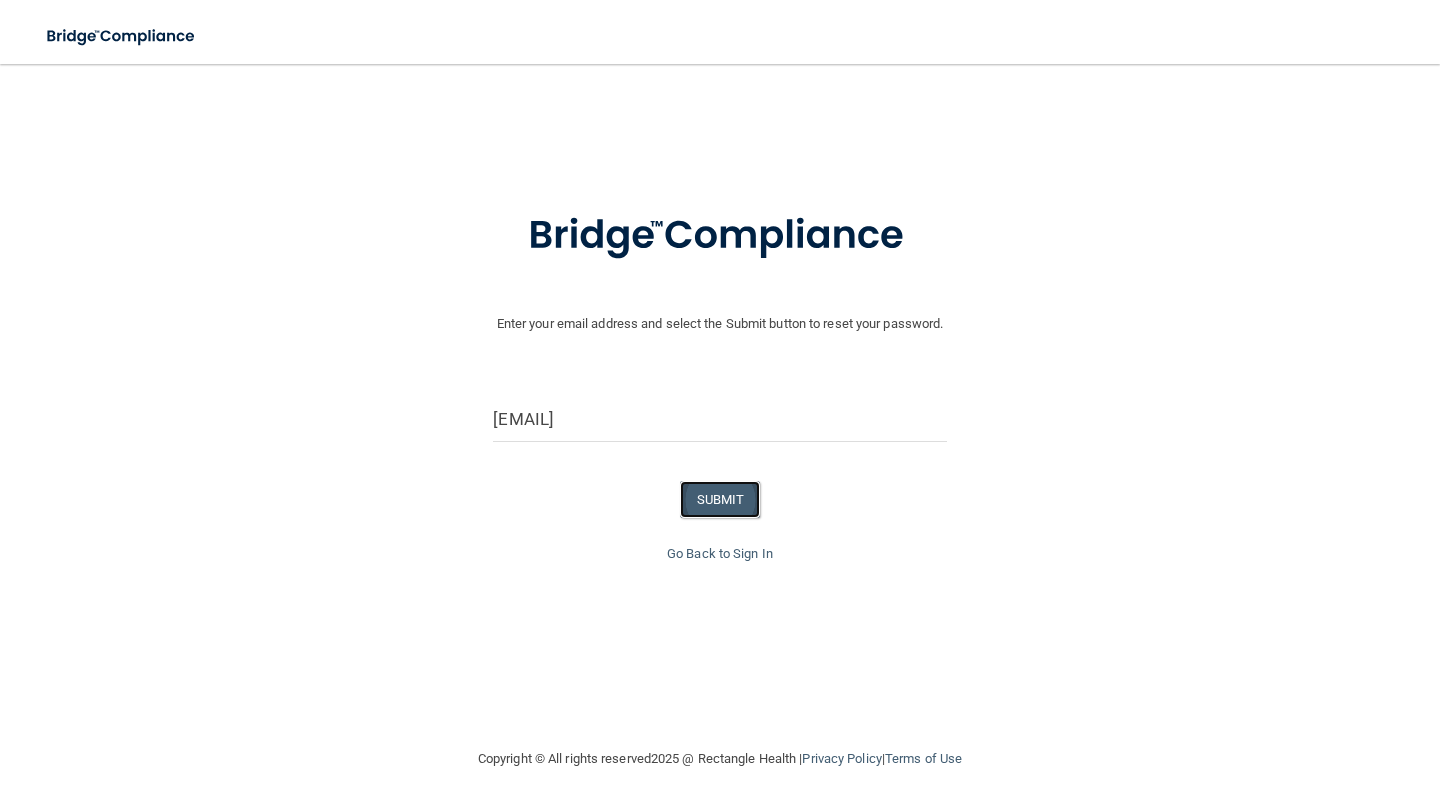 click on "SUBMIT" at bounding box center [720, 499] 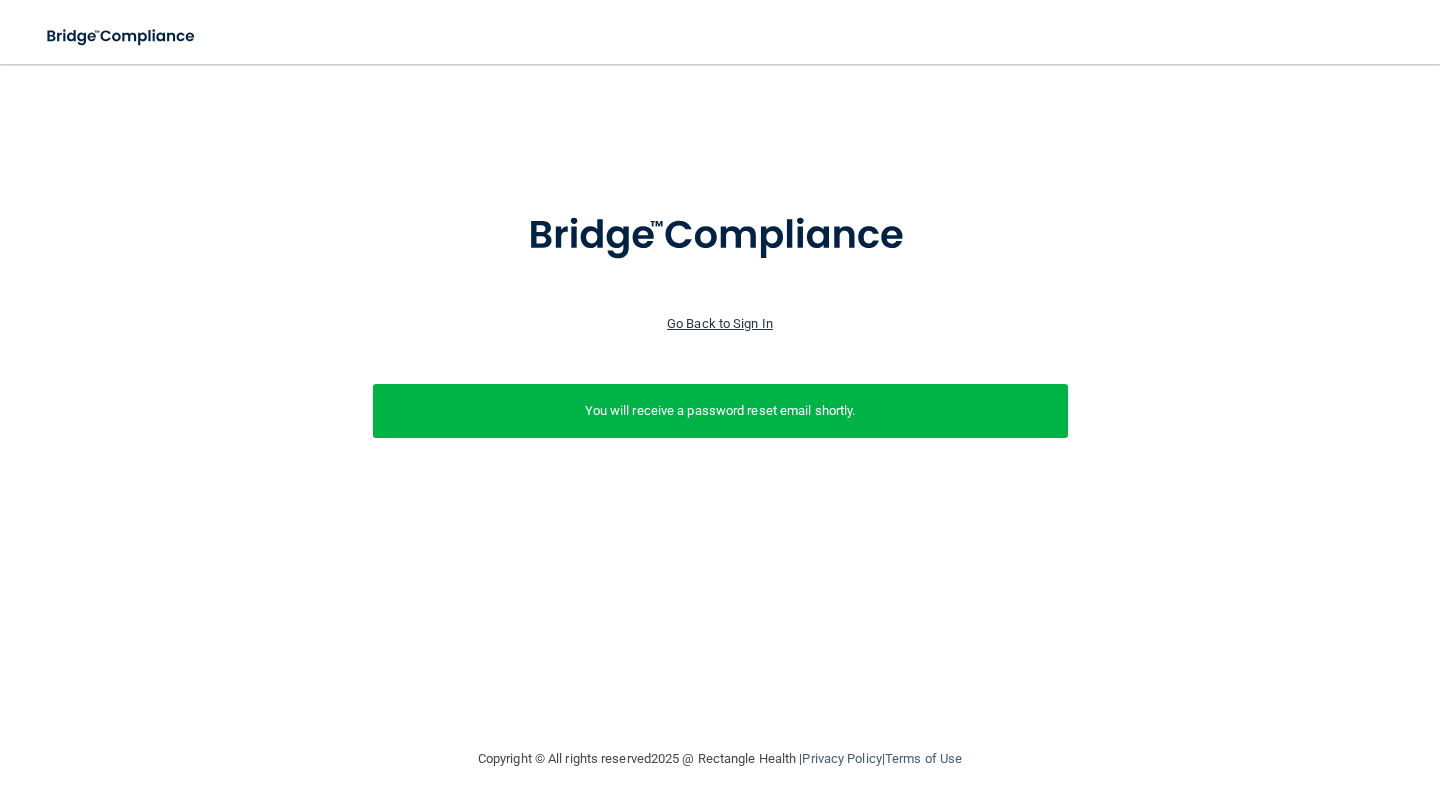 click on "Go Back to Sign In" at bounding box center (720, 323) 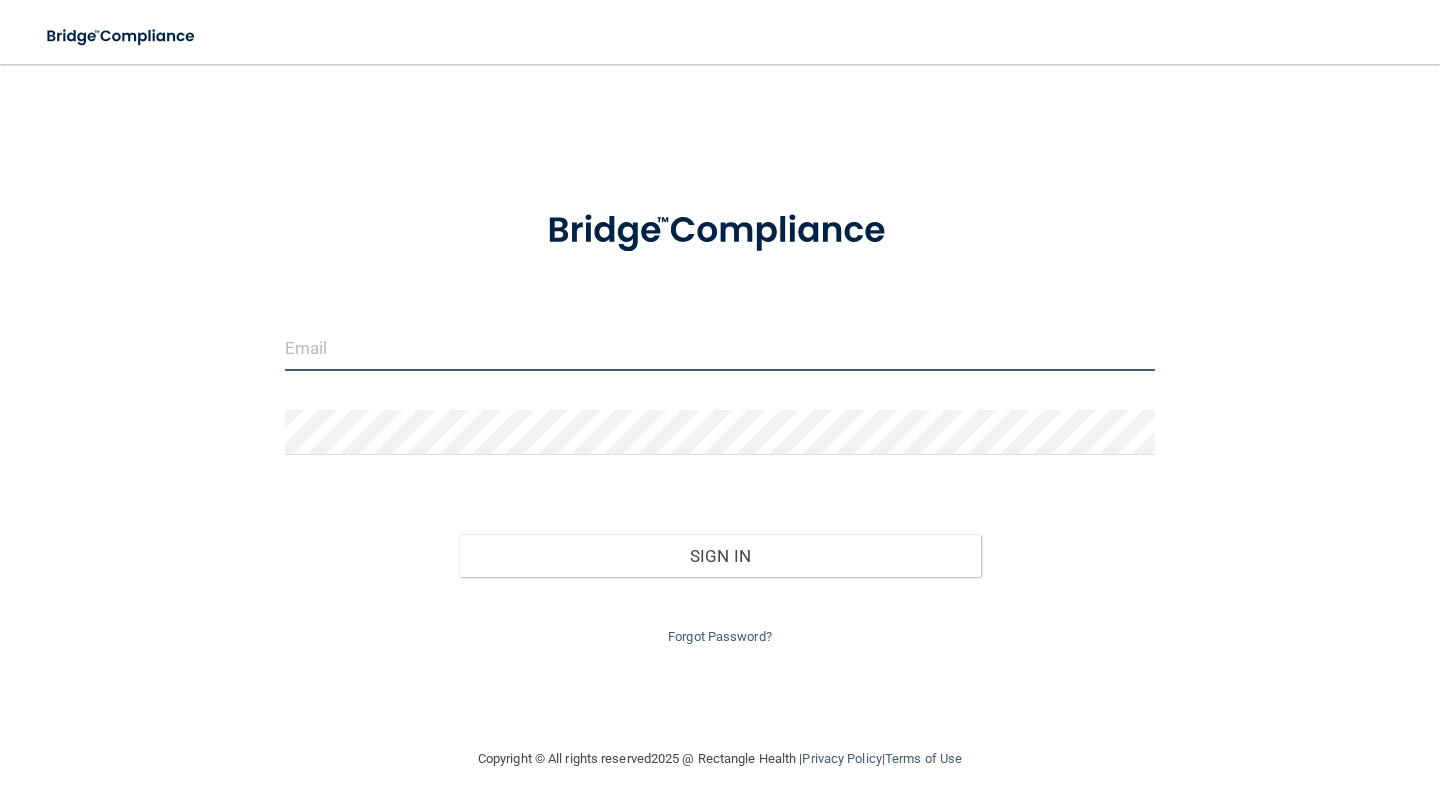 click at bounding box center (720, 348) 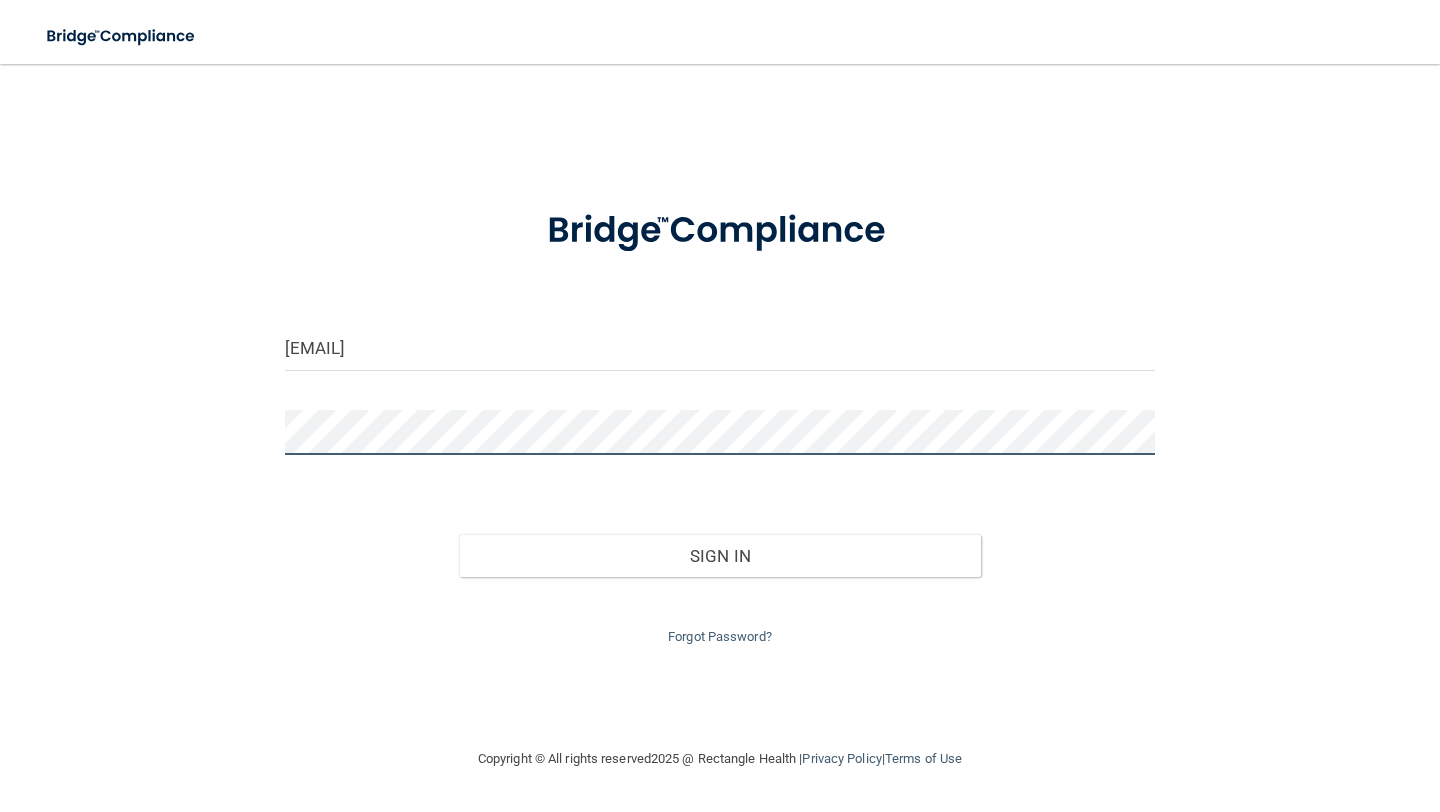 click on "Sign In" at bounding box center [720, 556] 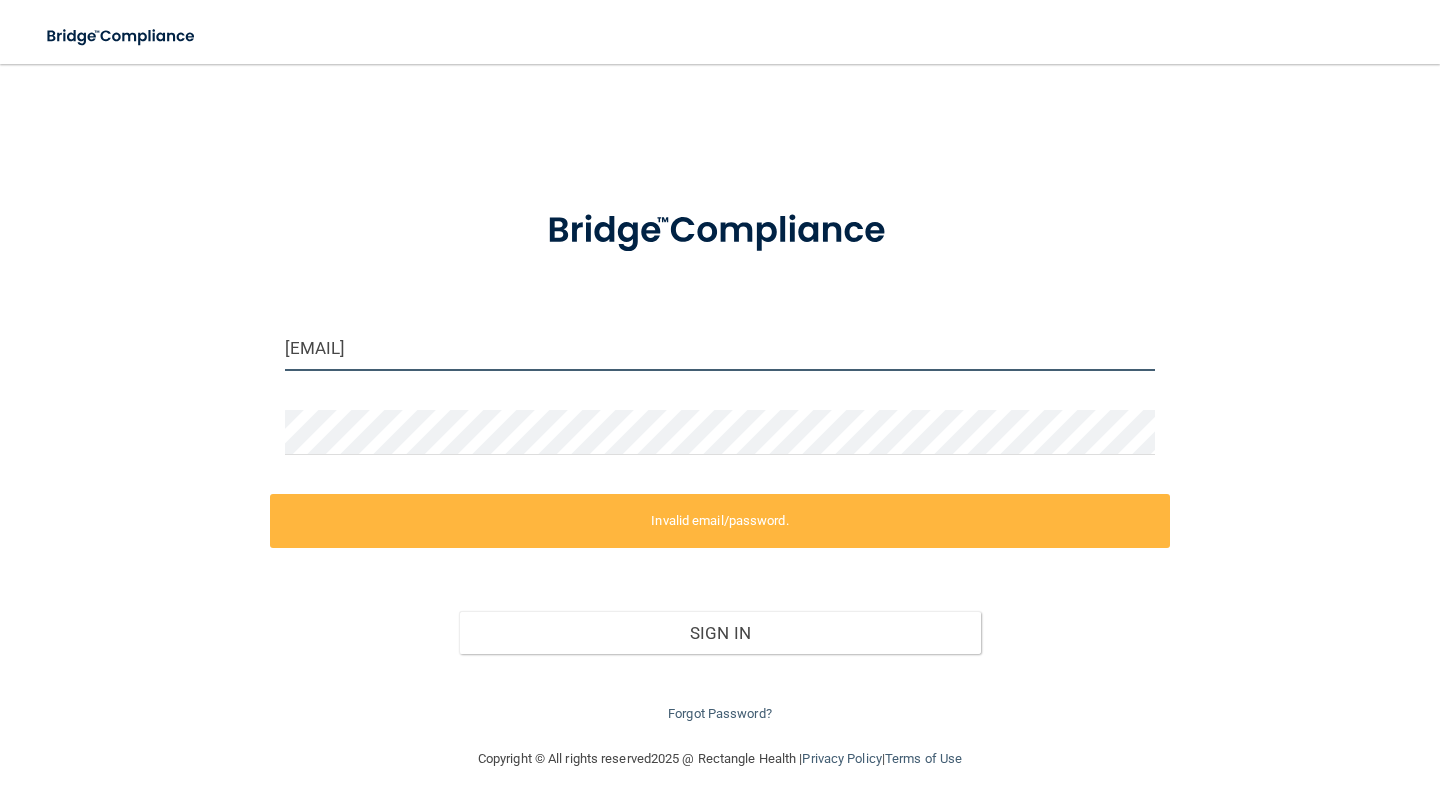 click on "valerie@smilesonthebay.com" at bounding box center [720, 348] 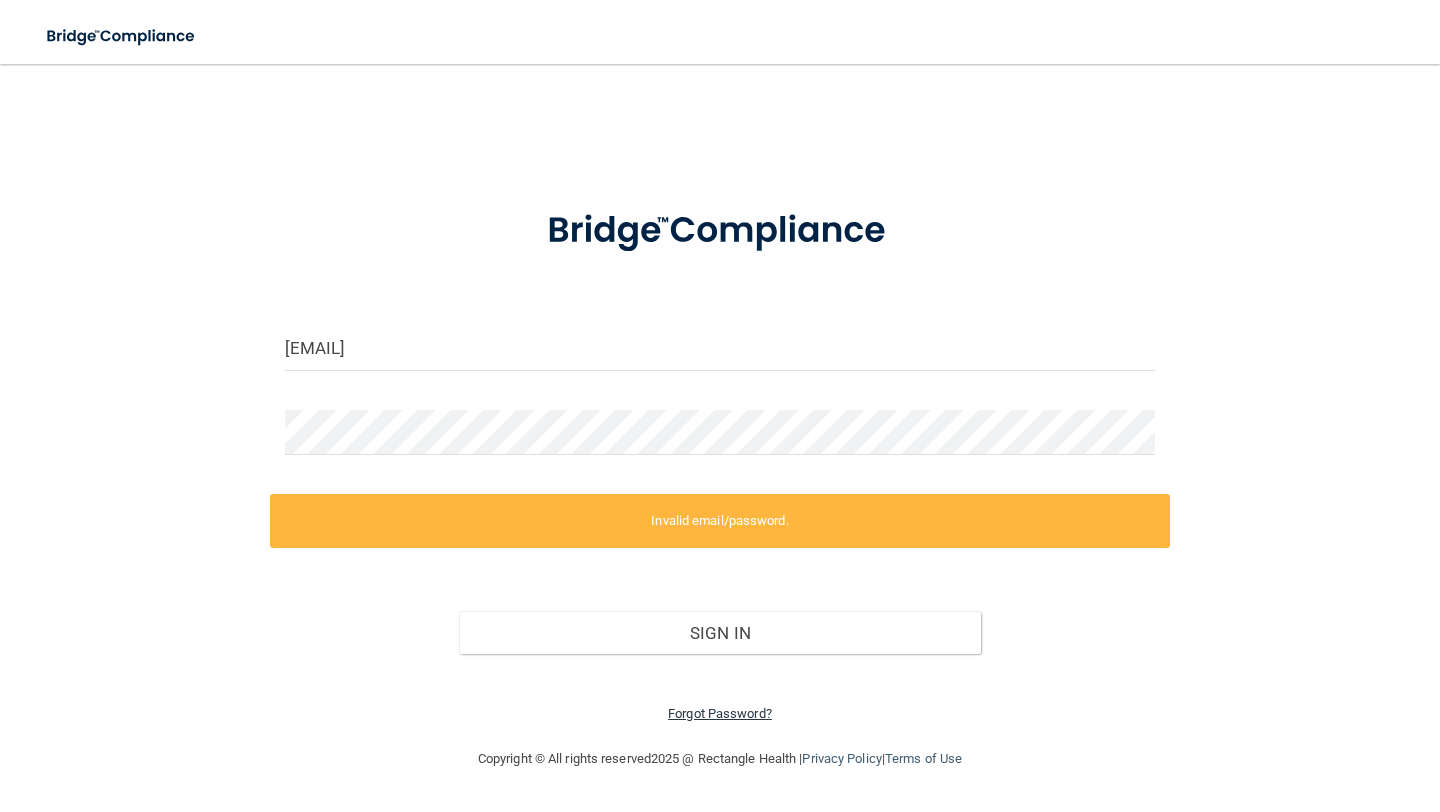 click on "Forgot Password?" at bounding box center [720, 713] 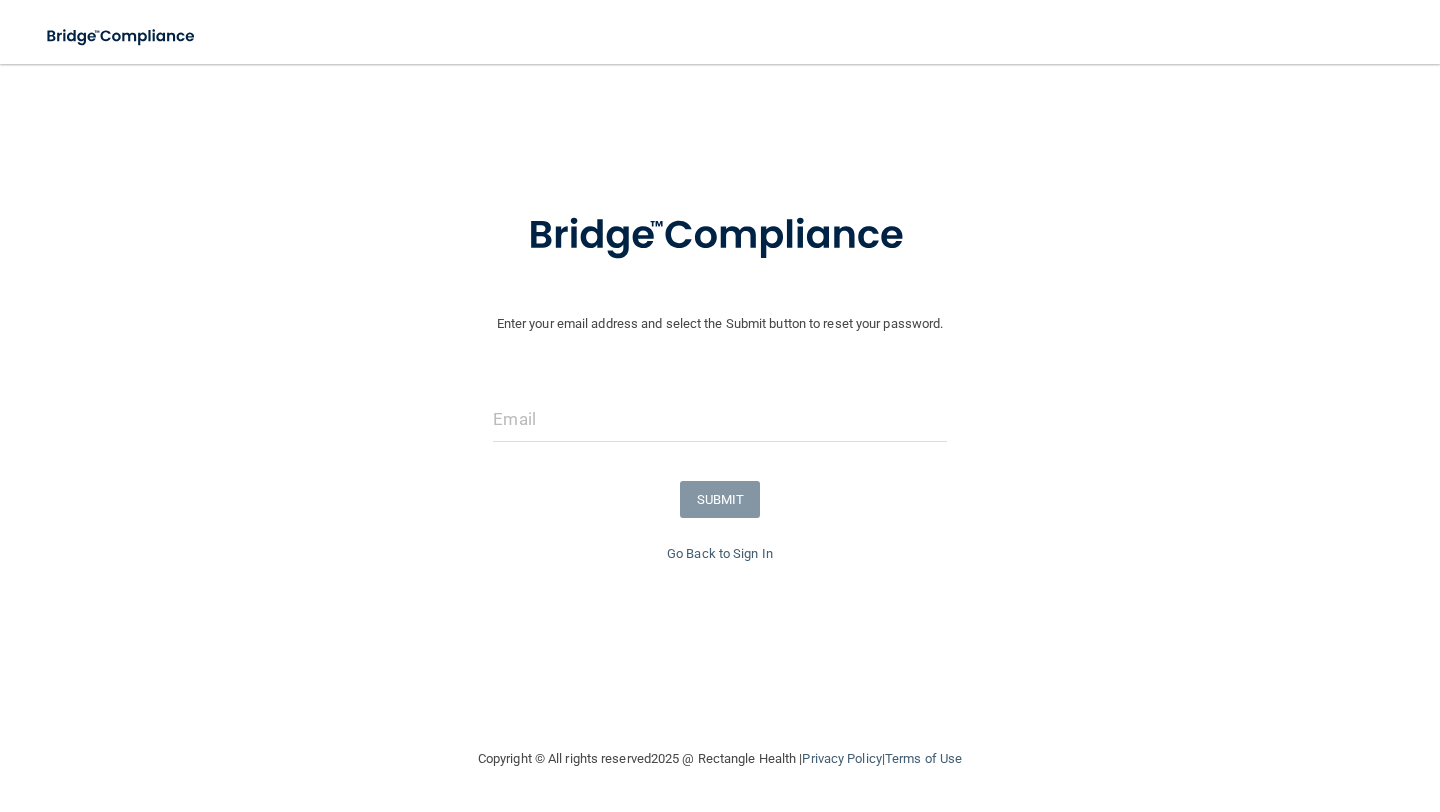 click at bounding box center [720, 427] 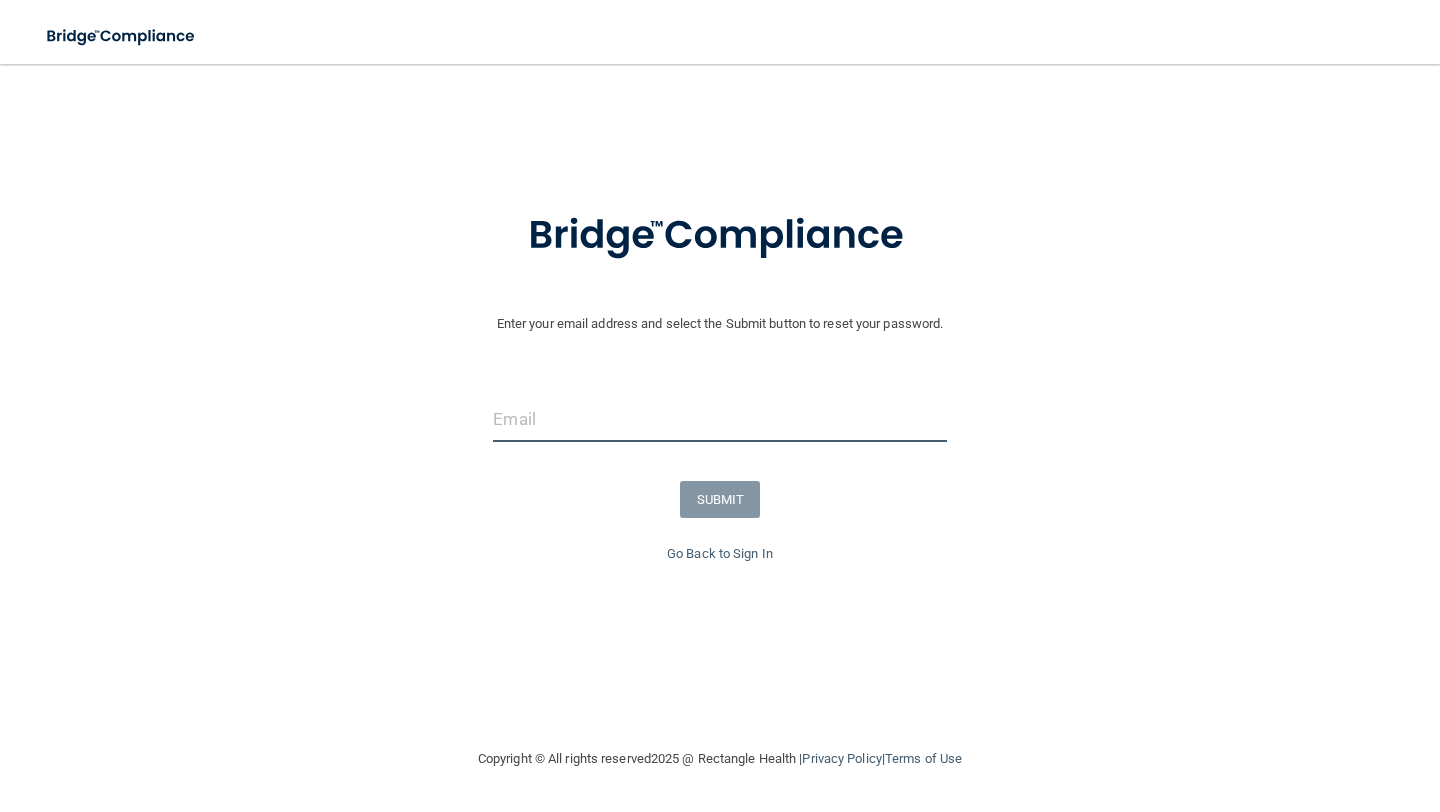 click at bounding box center [719, 419] 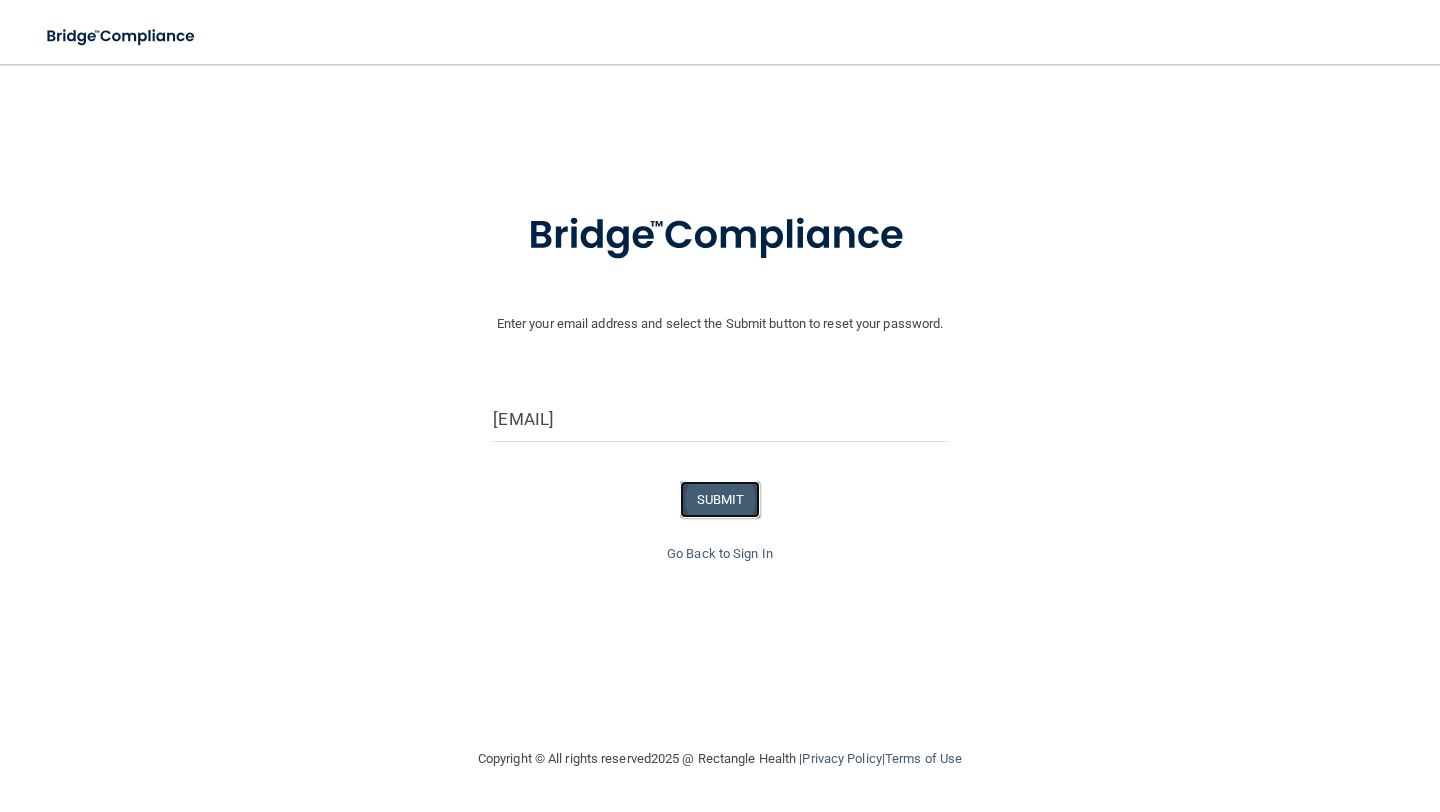 click on "SUBMIT" at bounding box center [720, 499] 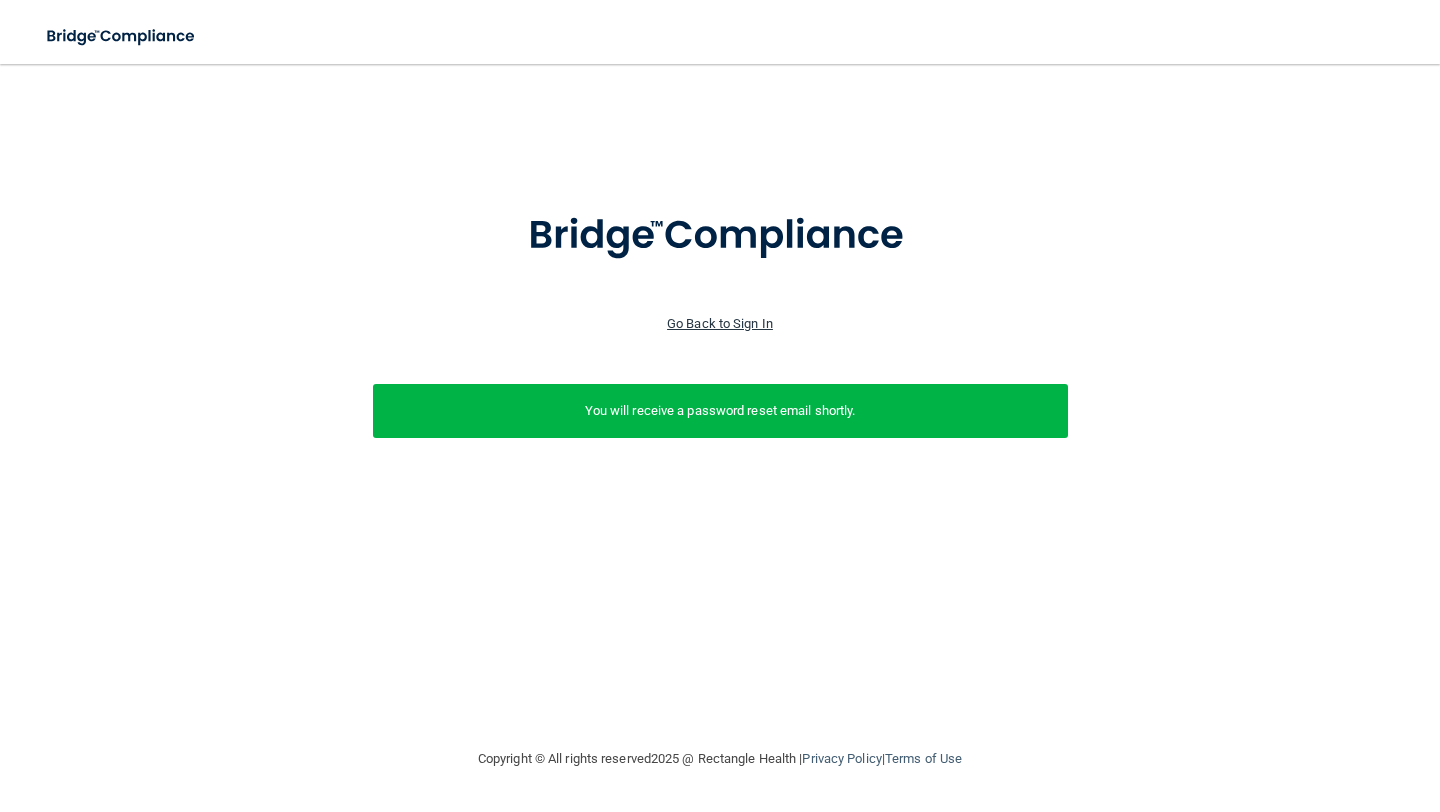 click on "Go Back to Sign In" at bounding box center [720, 323] 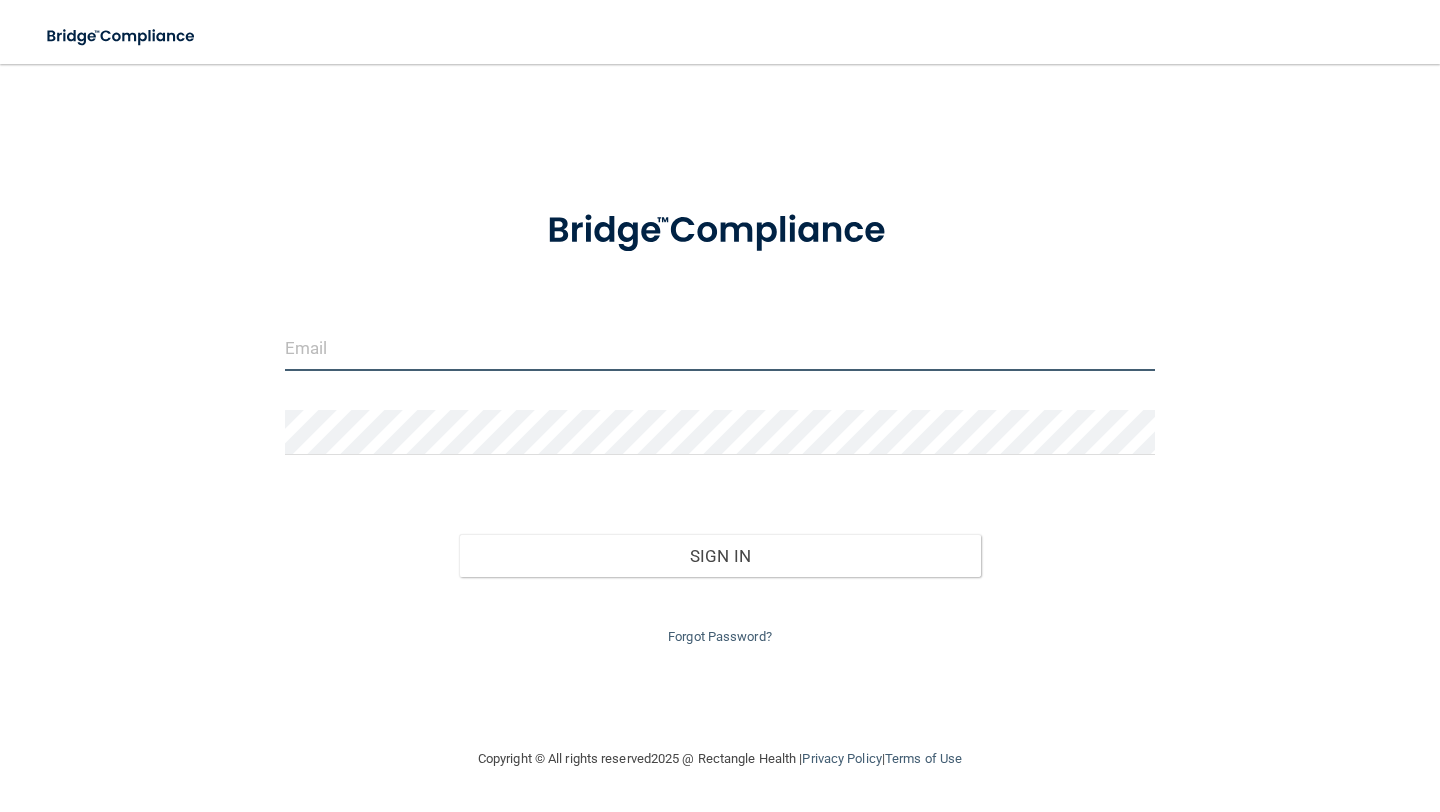 click at bounding box center [720, 348] 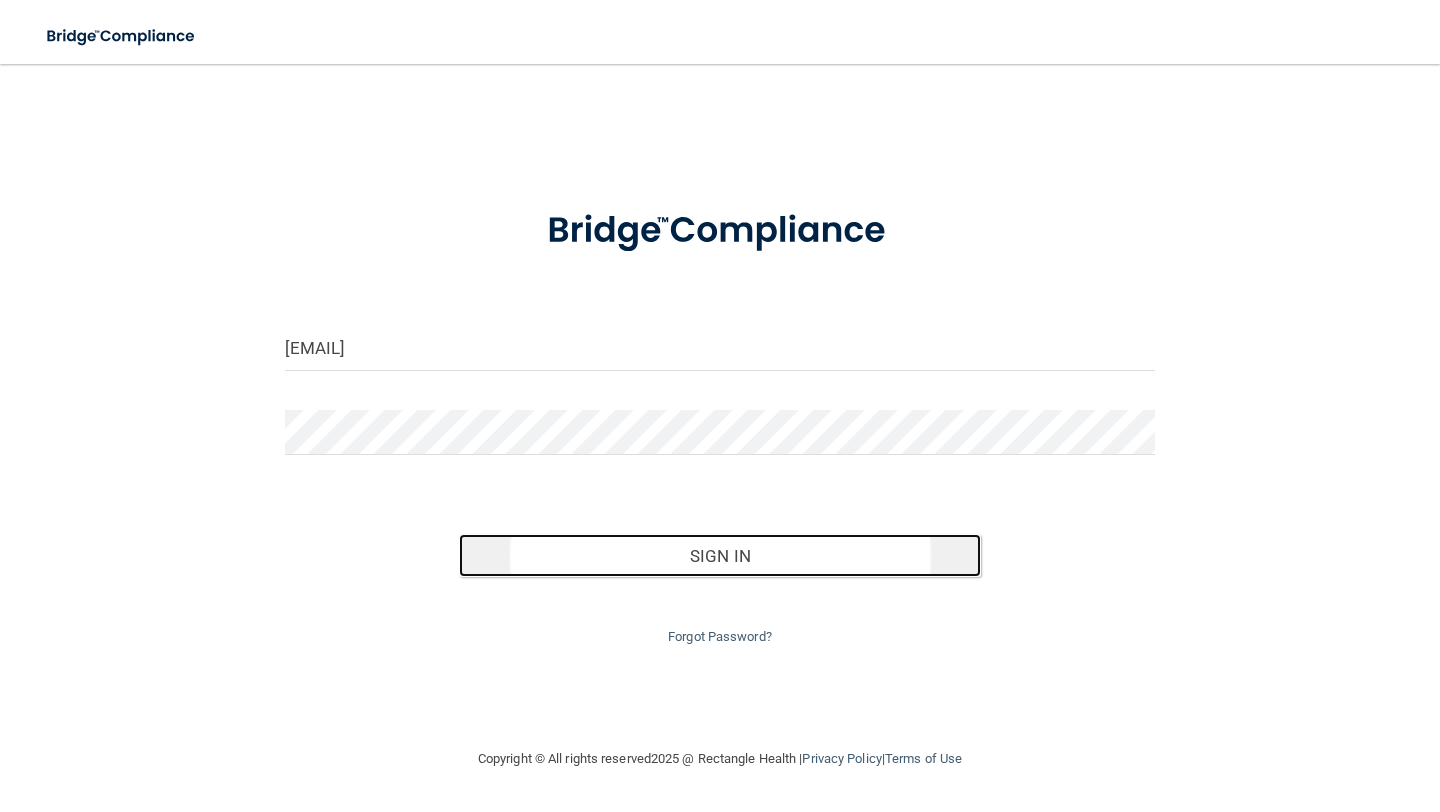 click on "Sign In" at bounding box center (720, 556) 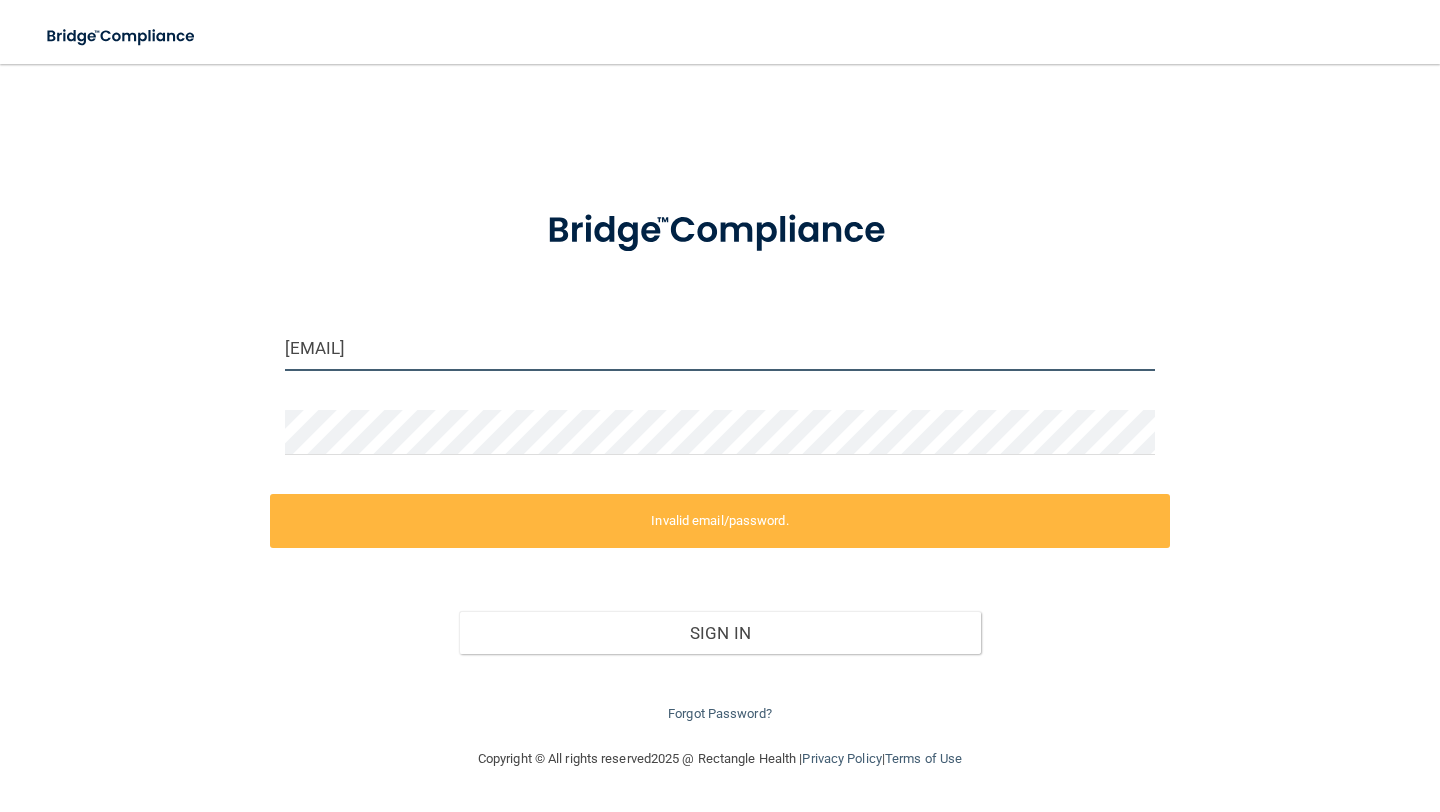 click on "valerie@smilesonthebay.com" at bounding box center [720, 348] 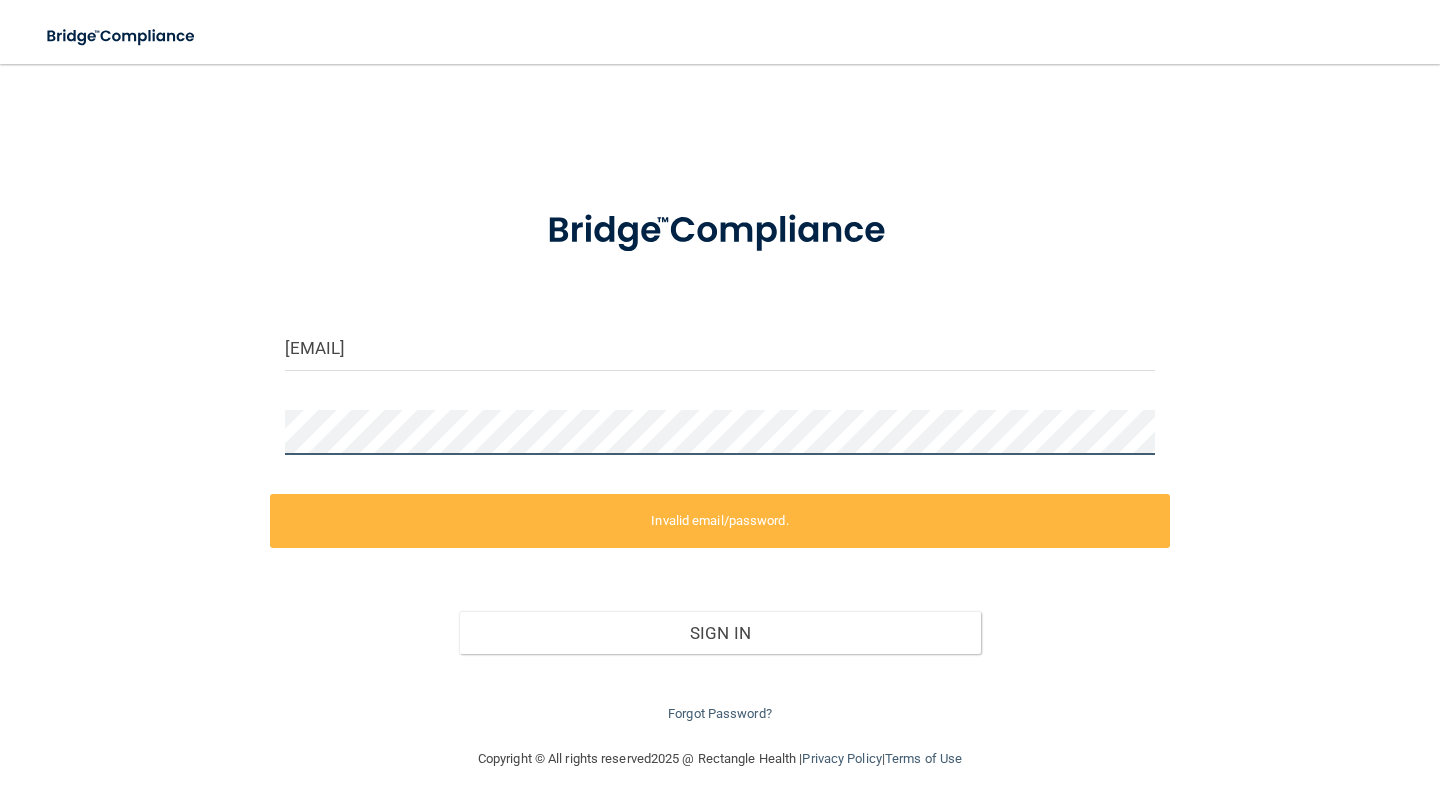 click on "valerie@smilesonthebay.com                                    Invalid email/password.     You don't have permission to access that page.       Sign In            Forgot Password?                          Copyright © All rights reserved  2025 @ Rectangle Health |  Privacy Policy  |  Terms of Use" at bounding box center (720, 438) 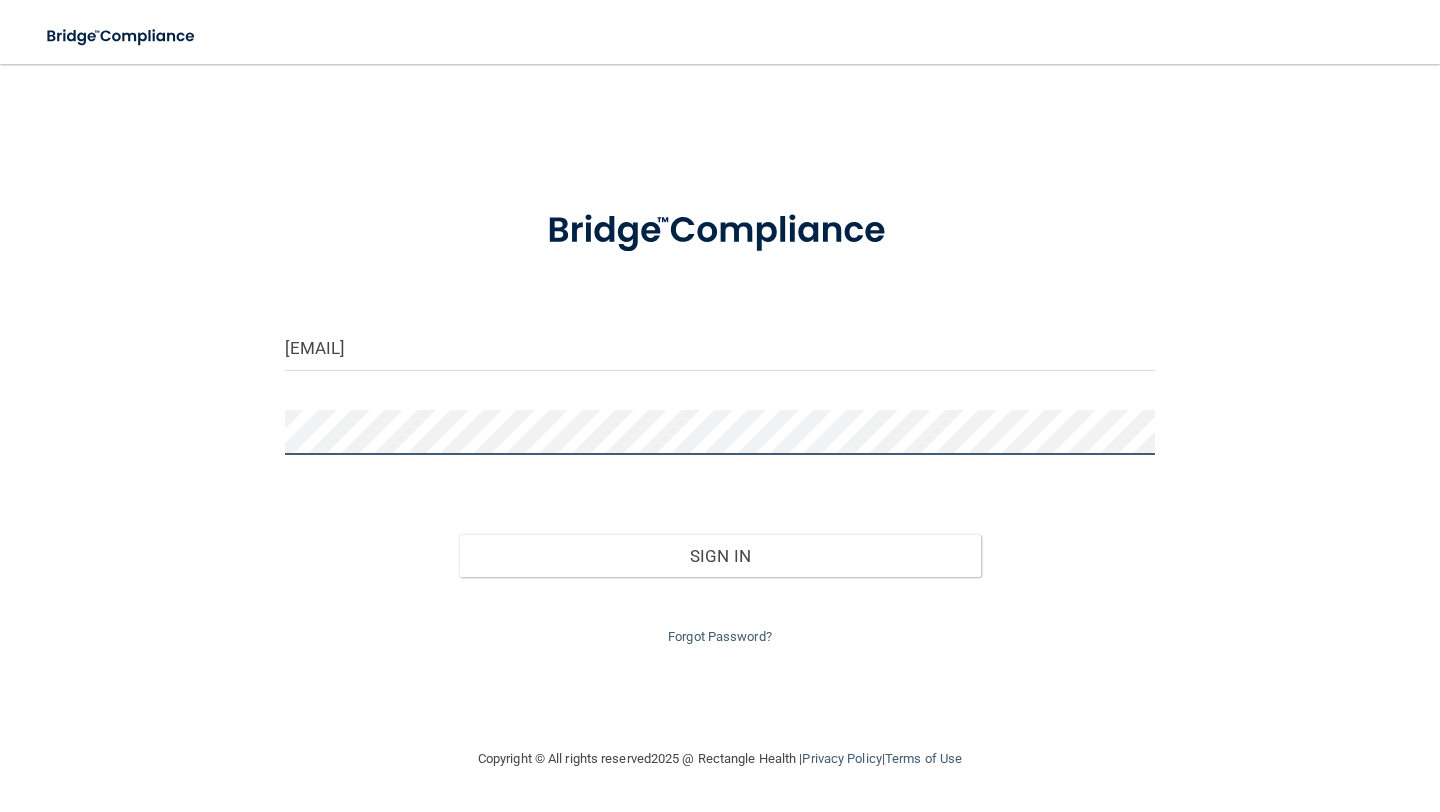 click on "Sign In" at bounding box center [720, 556] 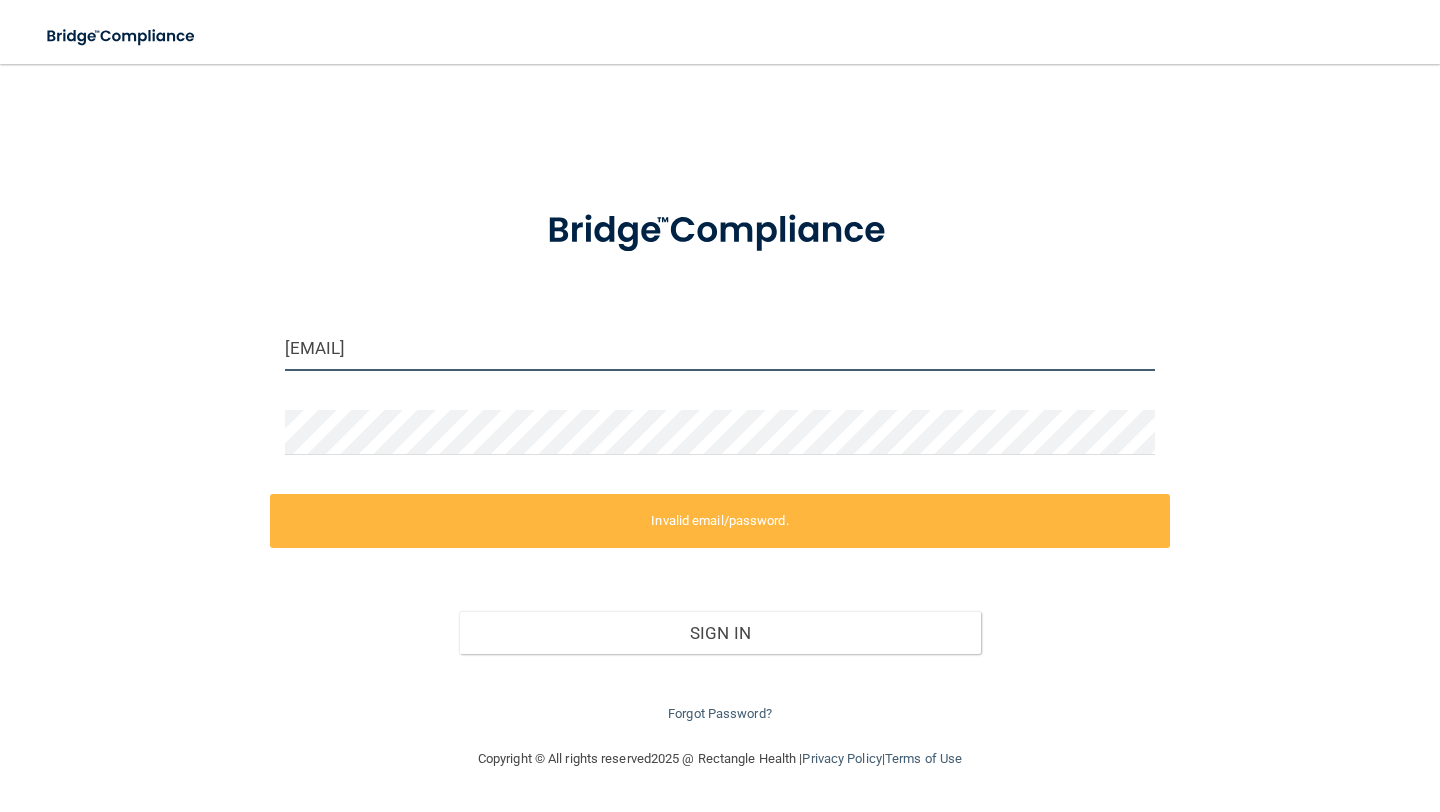 drag, startPoint x: 628, startPoint y: 350, endPoint x: 288, endPoint y: 341, distance: 340.1191 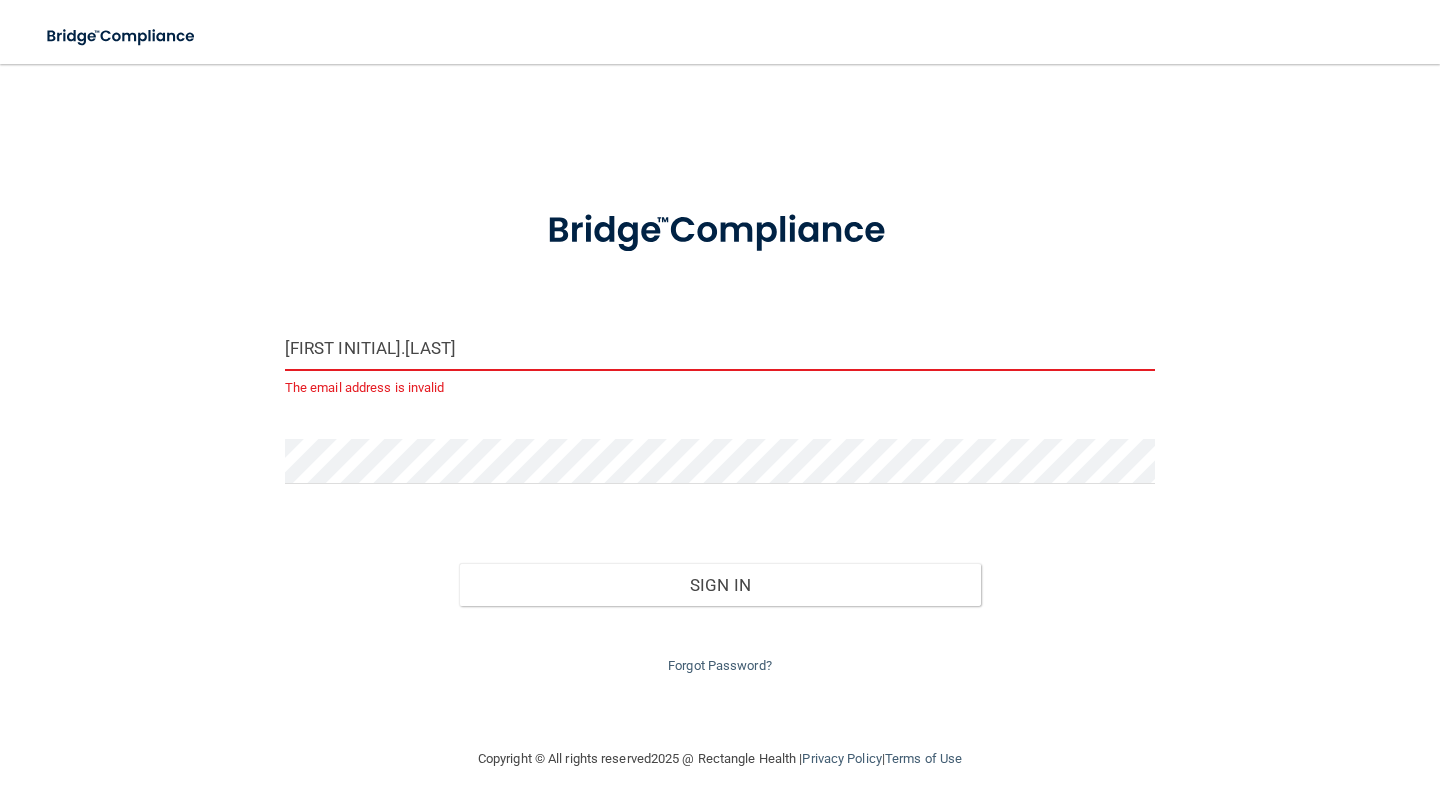 type on "[EMAIL]" 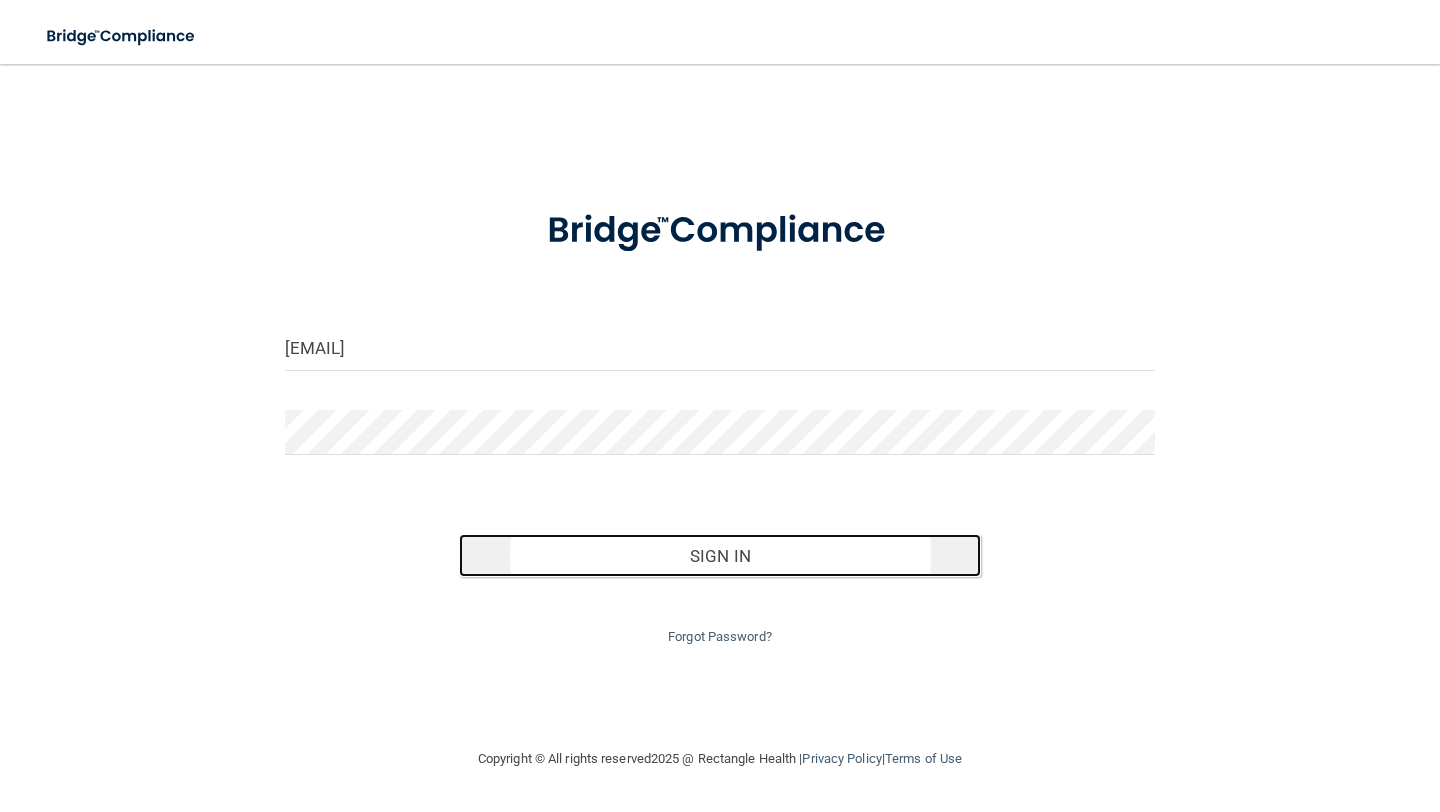click on "Sign In" at bounding box center (720, 556) 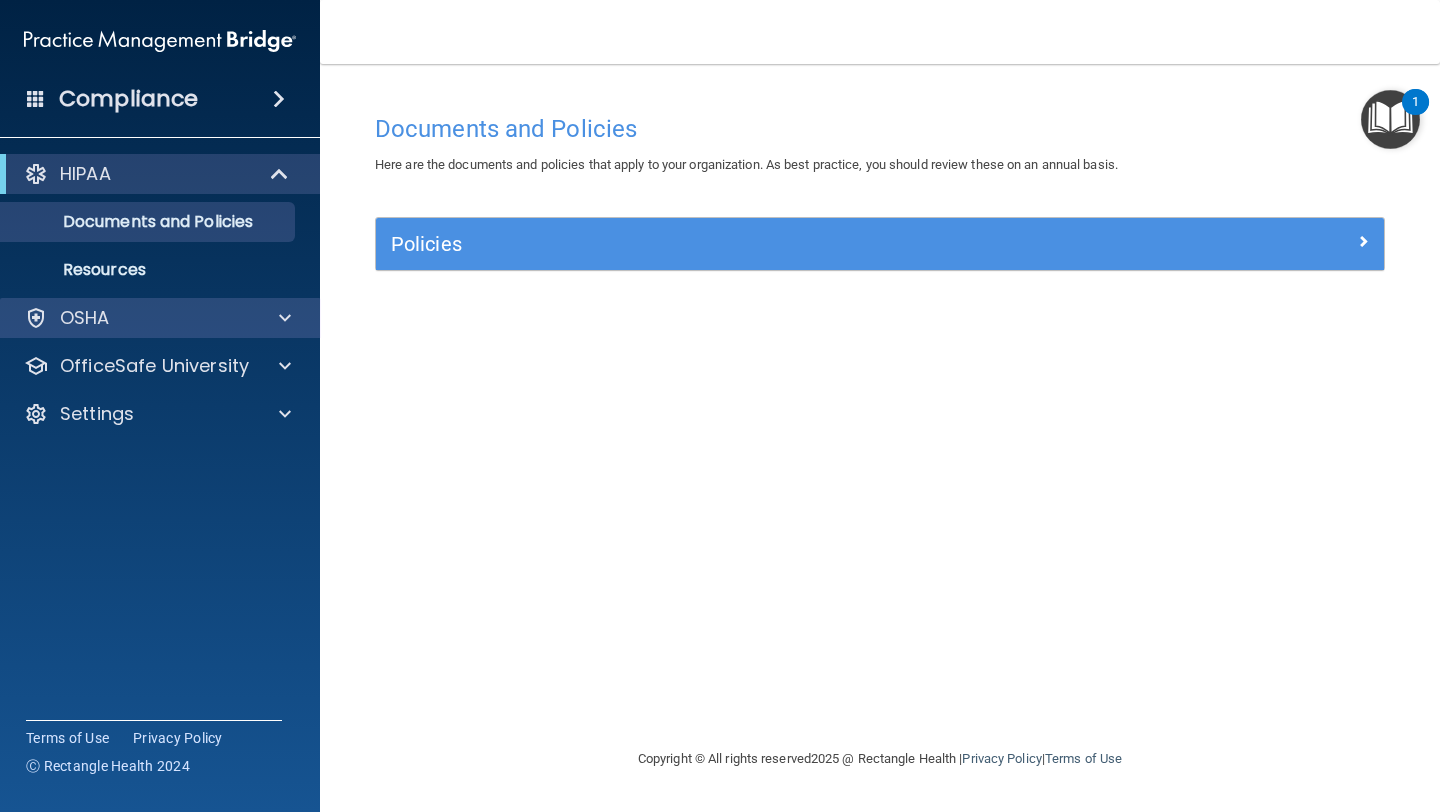 click on "OSHA" at bounding box center [160, 318] 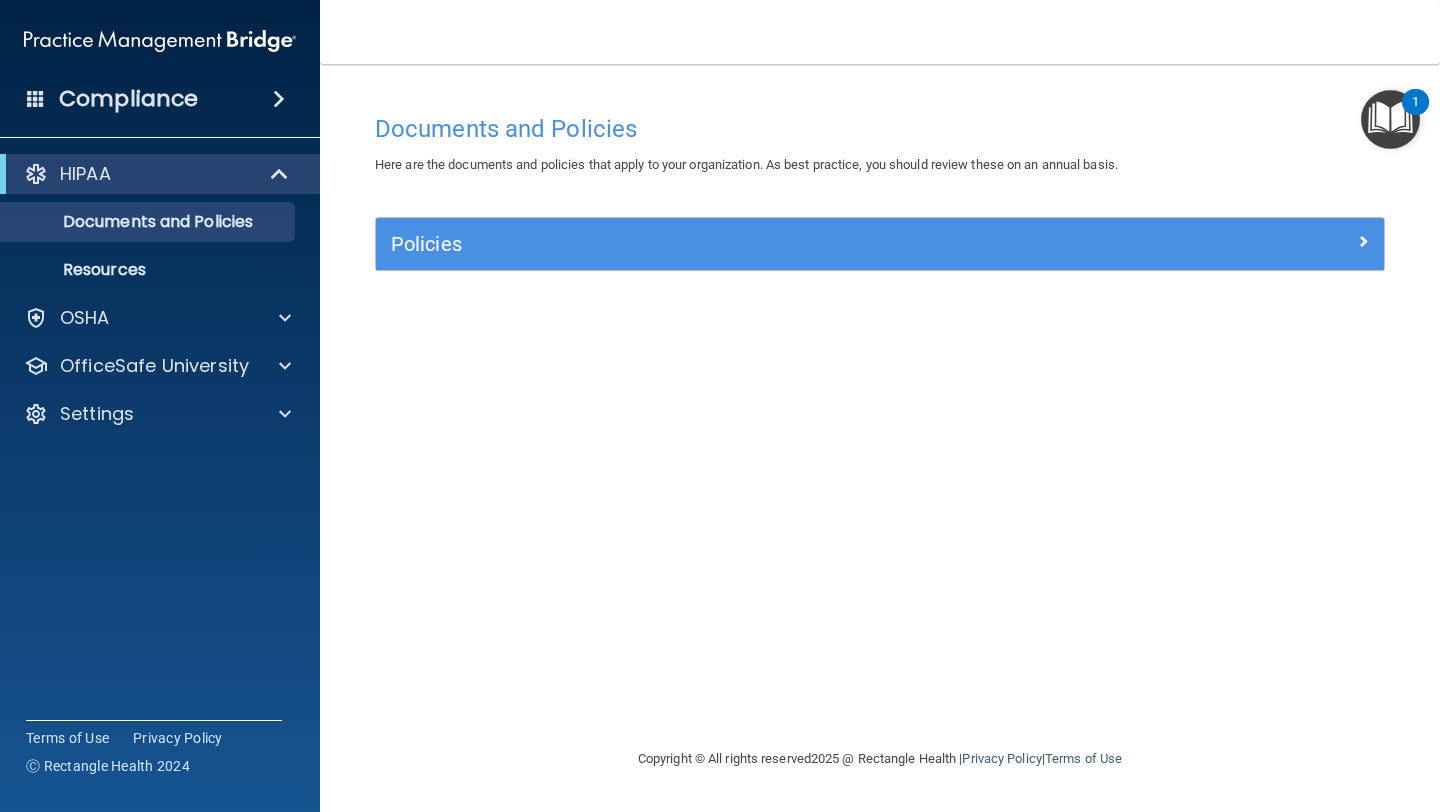 click at bounding box center [36, 98] 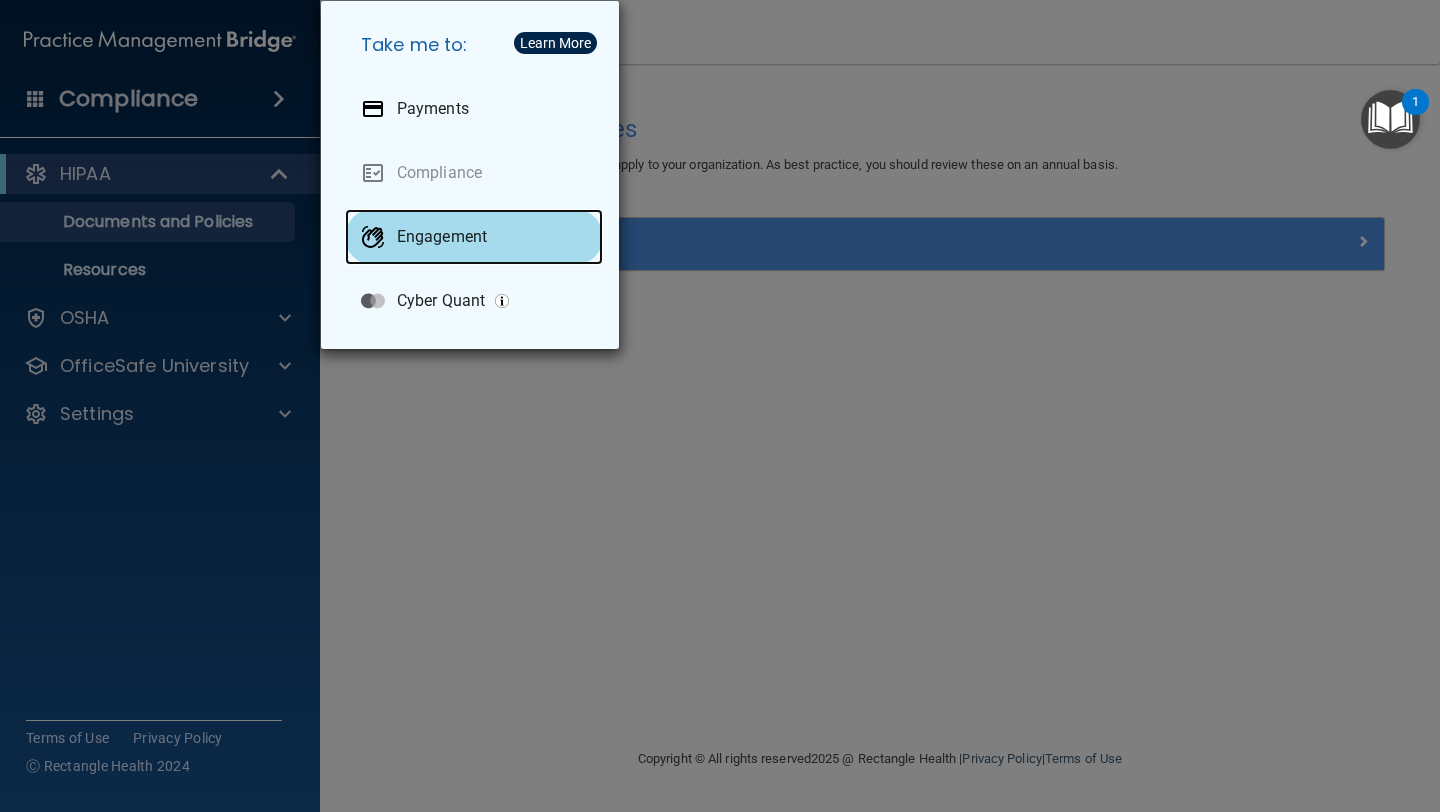click on "Engagement" at bounding box center [442, 237] 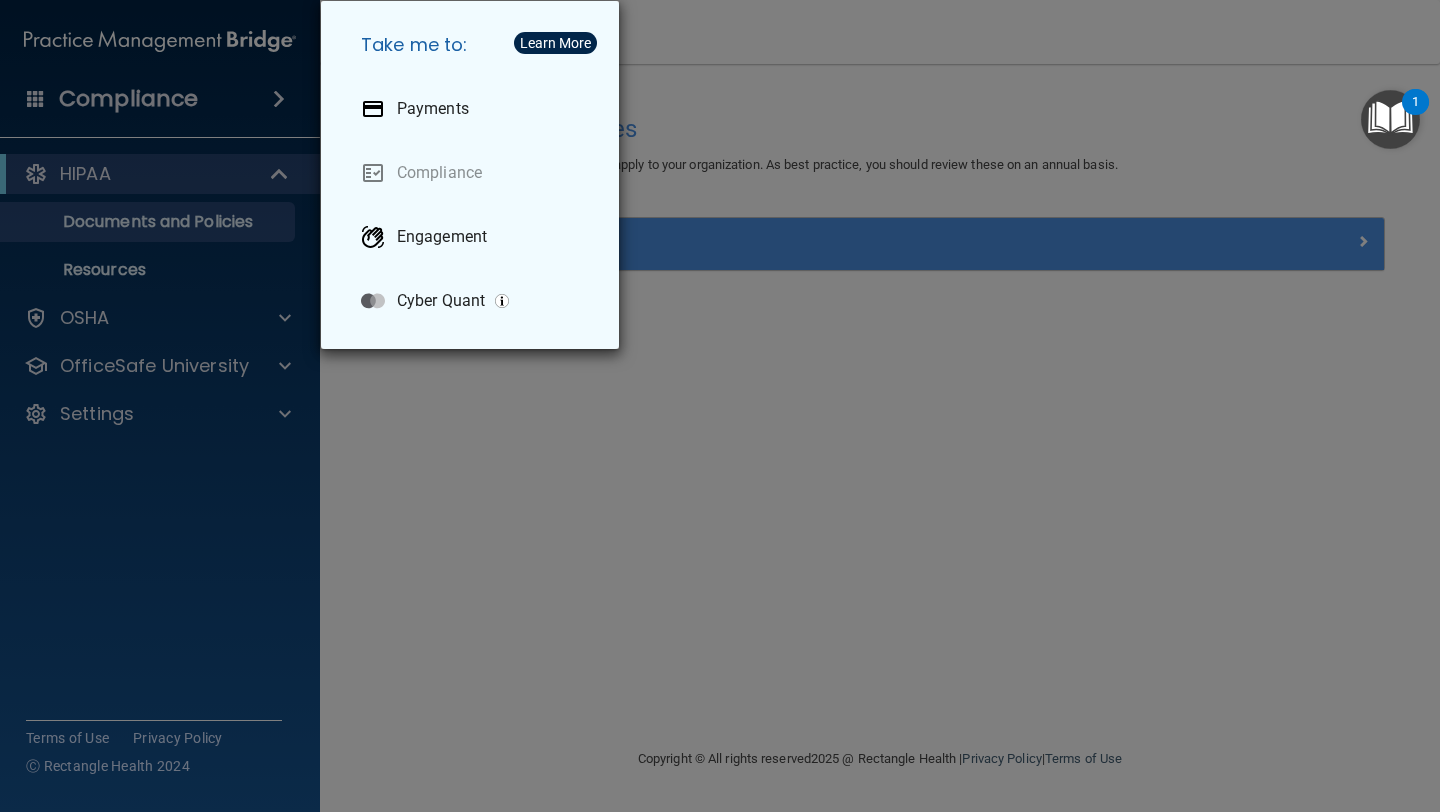 click on "Take me to:             Payments                   Compliance                     Engagement                     Cyber Quant" at bounding box center [720, 406] 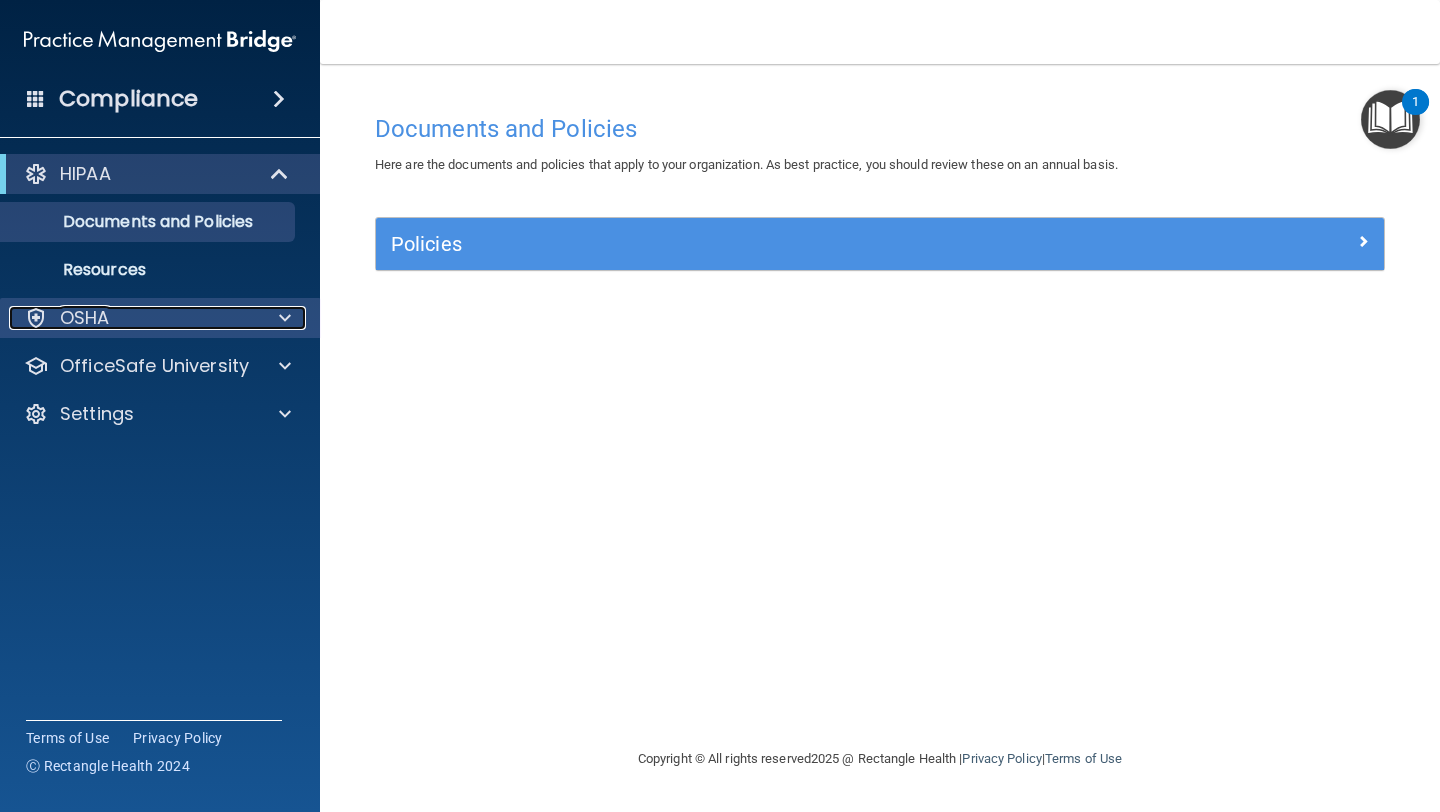 click at bounding box center (282, 318) 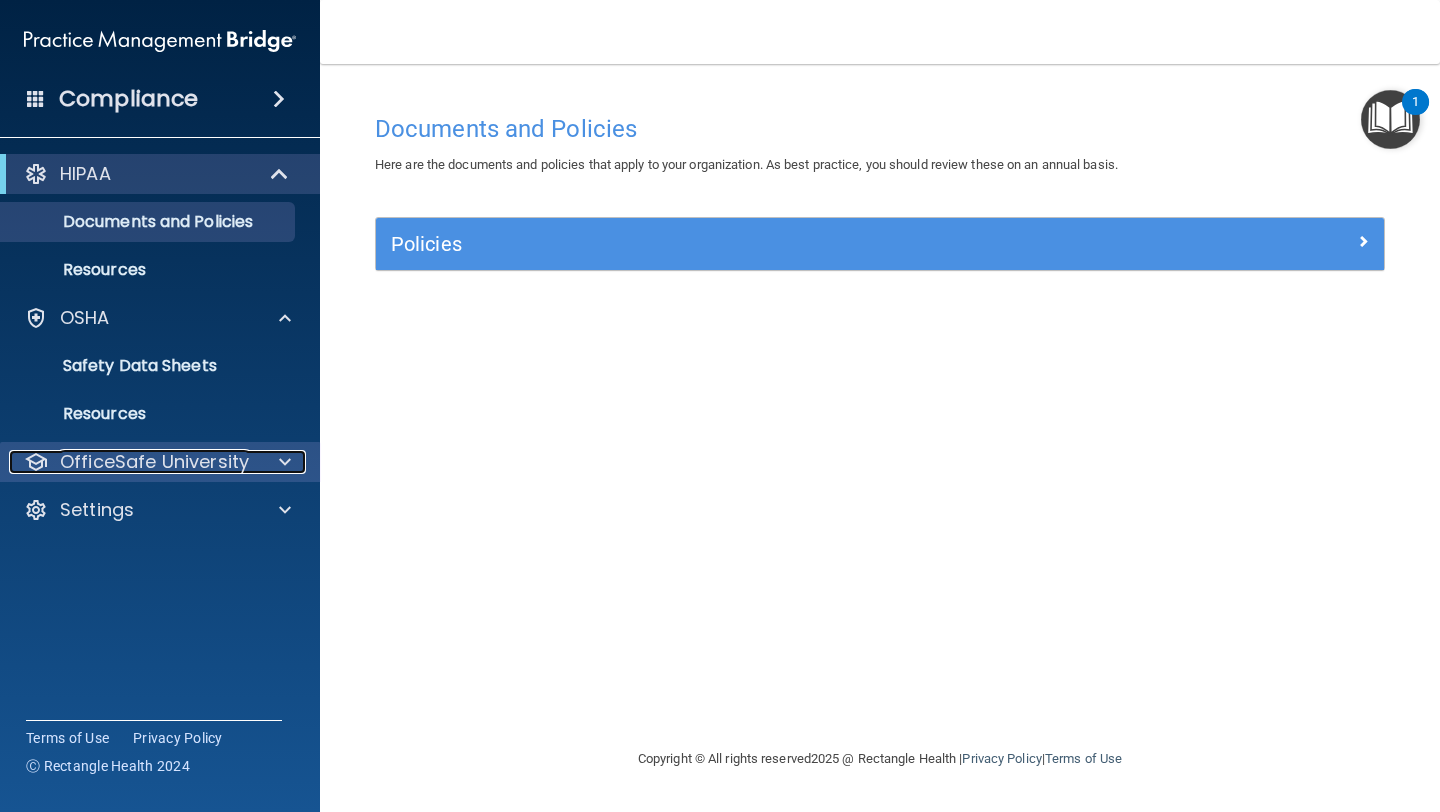 click at bounding box center (285, 462) 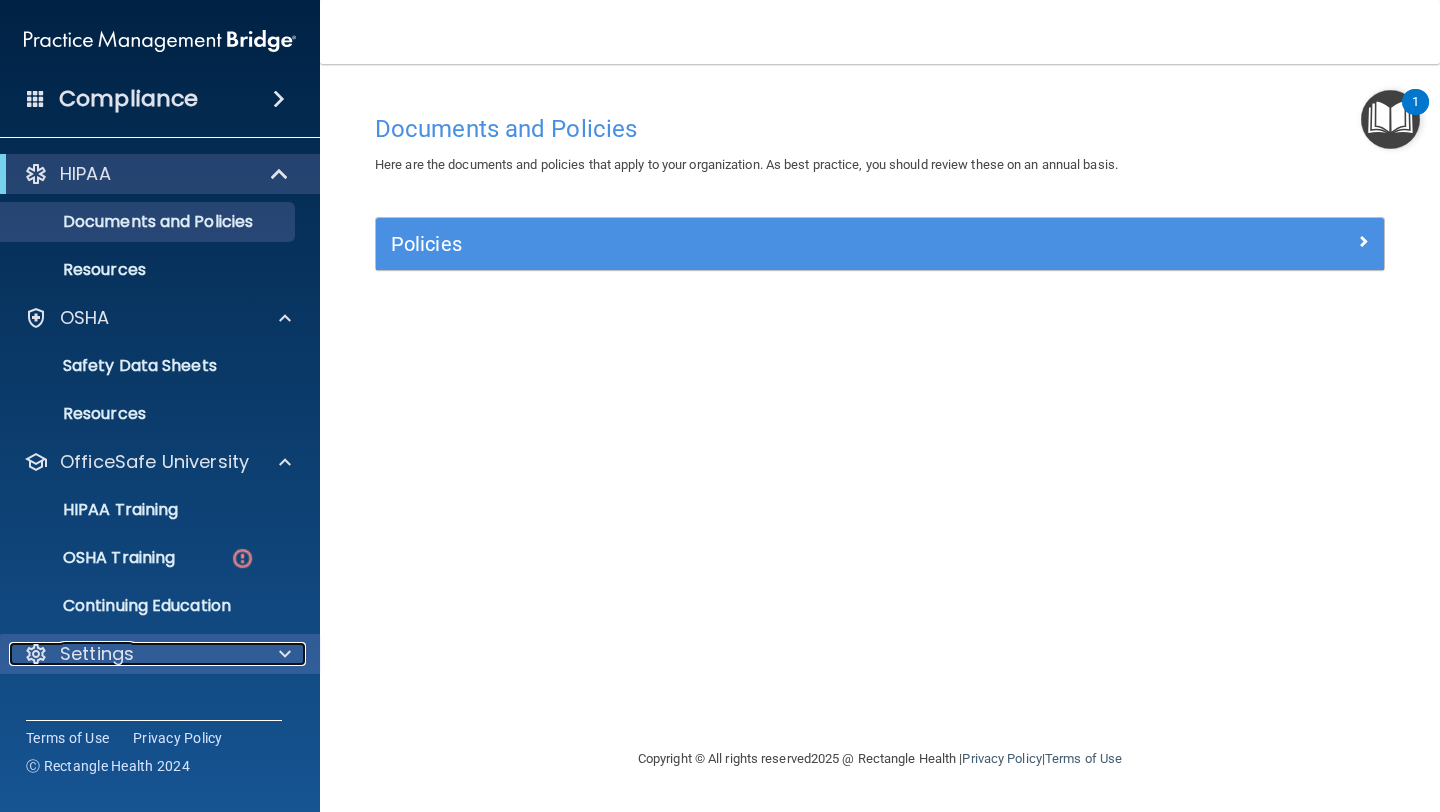 click at bounding box center (285, 654) 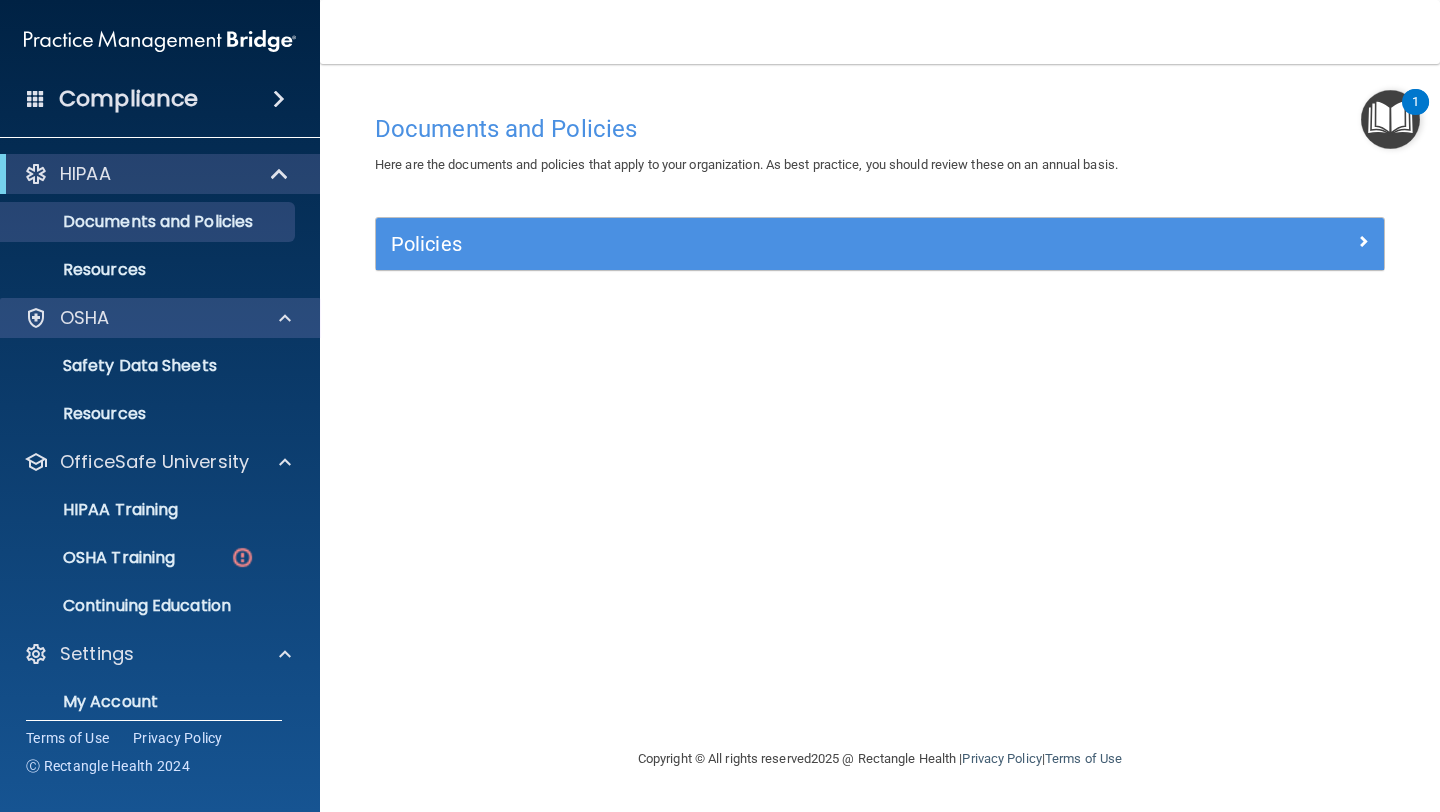 click on "OSHA" at bounding box center [160, 318] 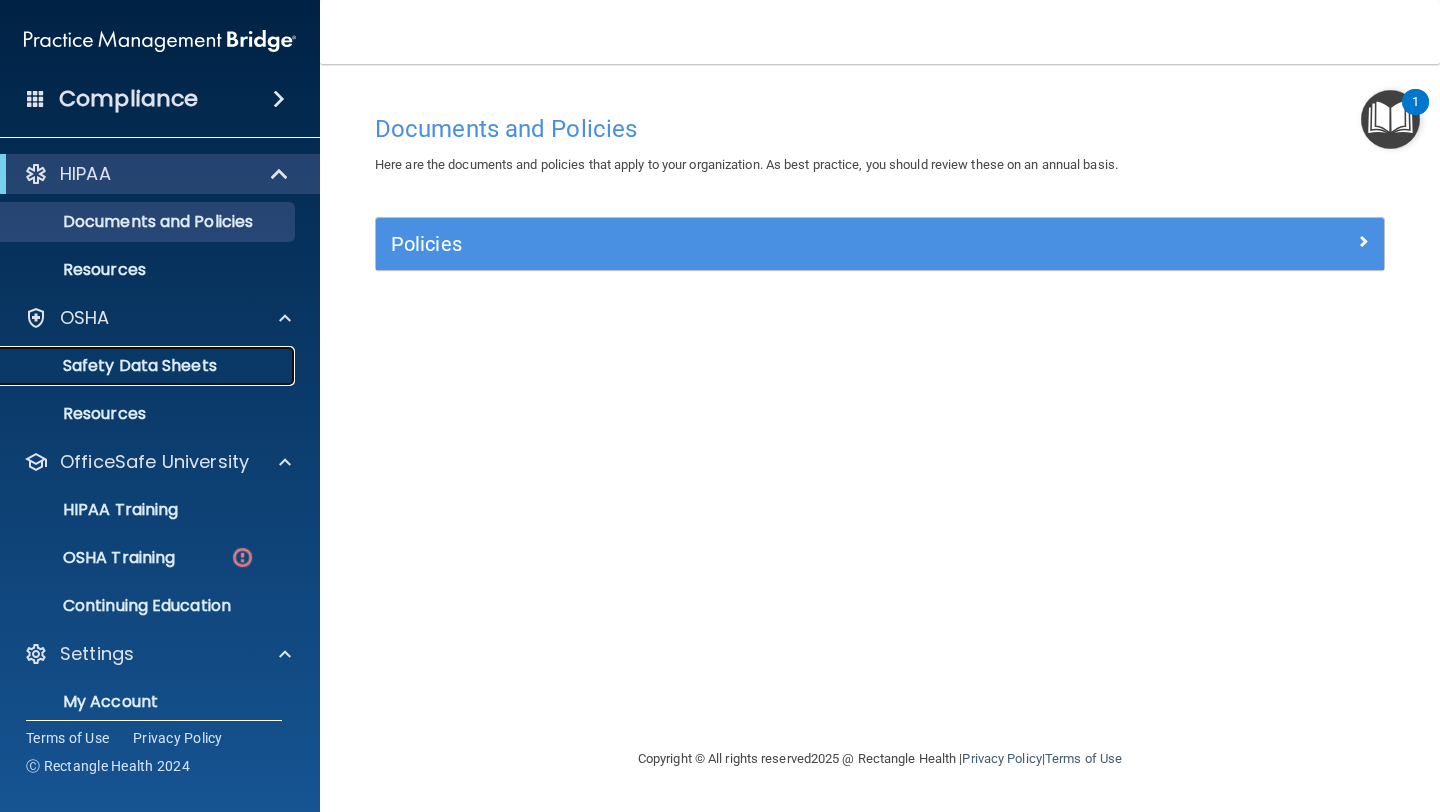 click on "Safety Data Sheets" at bounding box center (149, 366) 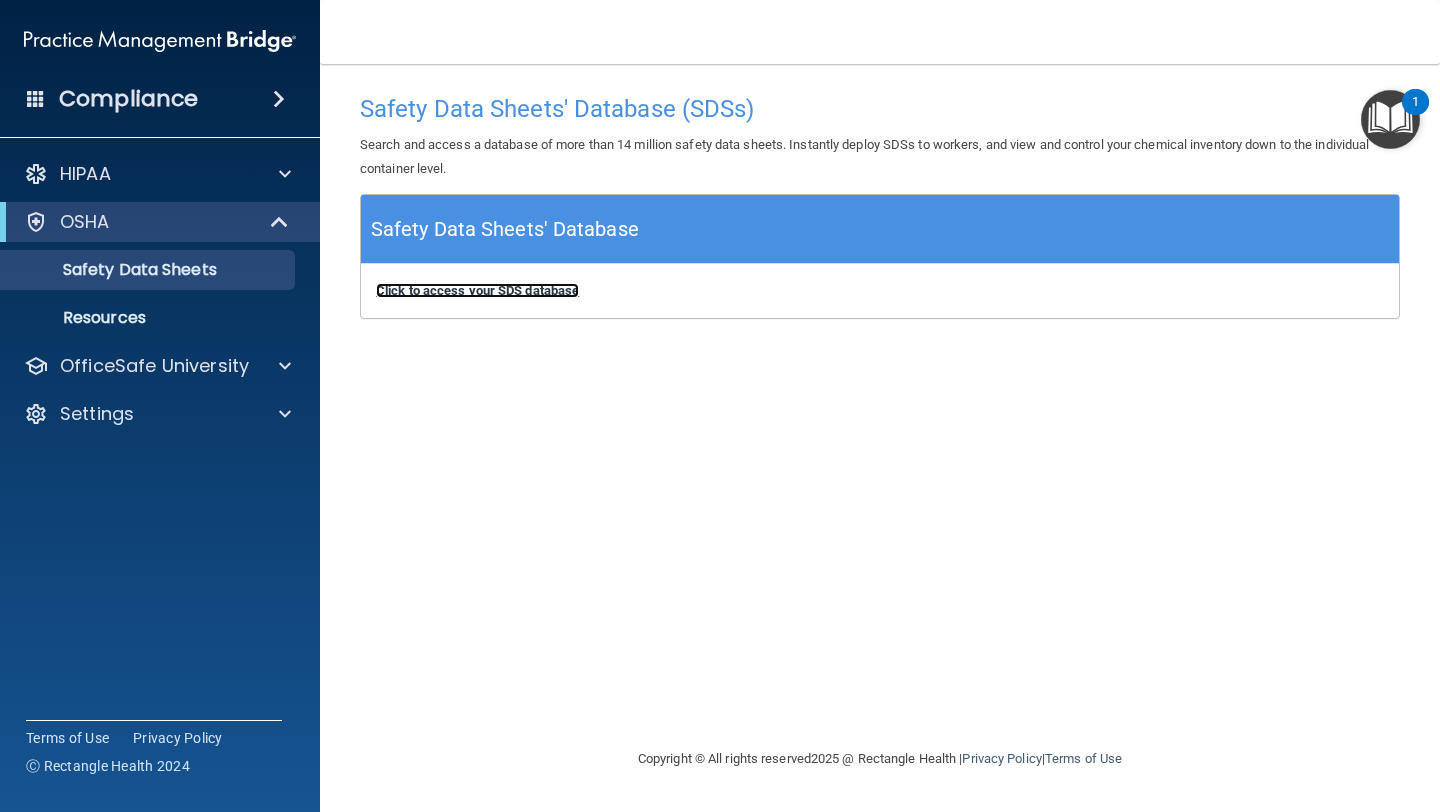 click on "Click to access your SDS database" at bounding box center (477, 290) 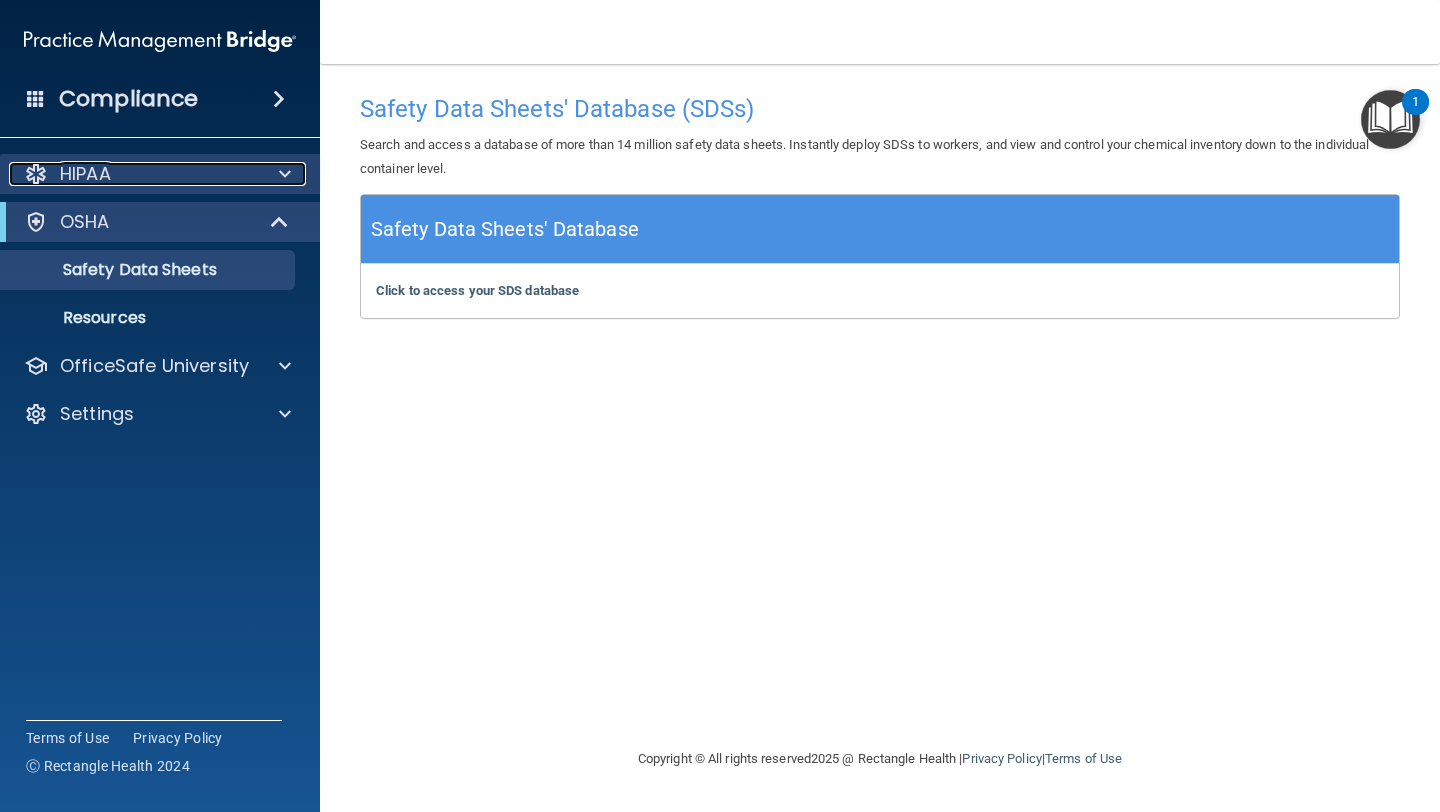 click on "HIPAA" at bounding box center [85, 174] 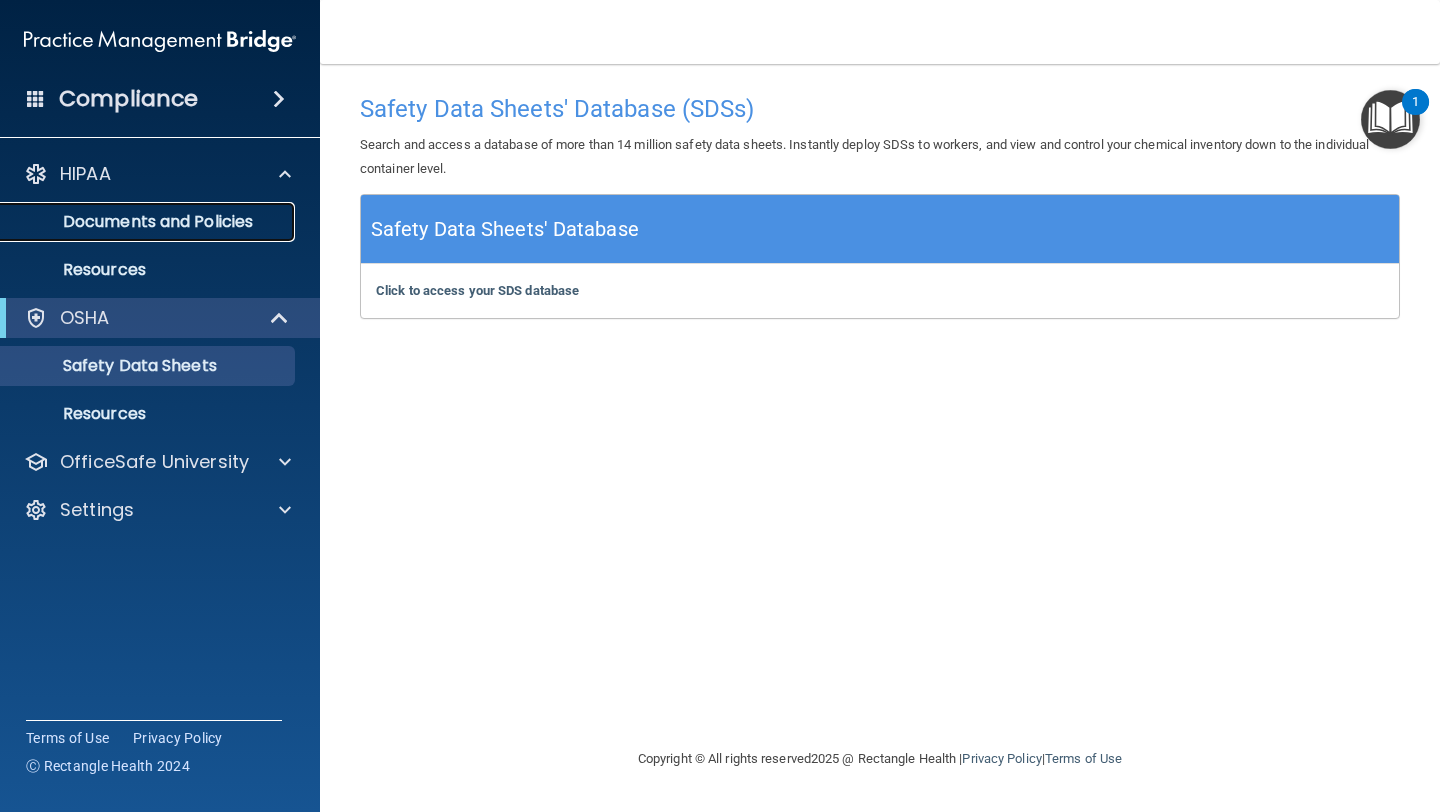 click on "Documents and Policies" at bounding box center (149, 222) 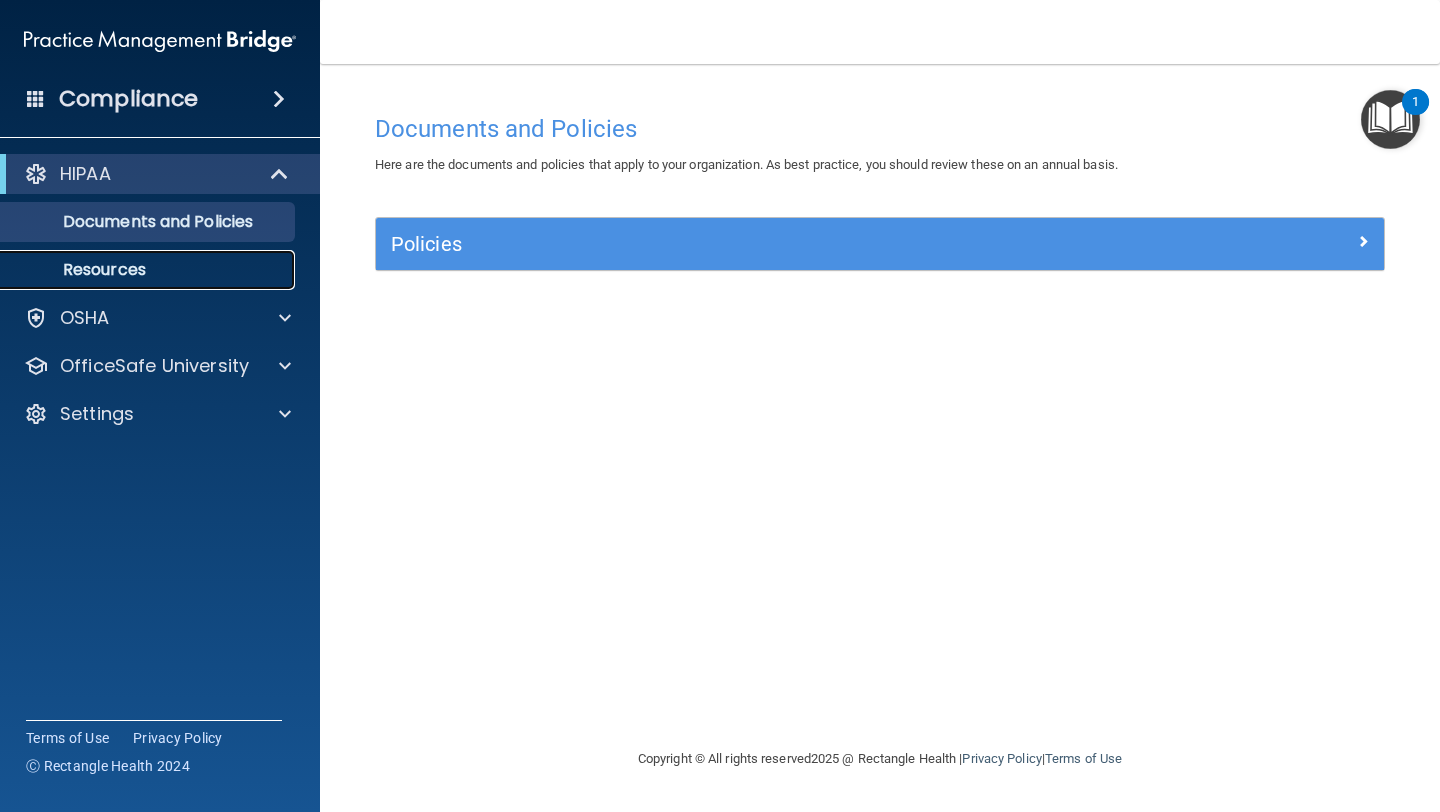 click on "Resources" at bounding box center (149, 270) 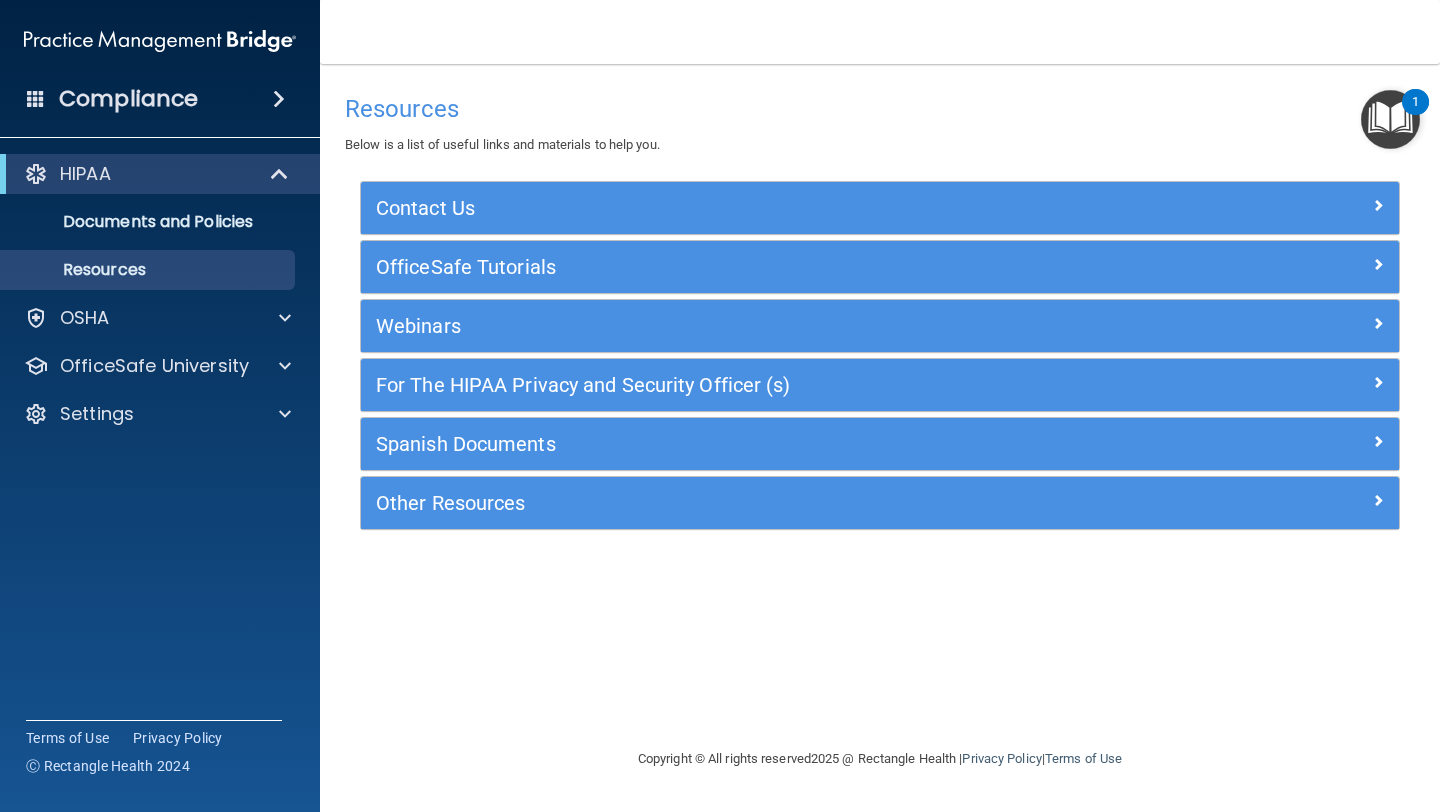 click on "For The HIPAA Privacy and Security Officer (s)" at bounding box center [880, 385] 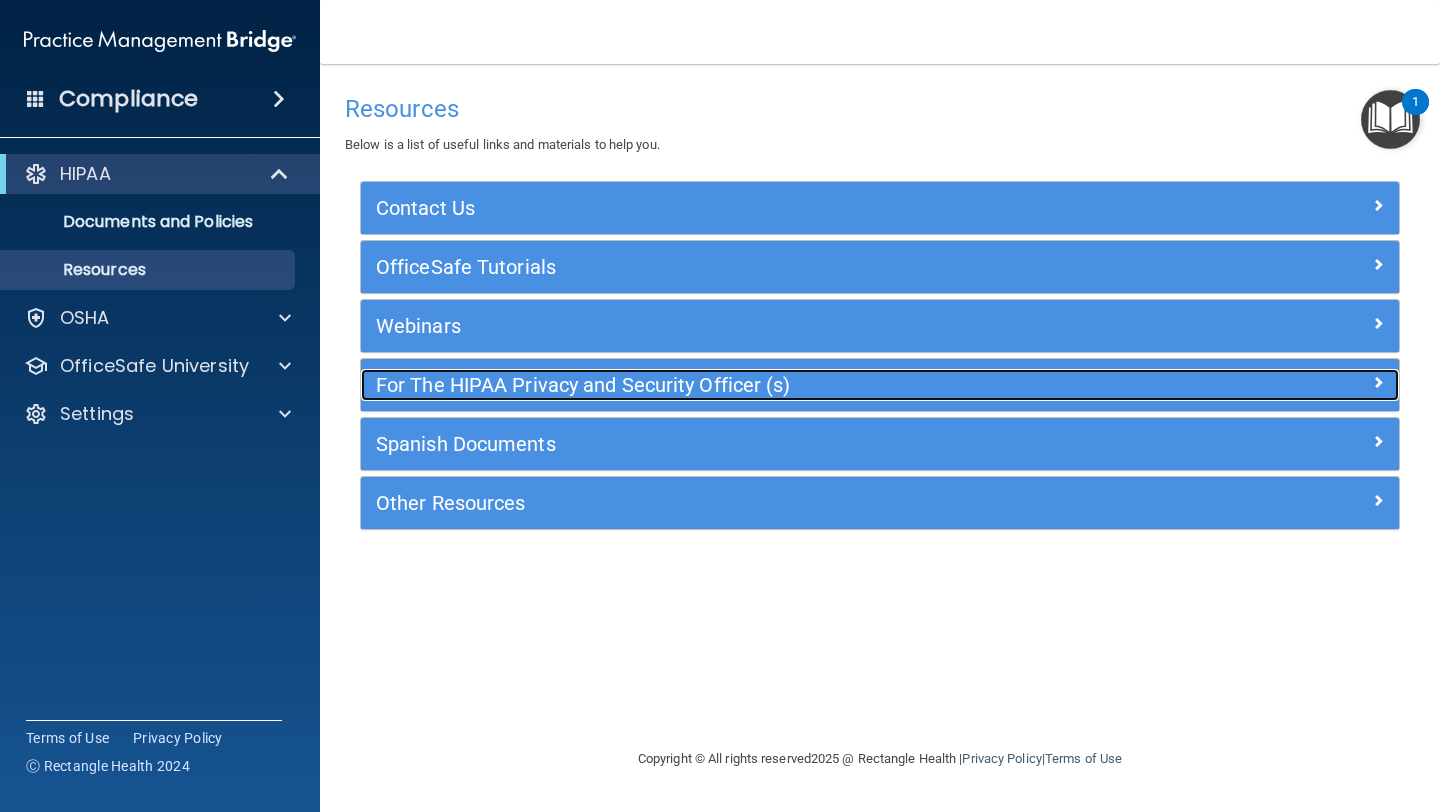 click on "For The HIPAA Privacy and Security Officer (s)" at bounding box center [750, 385] 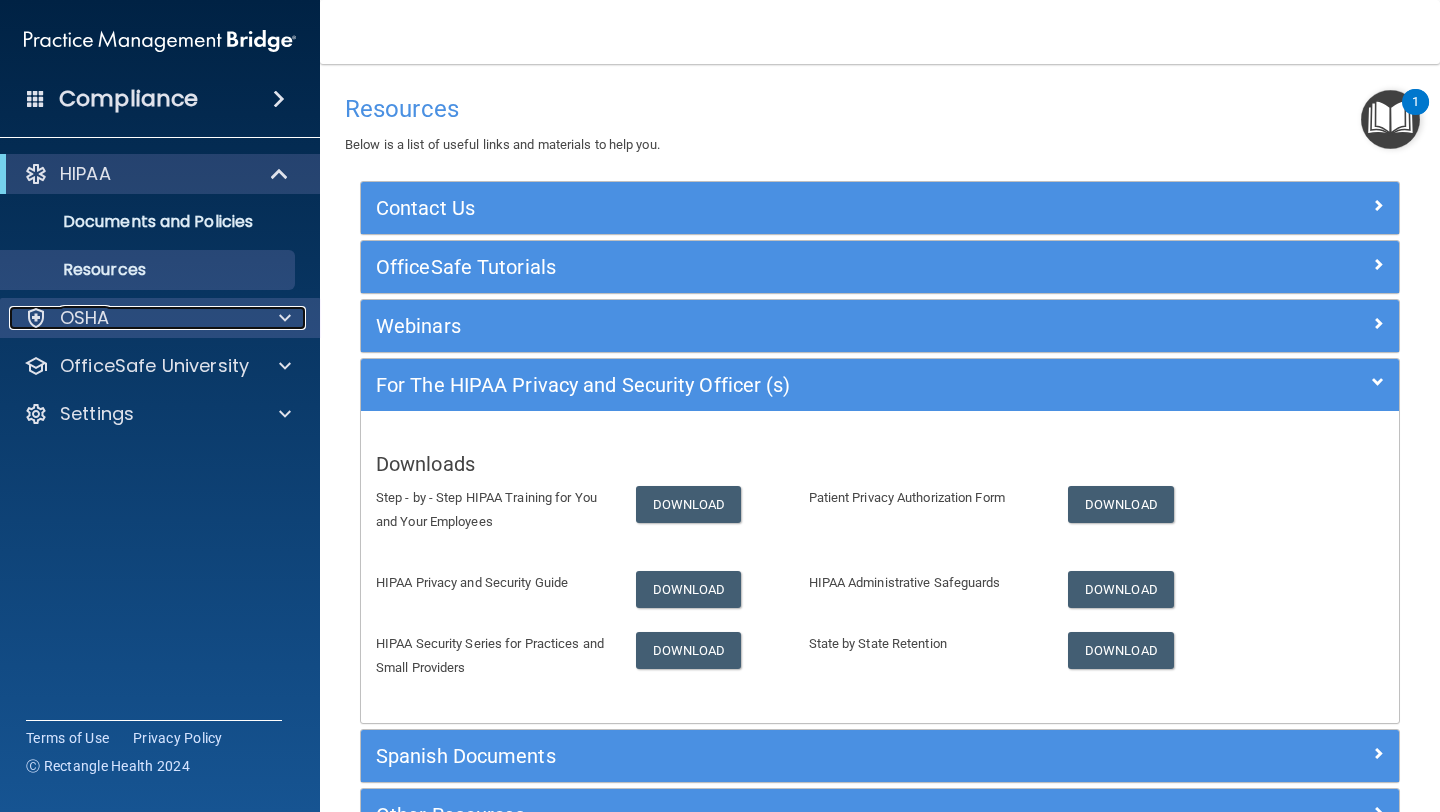 click on "OSHA" at bounding box center (133, 318) 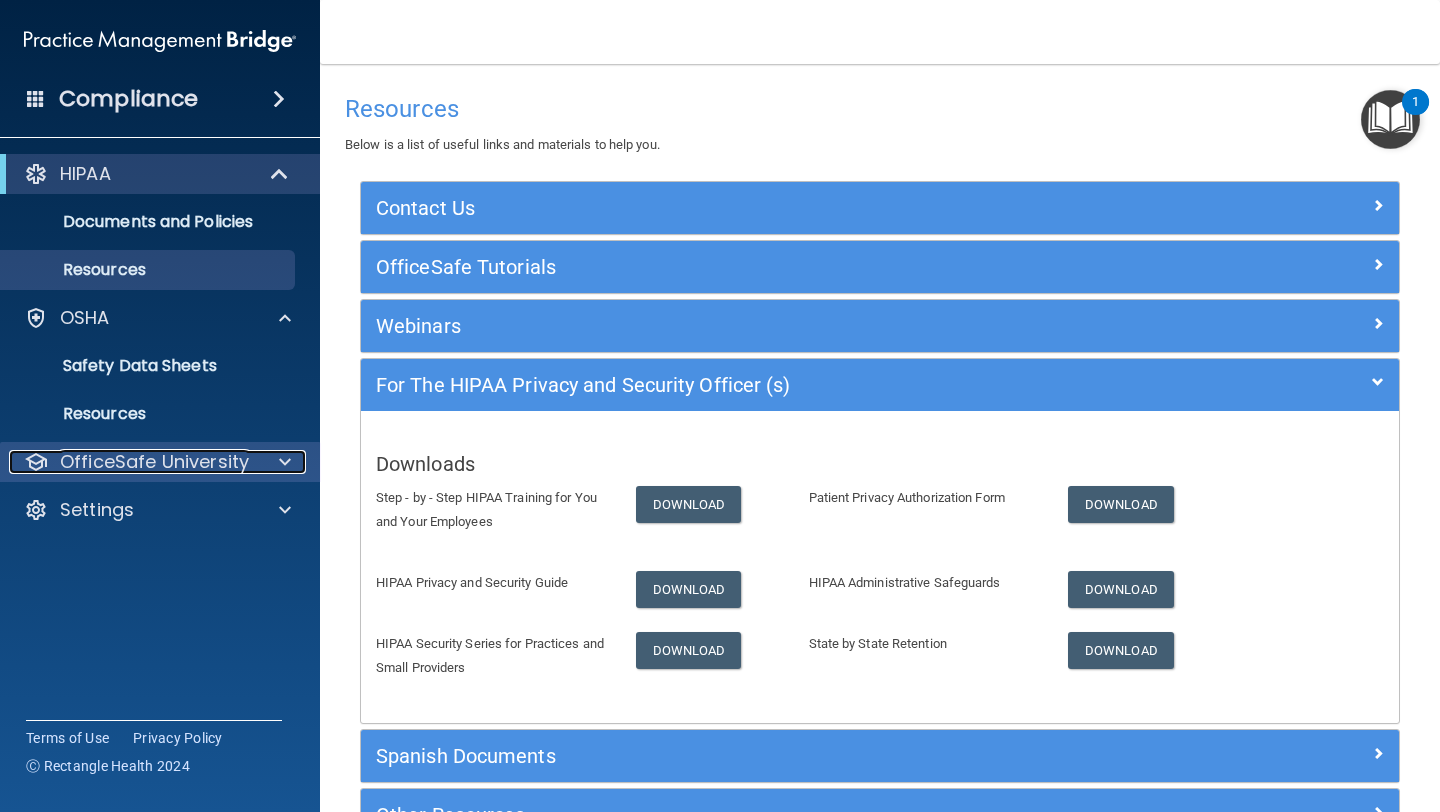 click on "OfficeSafe University" at bounding box center [154, 462] 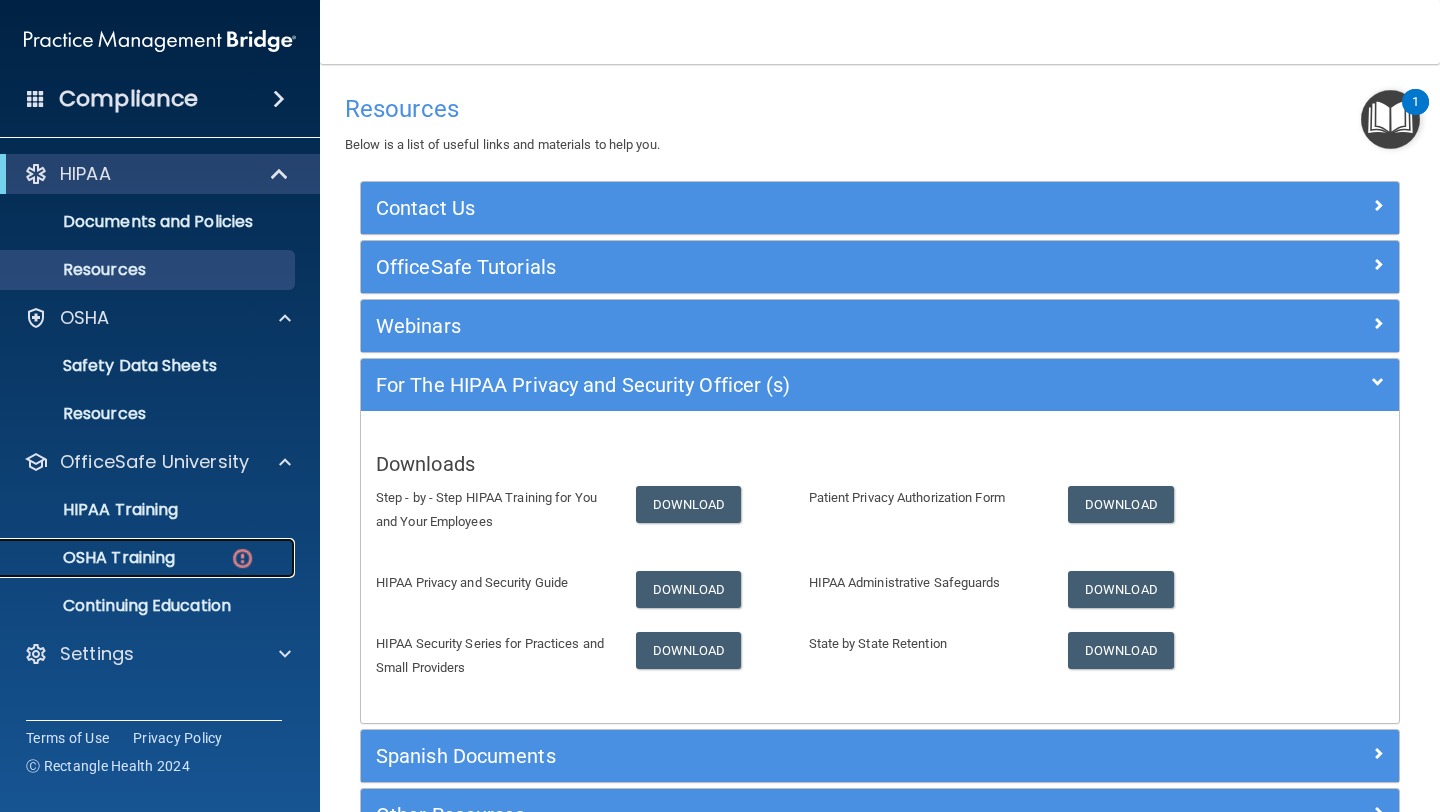 click on "OSHA Training" at bounding box center (94, 558) 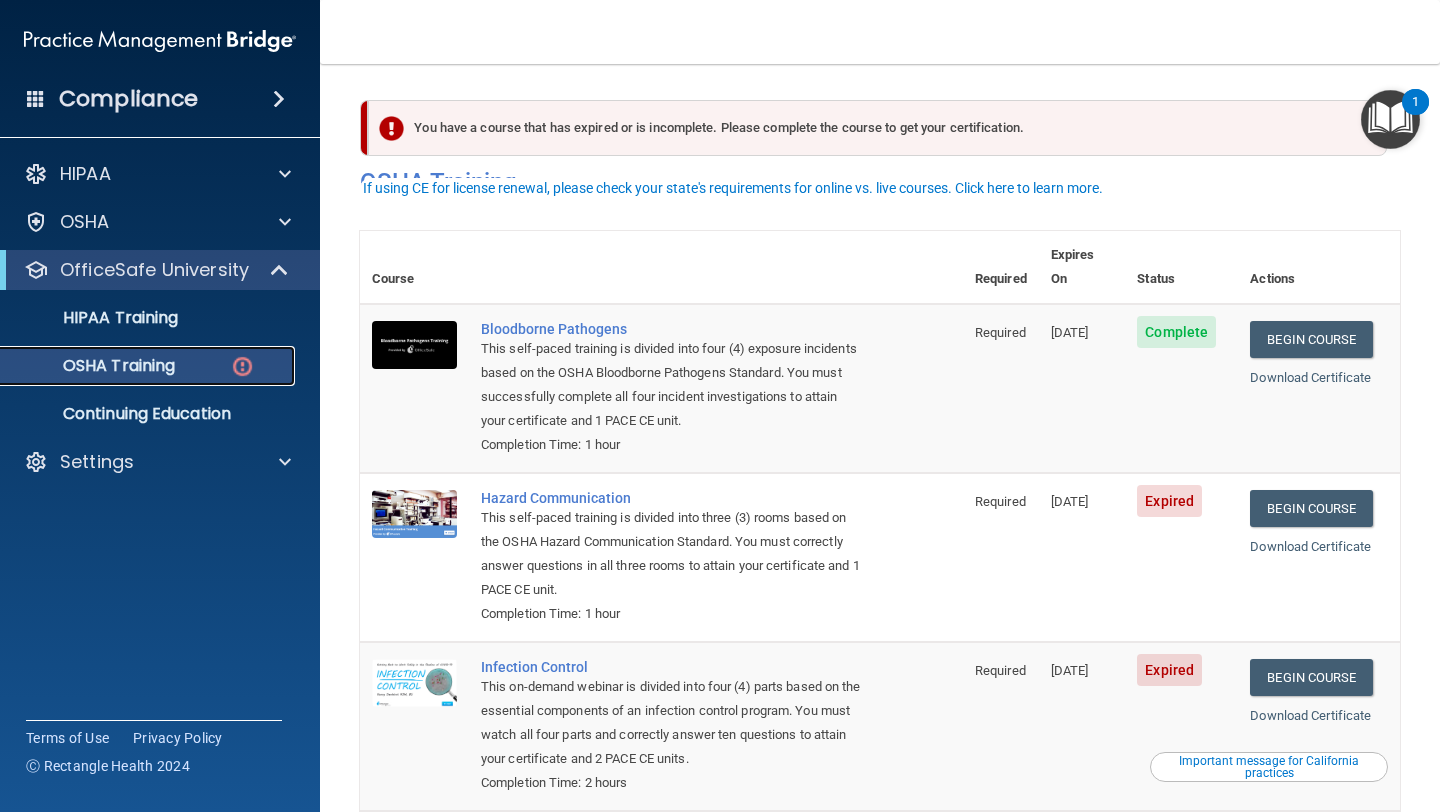 scroll, scrollTop: 93, scrollLeft: 0, axis: vertical 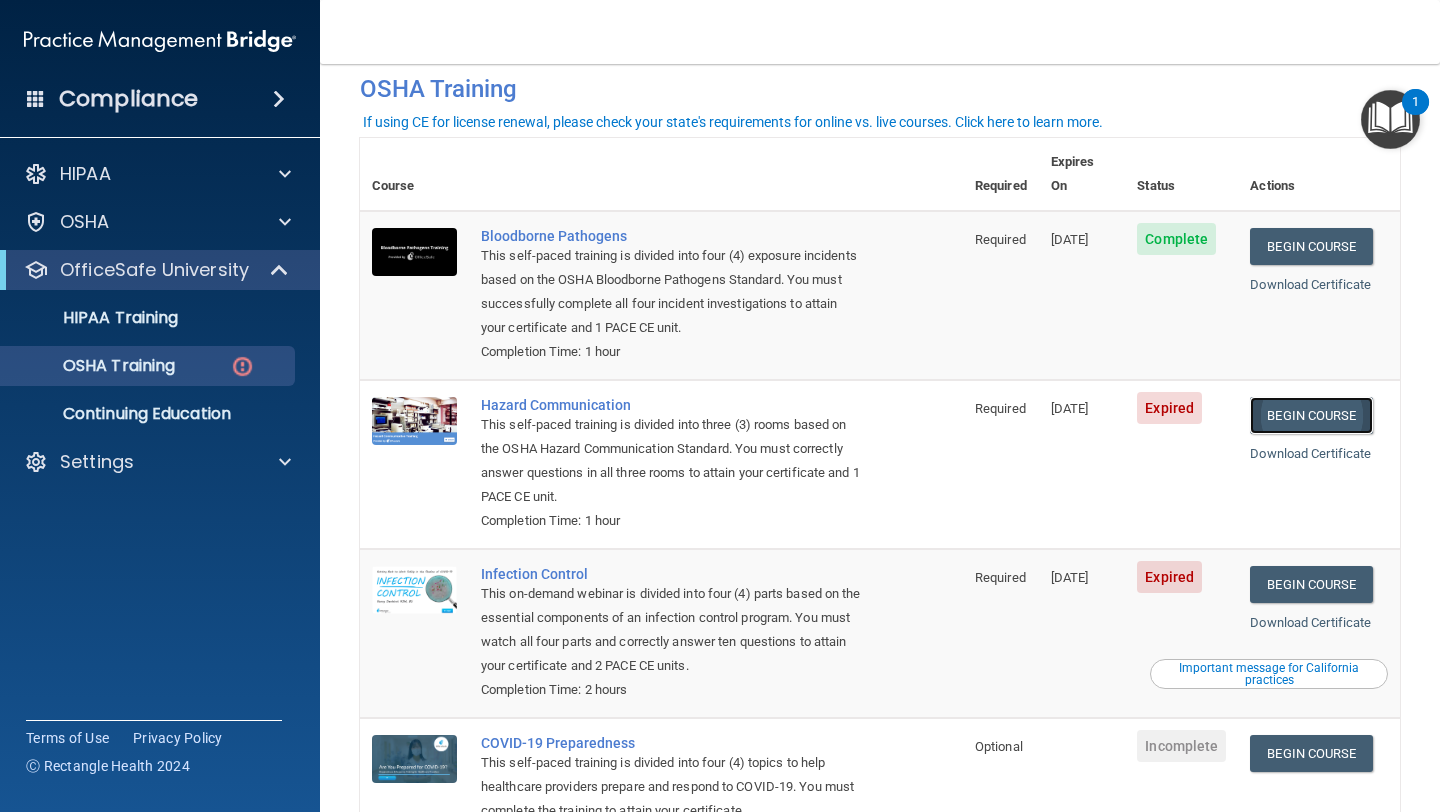 click on "Begin Course" at bounding box center [1311, 415] 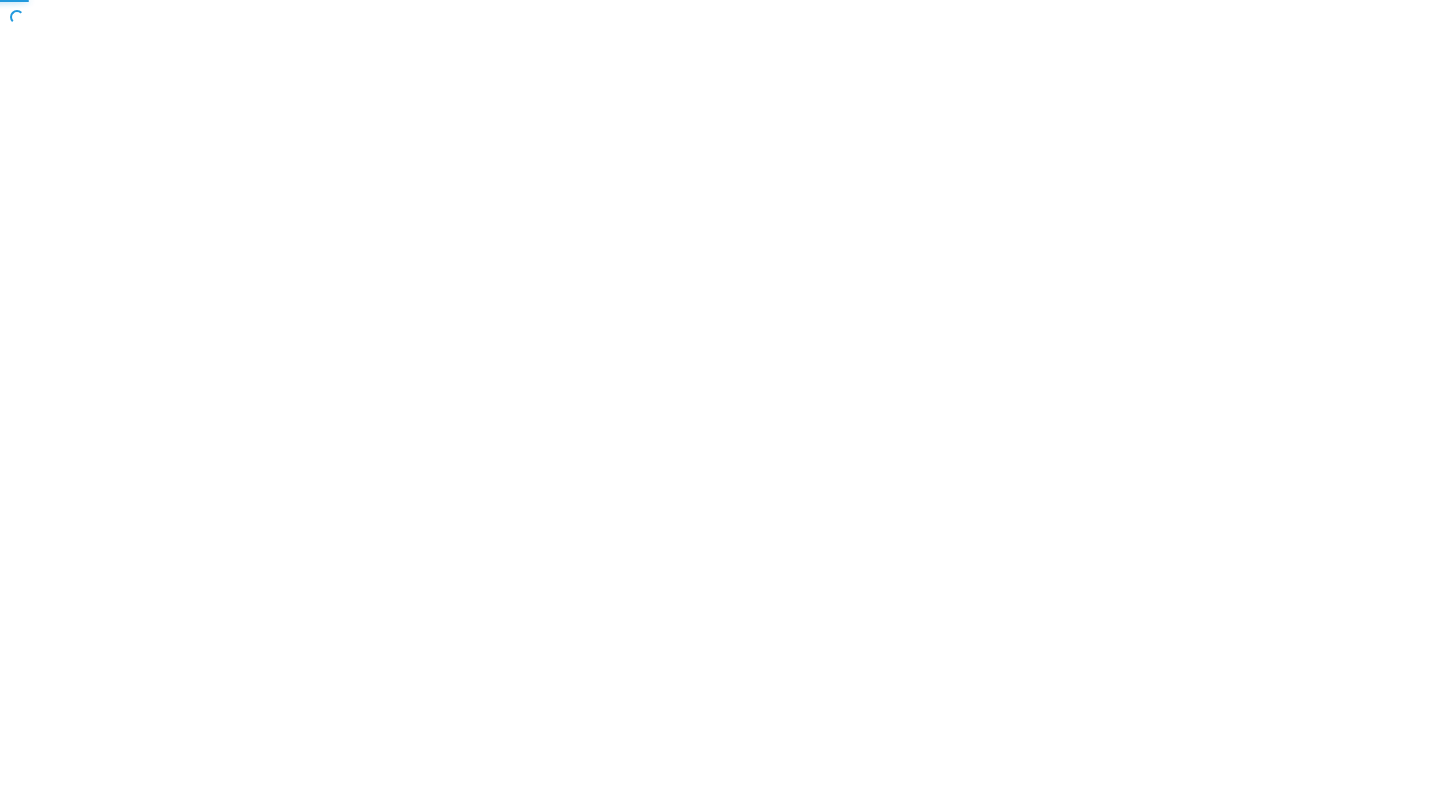 scroll, scrollTop: 0, scrollLeft: 0, axis: both 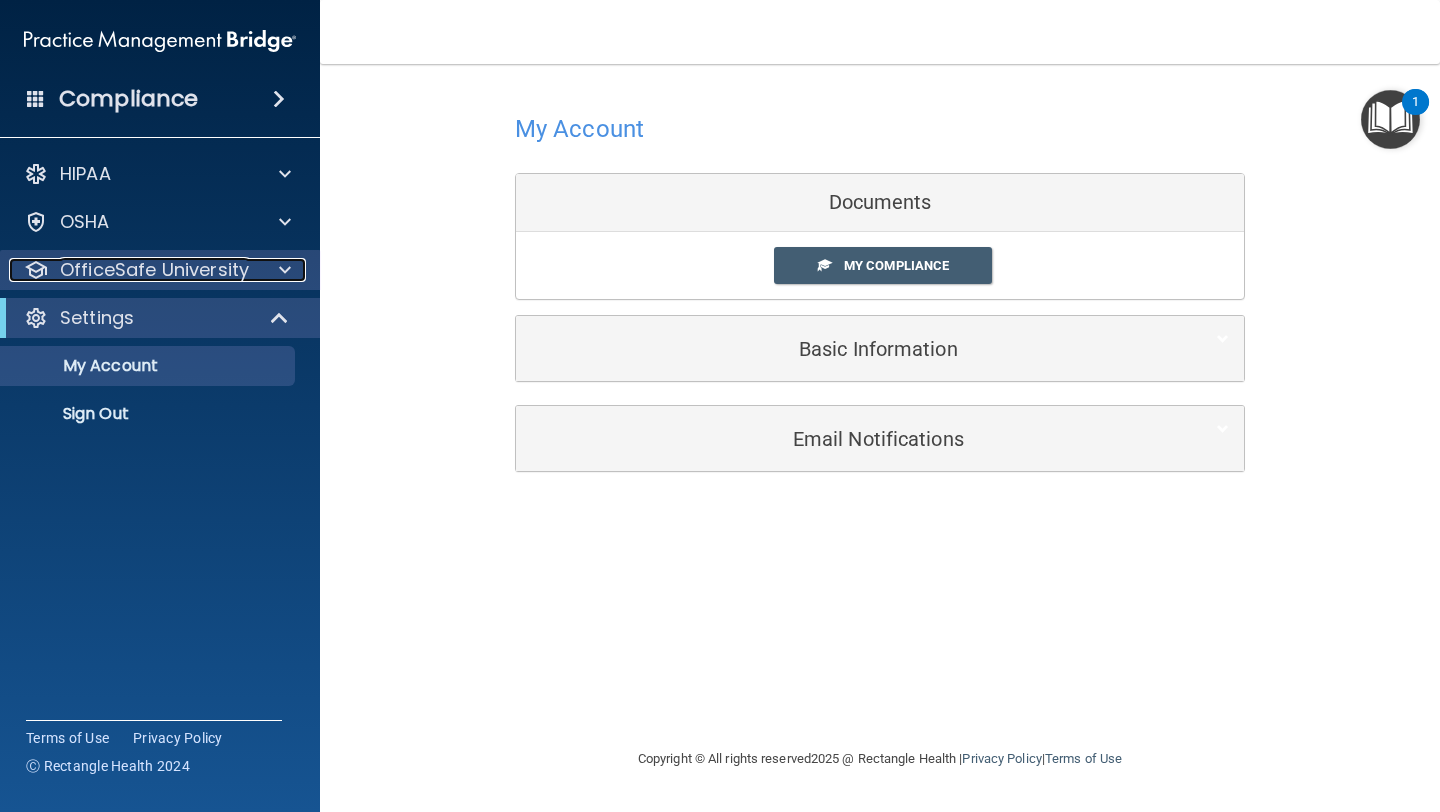 click on "OfficeSafe University" at bounding box center (154, 270) 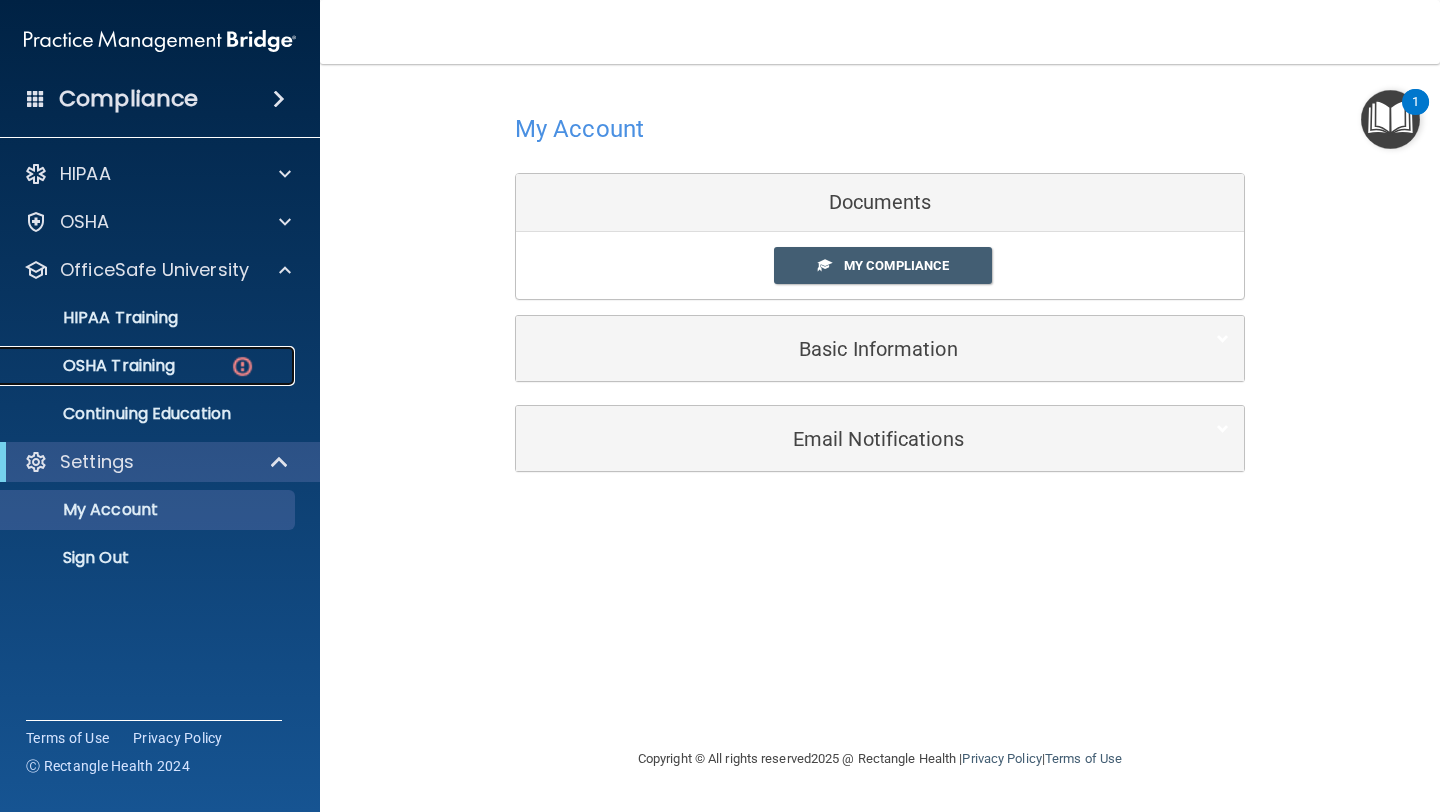 click on "OSHA Training" at bounding box center (94, 366) 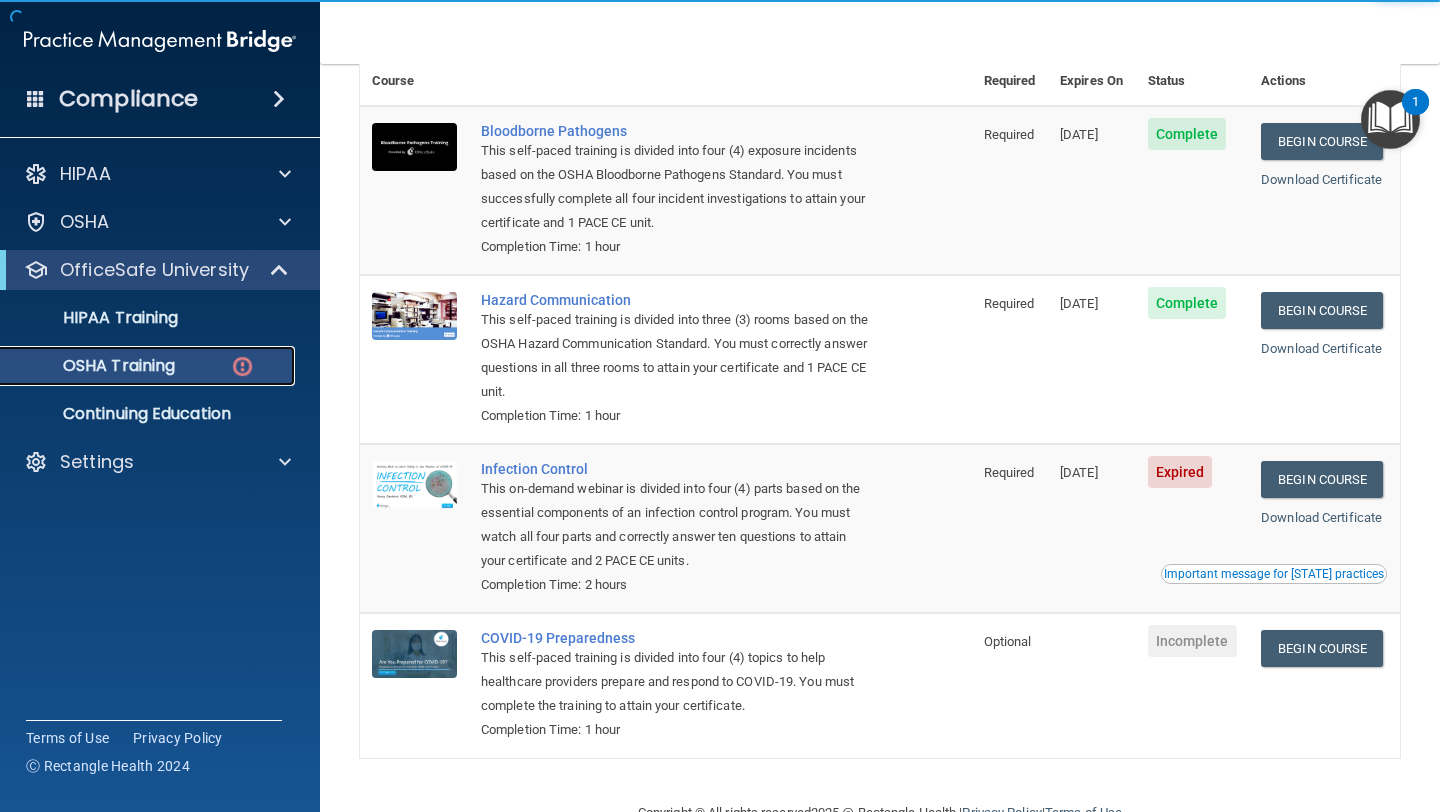 scroll, scrollTop: 225, scrollLeft: 0, axis: vertical 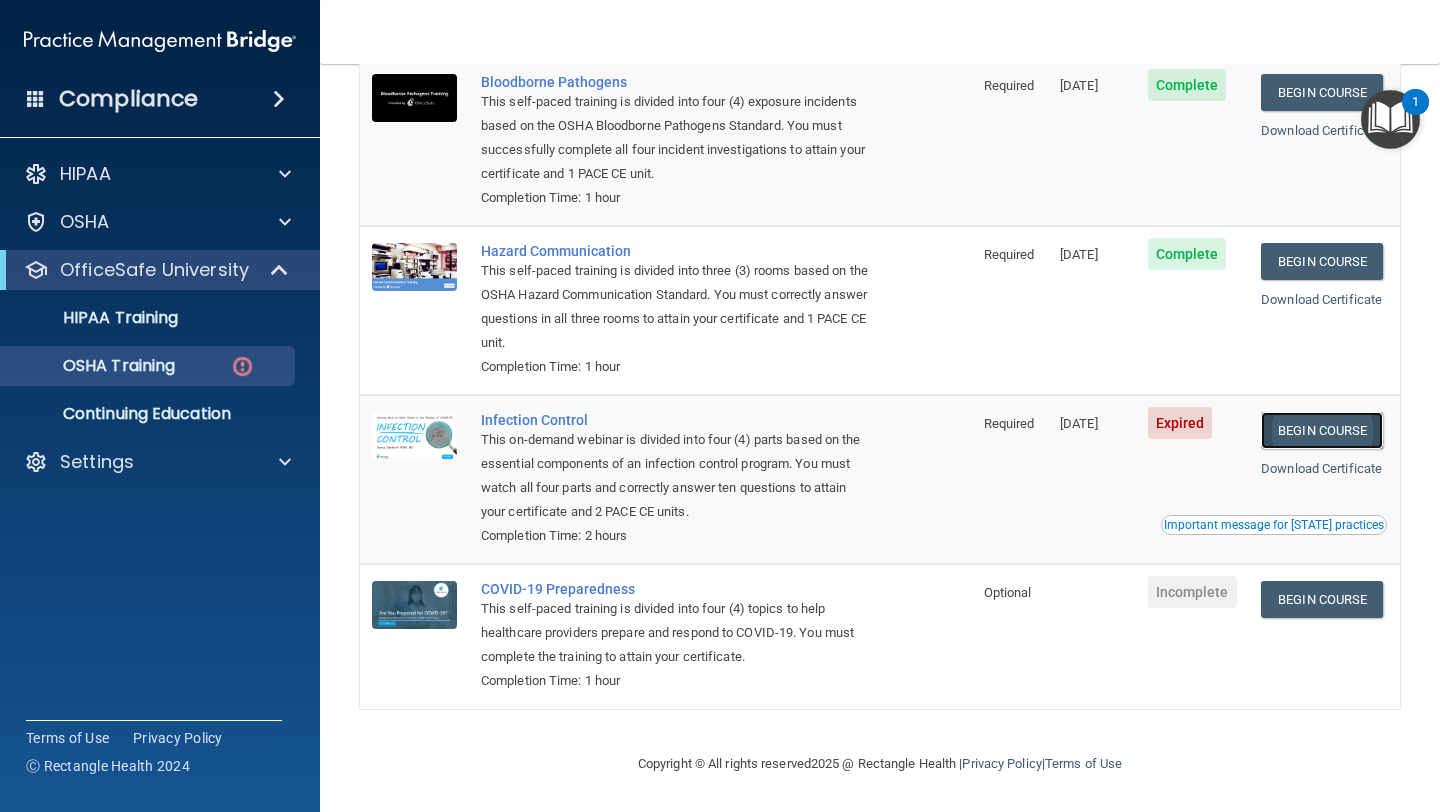click on "Begin Course" at bounding box center (1322, 430) 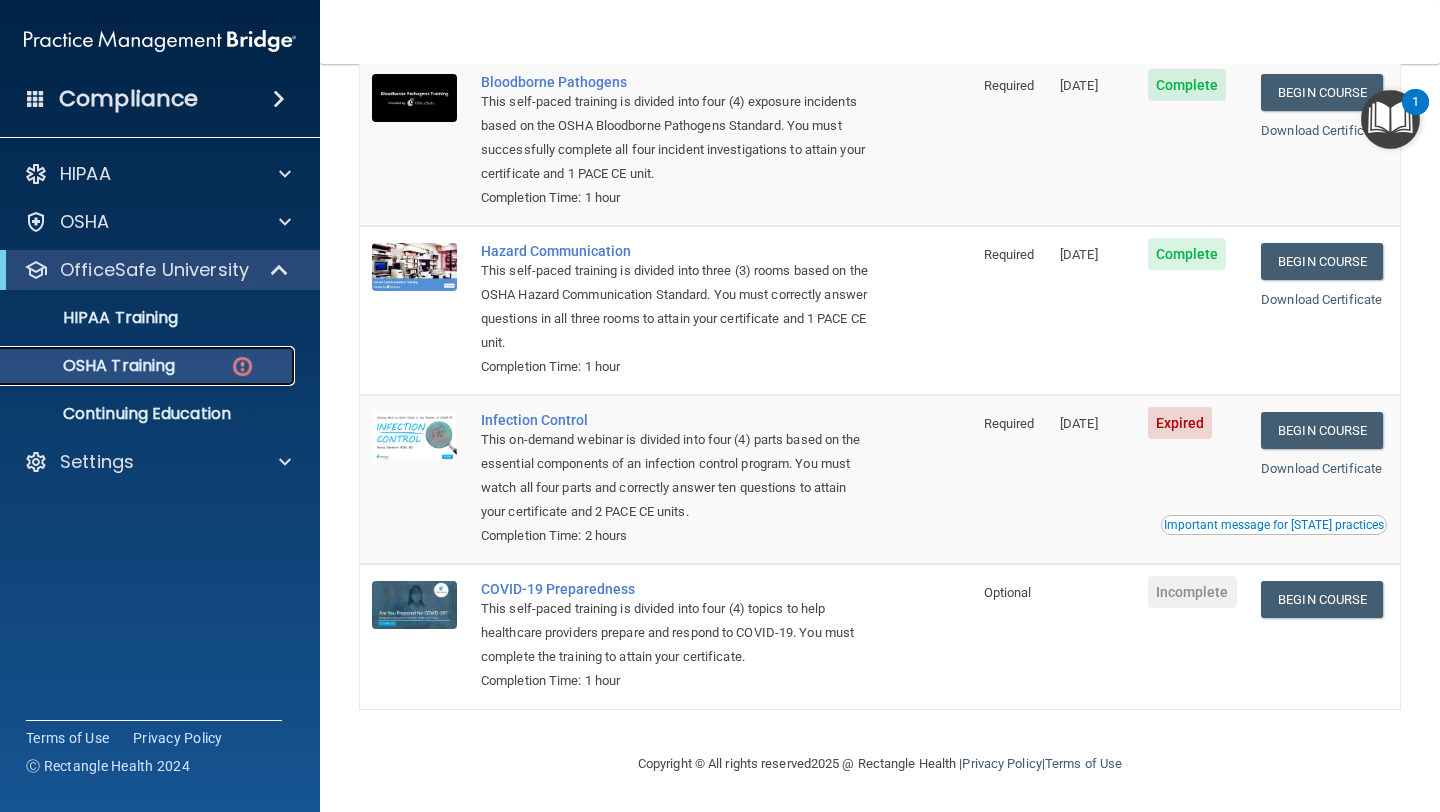 click on "OSHA Training" at bounding box center [94, 366] 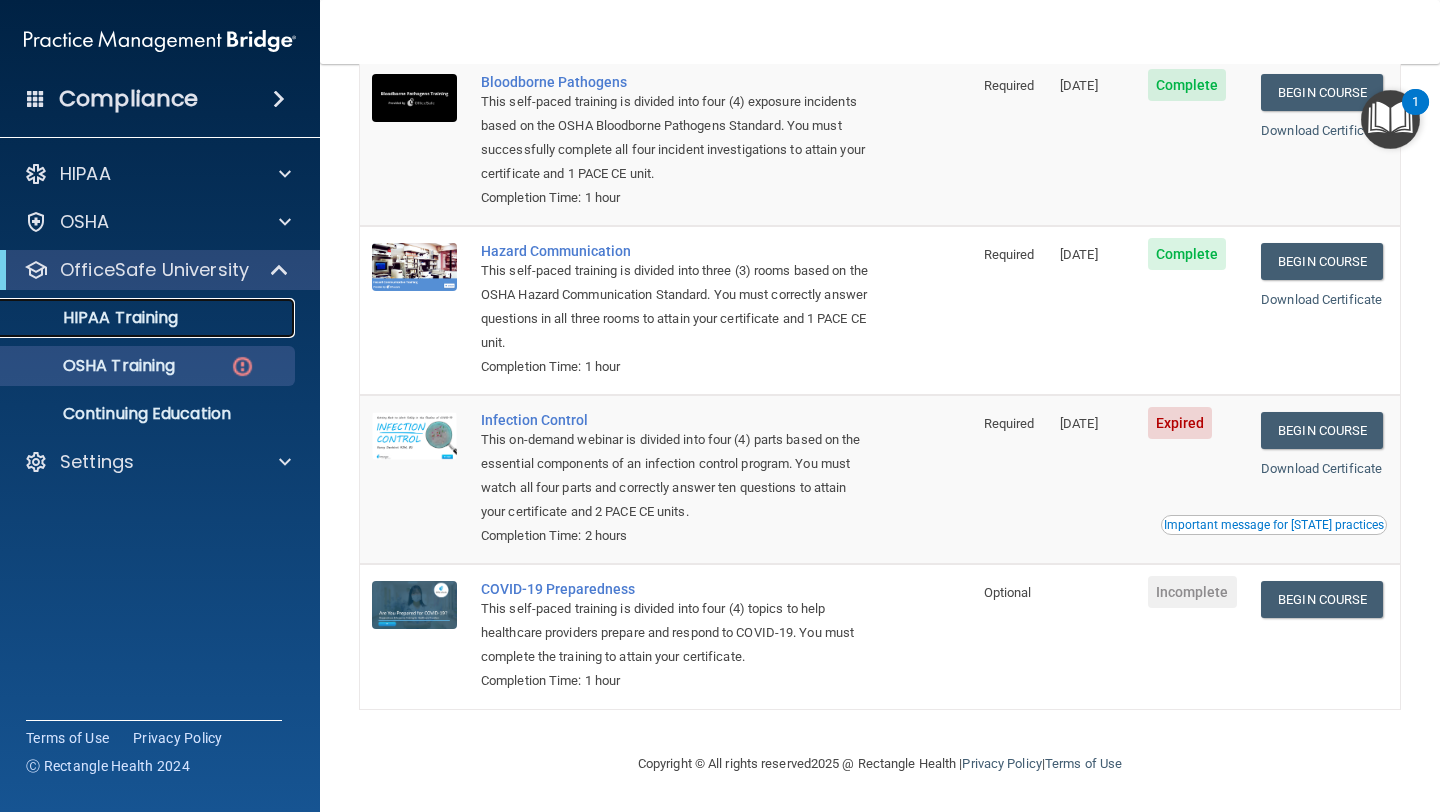 click on "HIPAA Training" at bounding box center (95, 318) 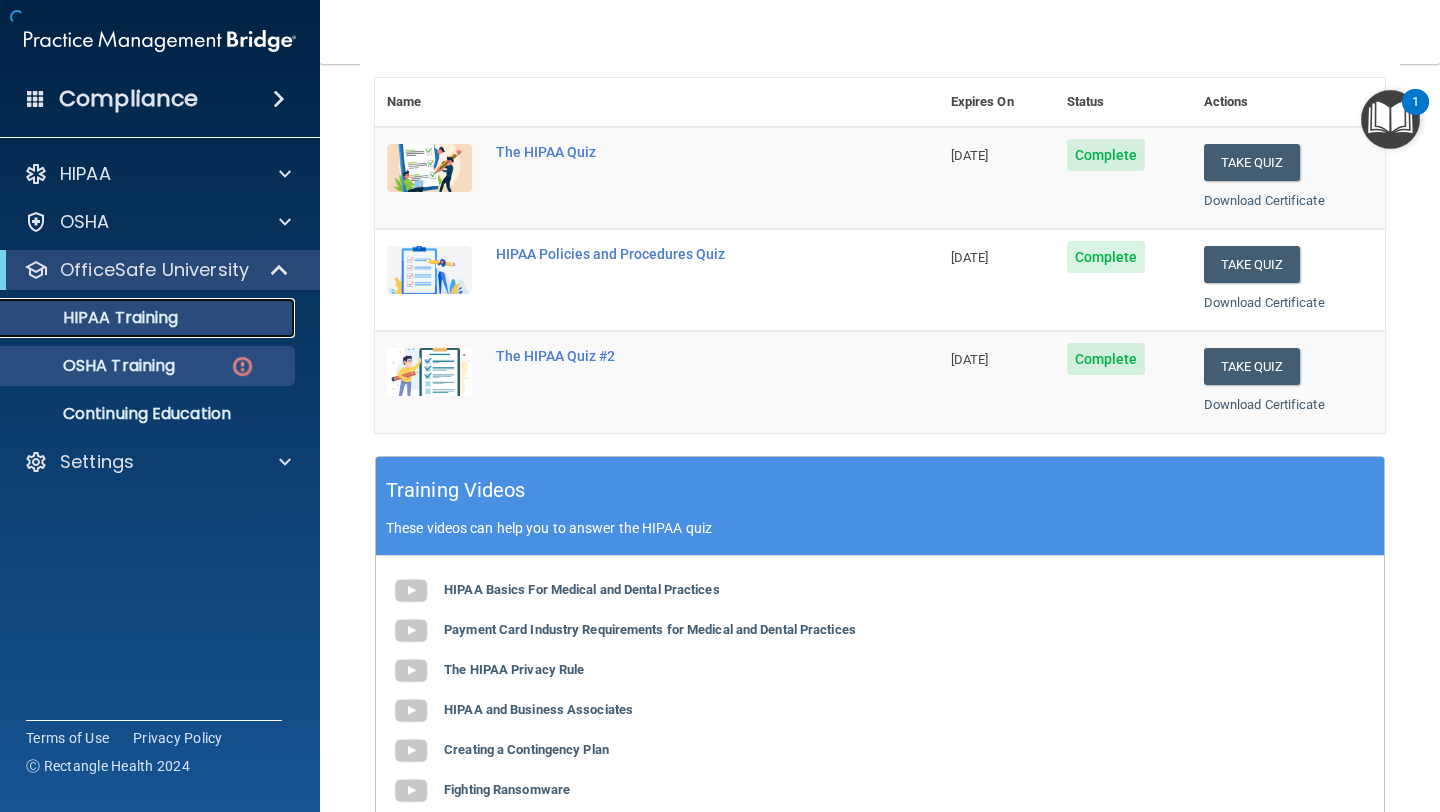 scroll, scrollTop: 693, scrollLeft: 0, axis: vertical 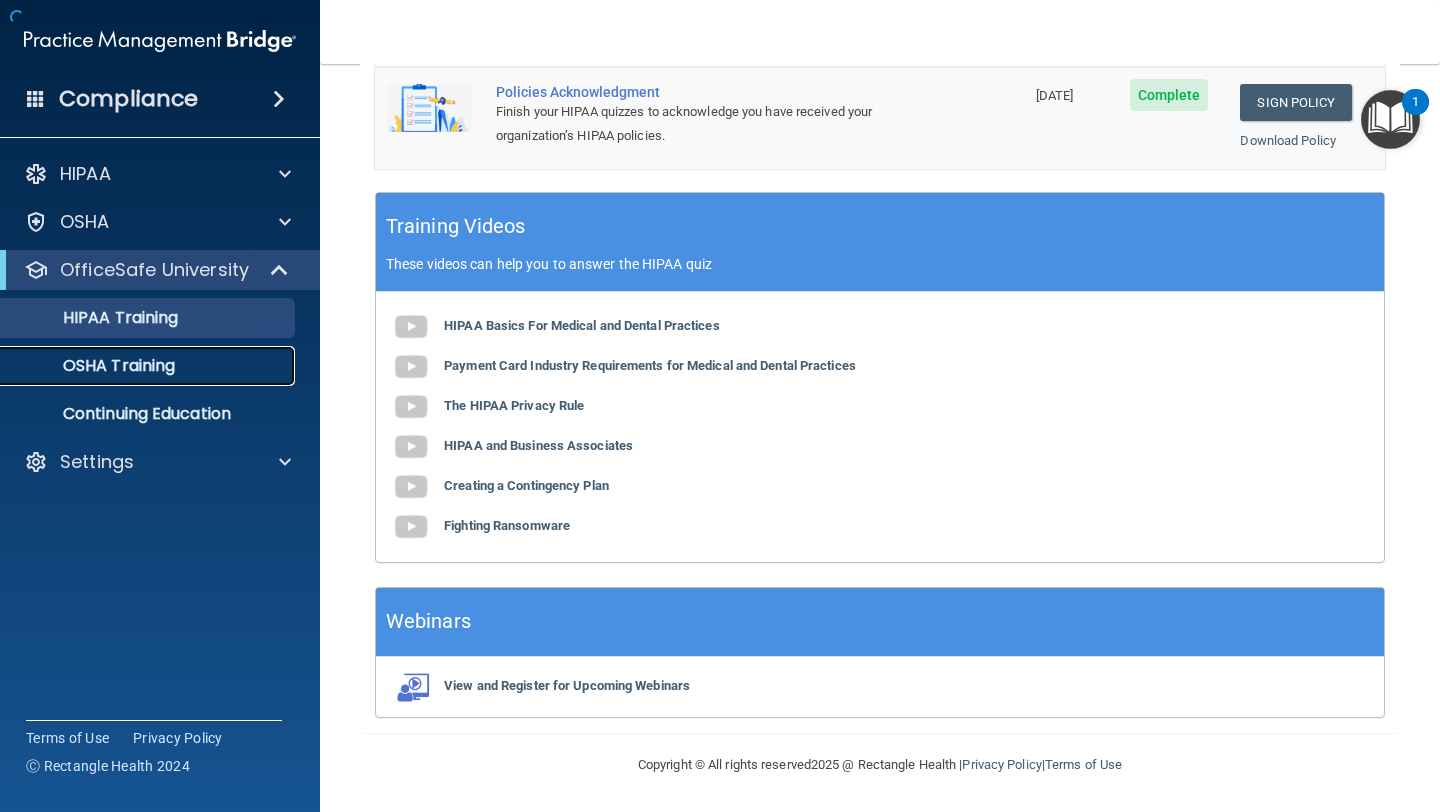 click on "OSHA Training" at bounding box center (94, 366) 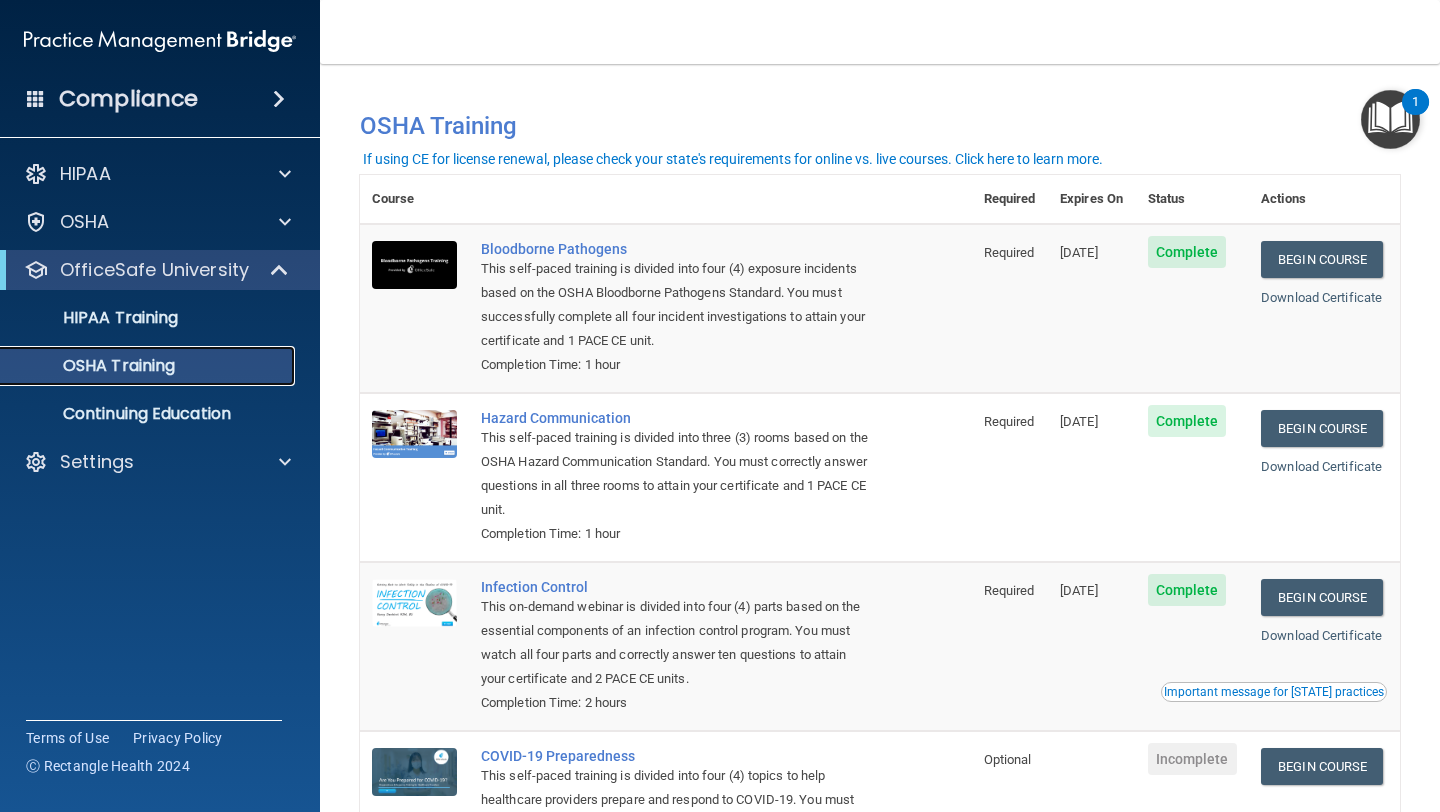 scroll, scrollTop: 169, scrollLeft: 0, axis: vertical 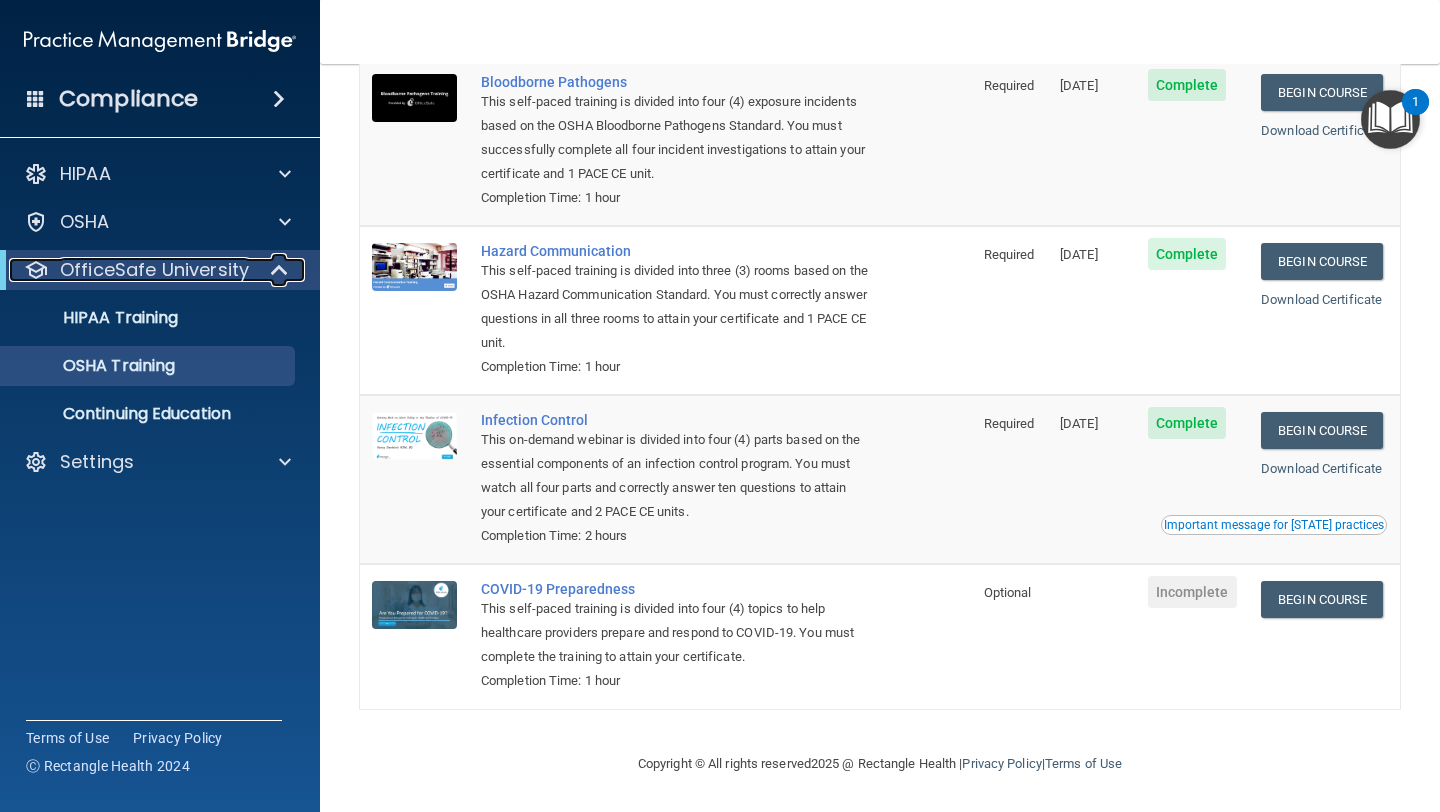 click on "OfficeSafe University" at bounding box center [154, 270] 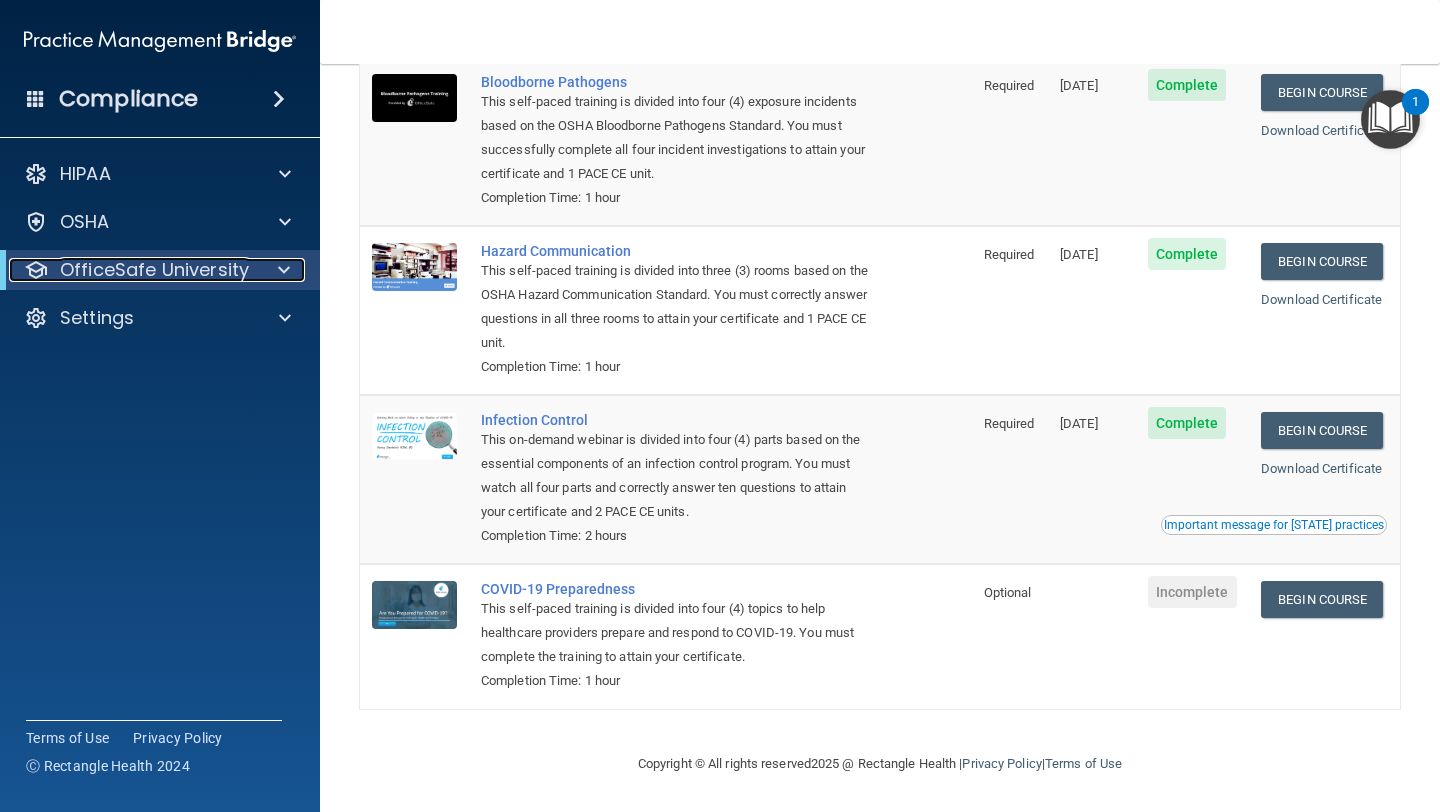 click on "OfficeSafe University" at bounding box center [154, 270] 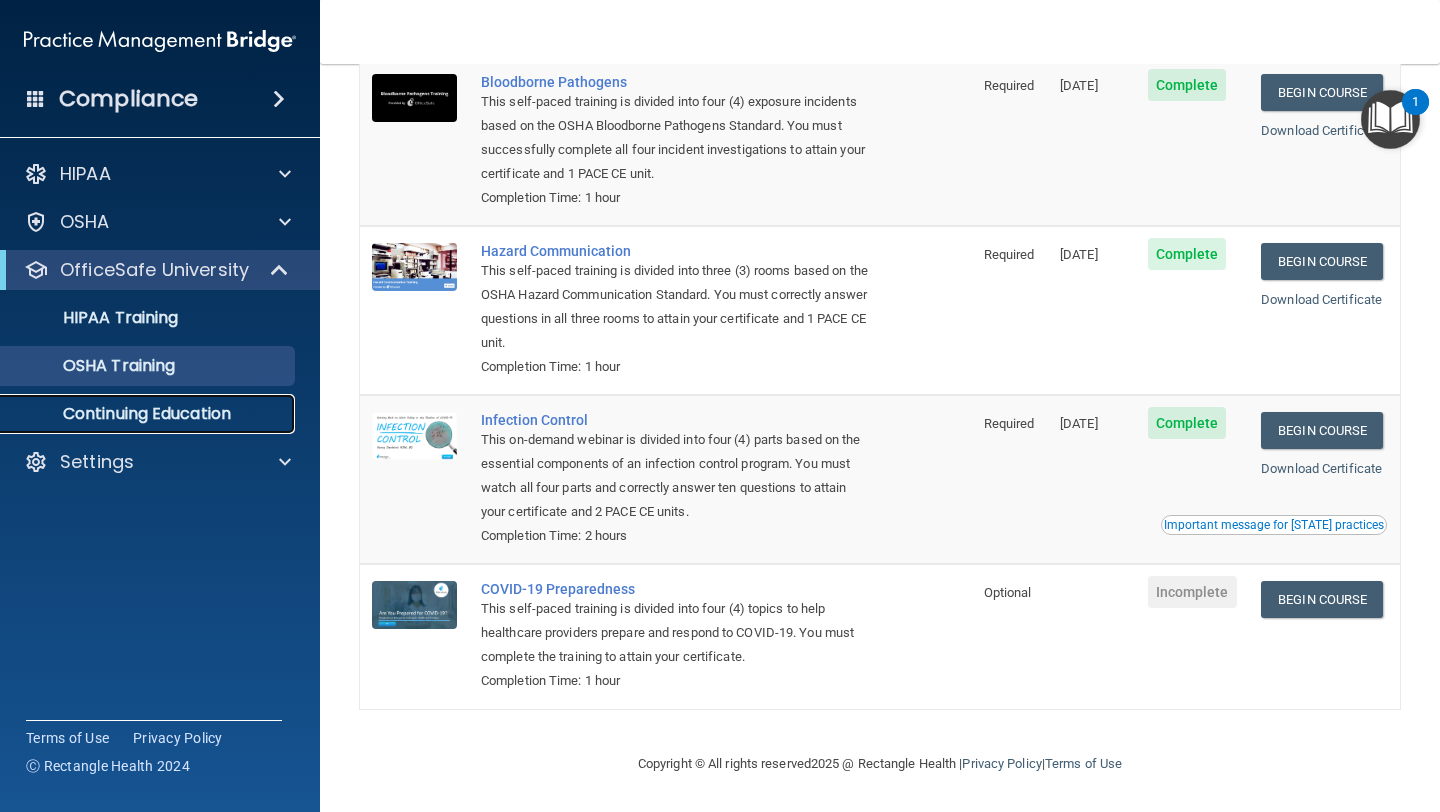 click on "Continuing Education" at bounding box center [149, 414] 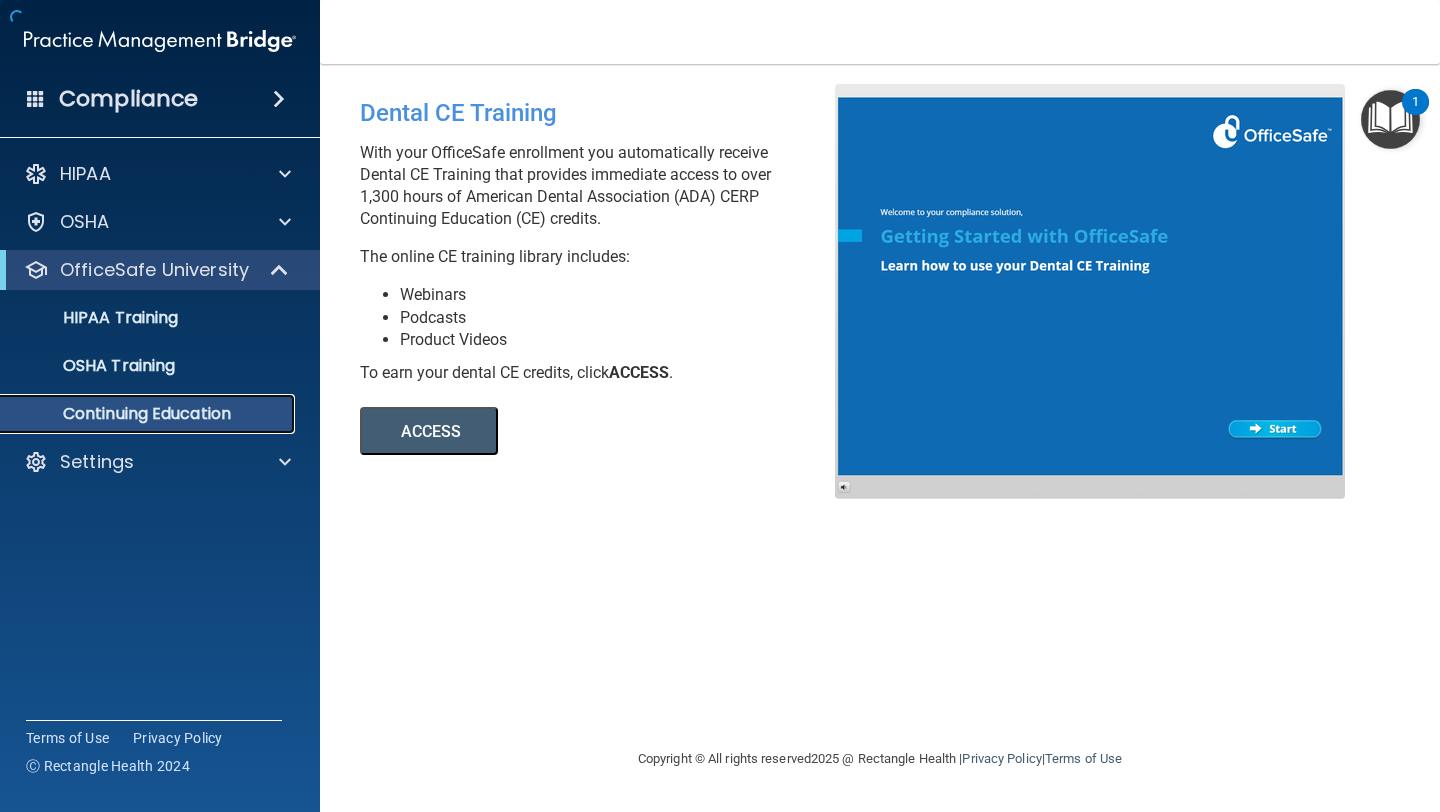 scroll, scrollTop: 0, scrollLeft: 0, axis: both 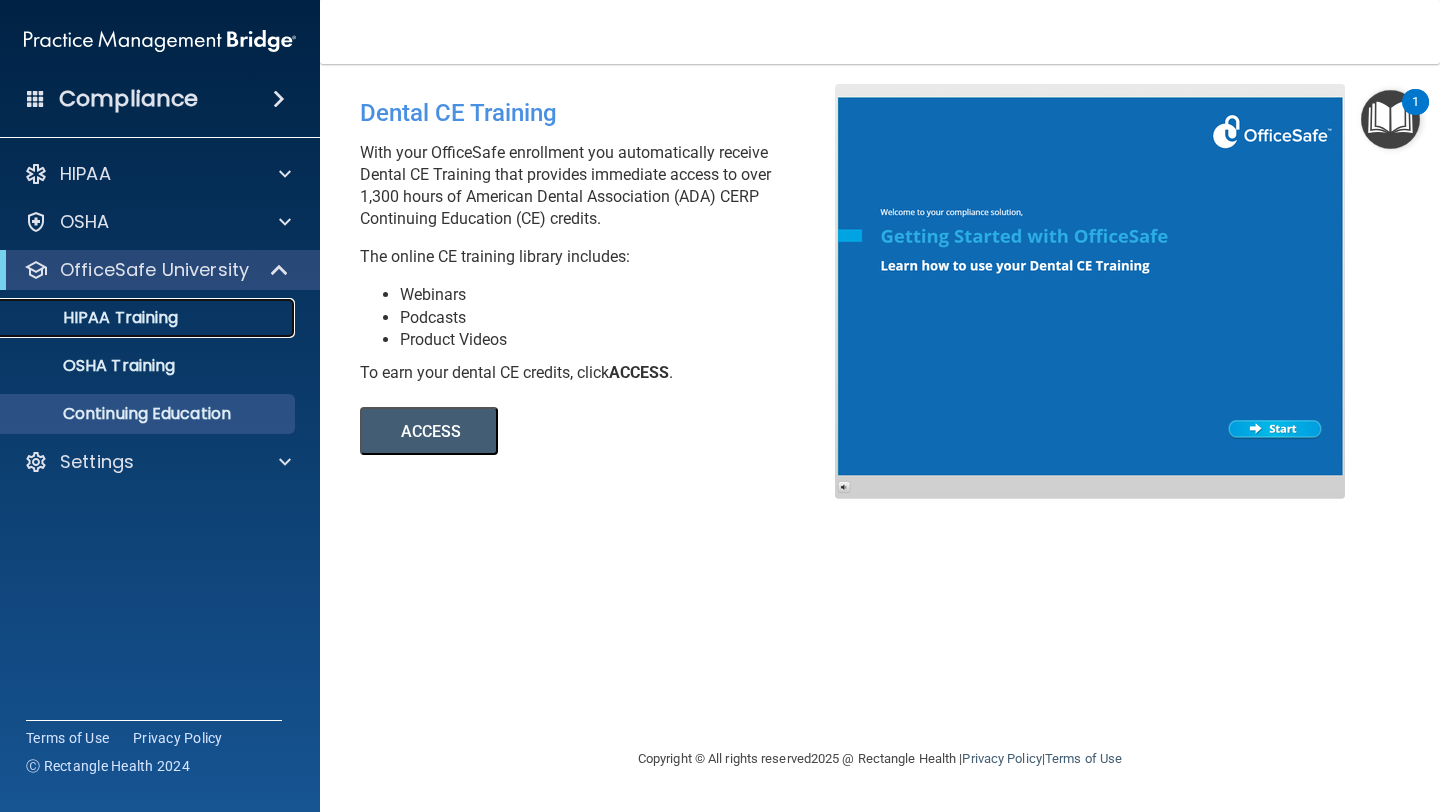 click on "HIPAA Training" at bounding box center (95, 318) 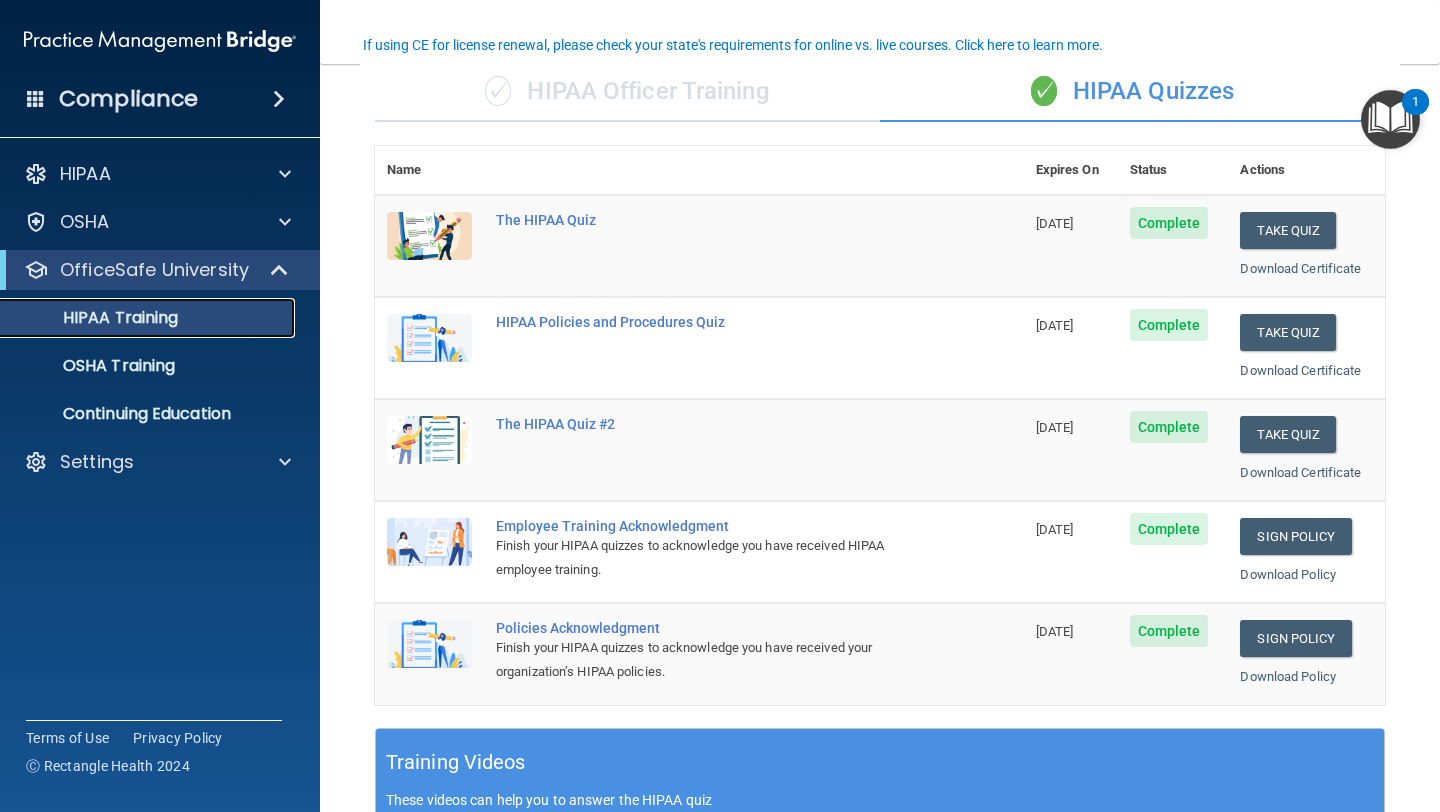 scroll, scrollTop: 158, scrollLeft: 0, axis: vertical 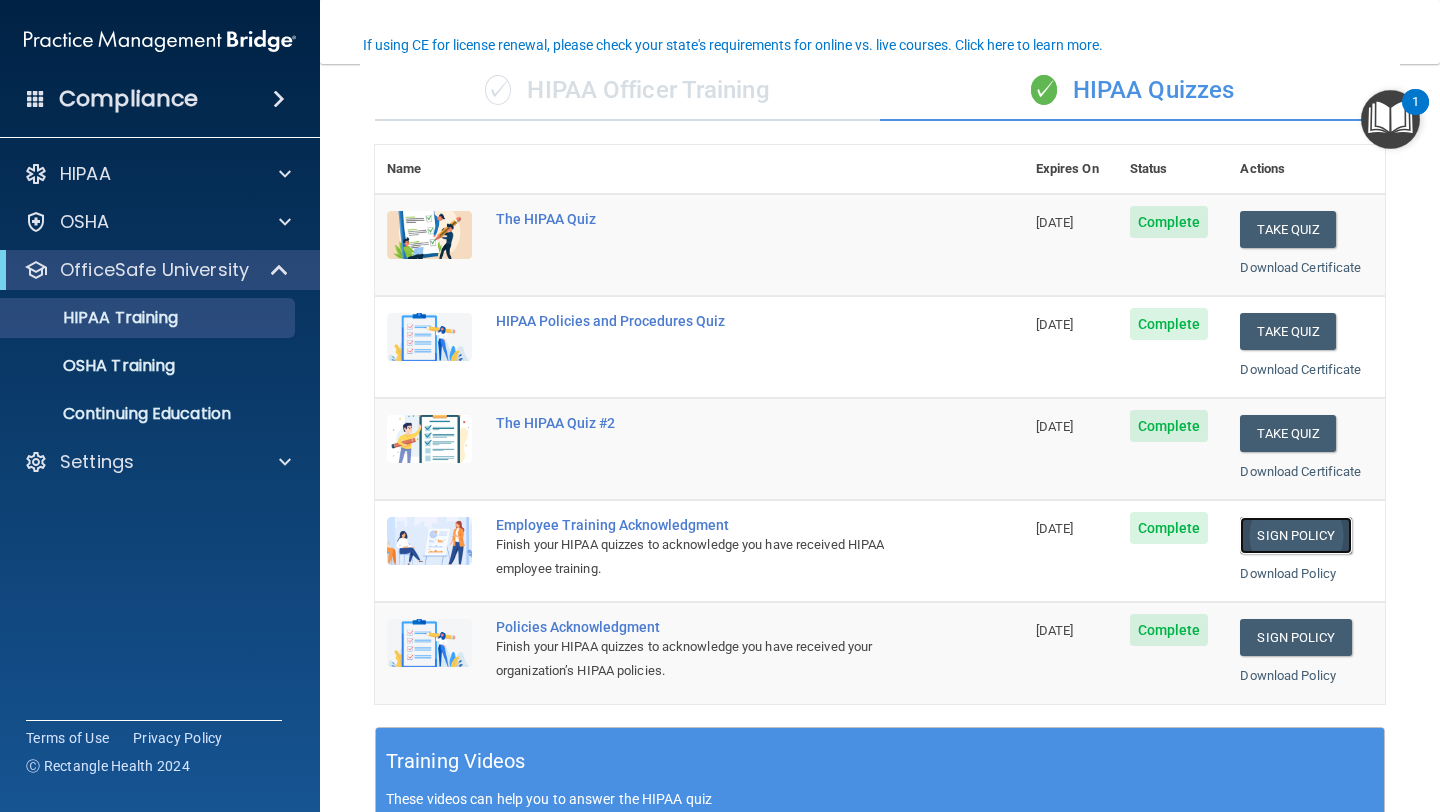 click on "Sign Policy" at bounding box center [1295, 535] 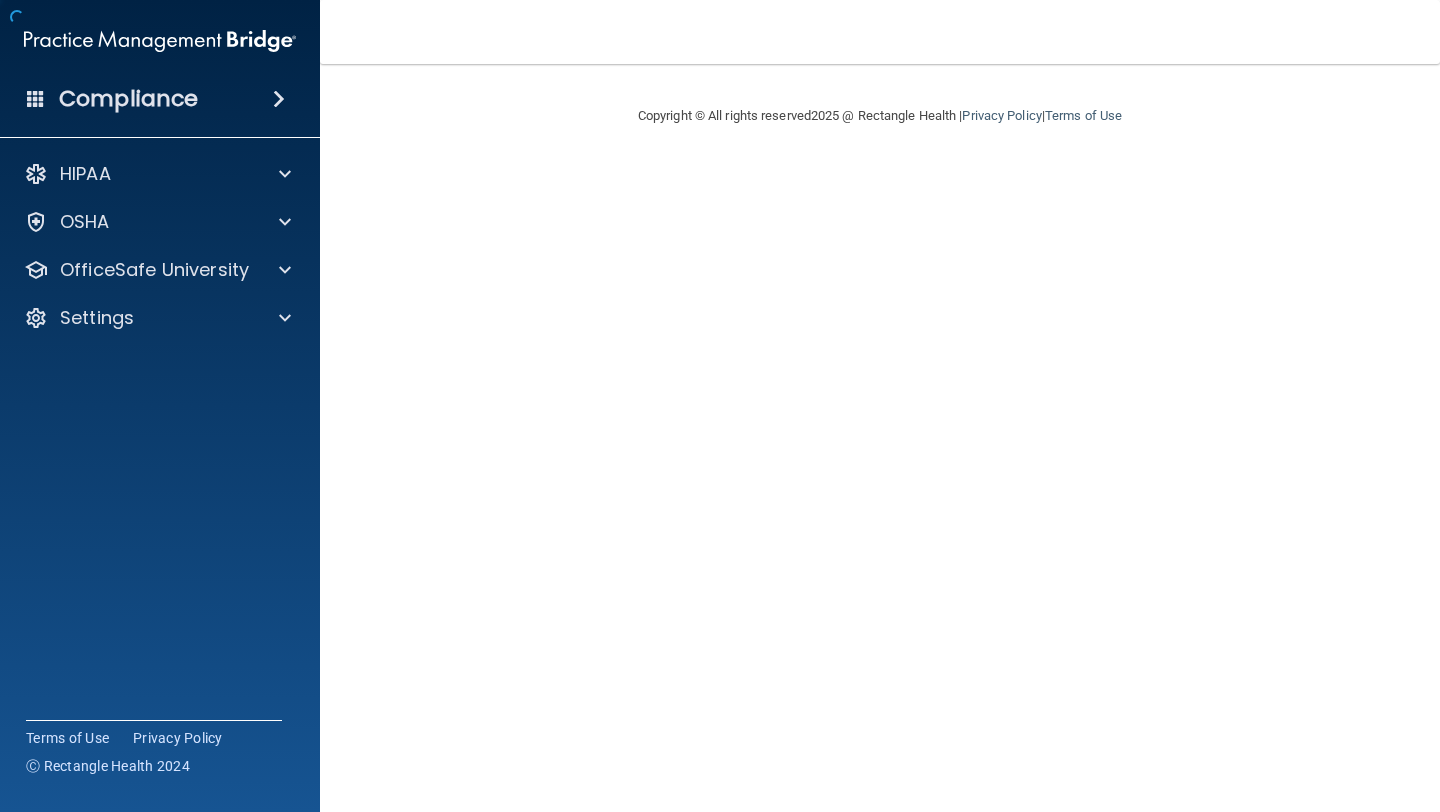 scroll, scrollTop: 0, scrollLeft: 0, axis: both 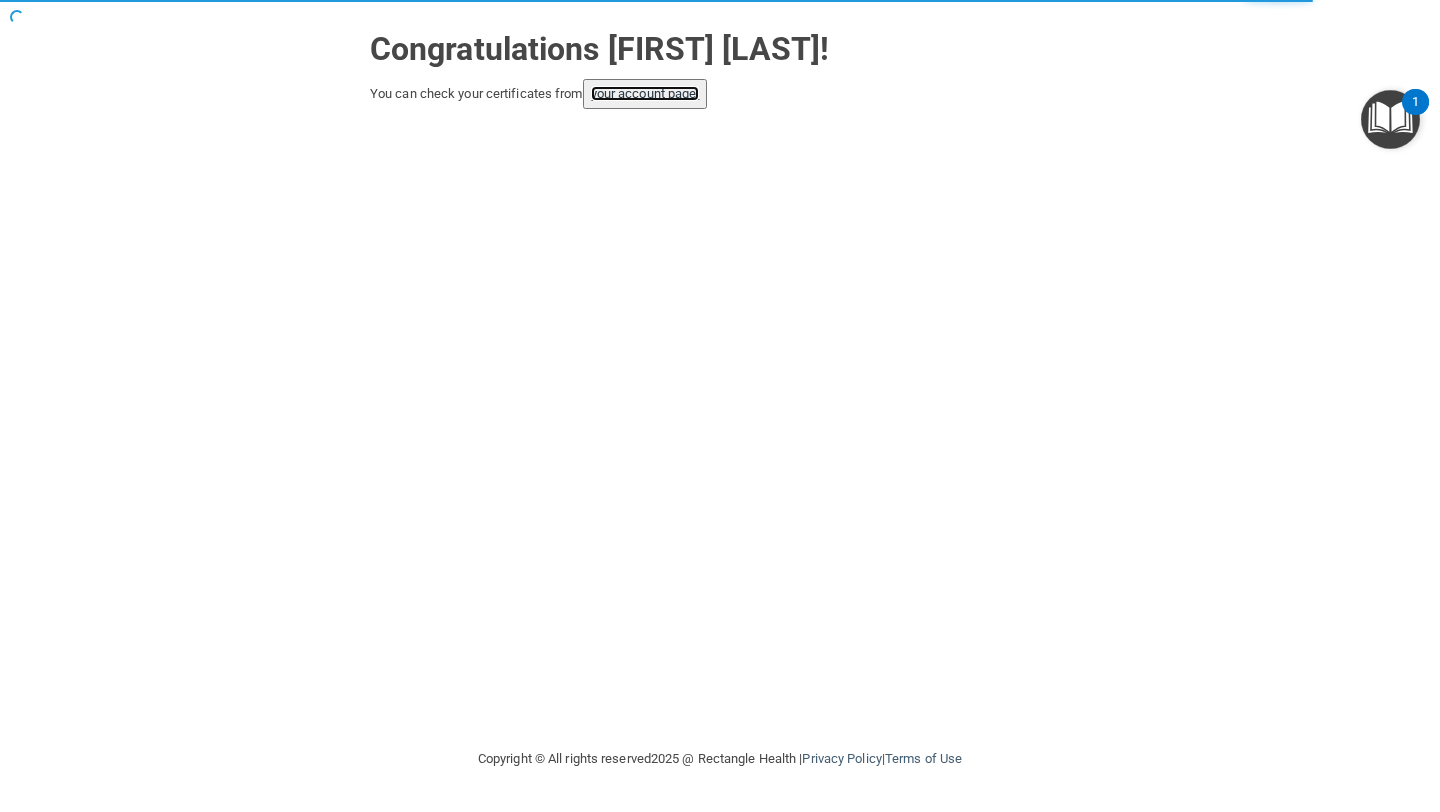 click on "your account page!" at bounding box center (645, 93) 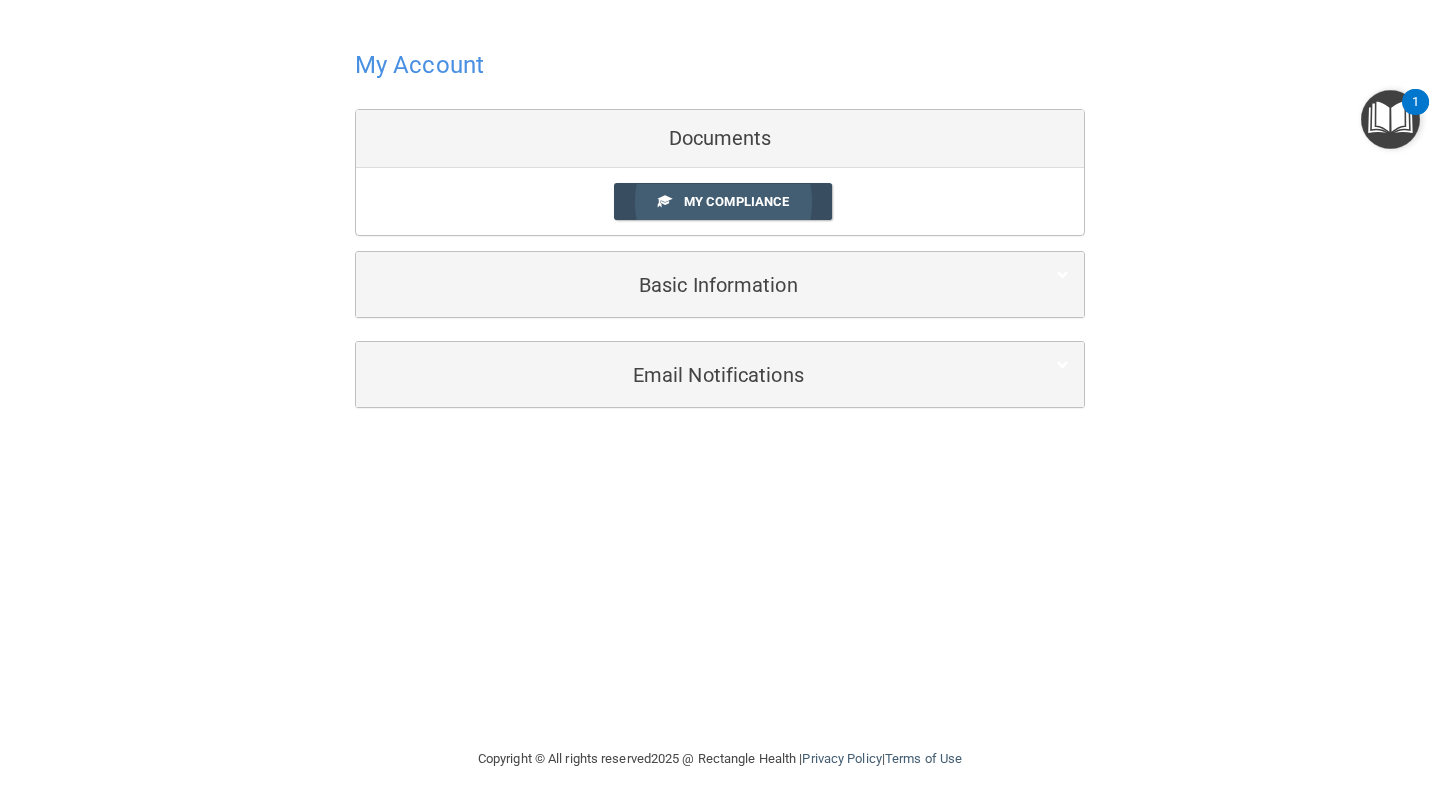 click on "My Compliance" at bounding box center (723, 201) 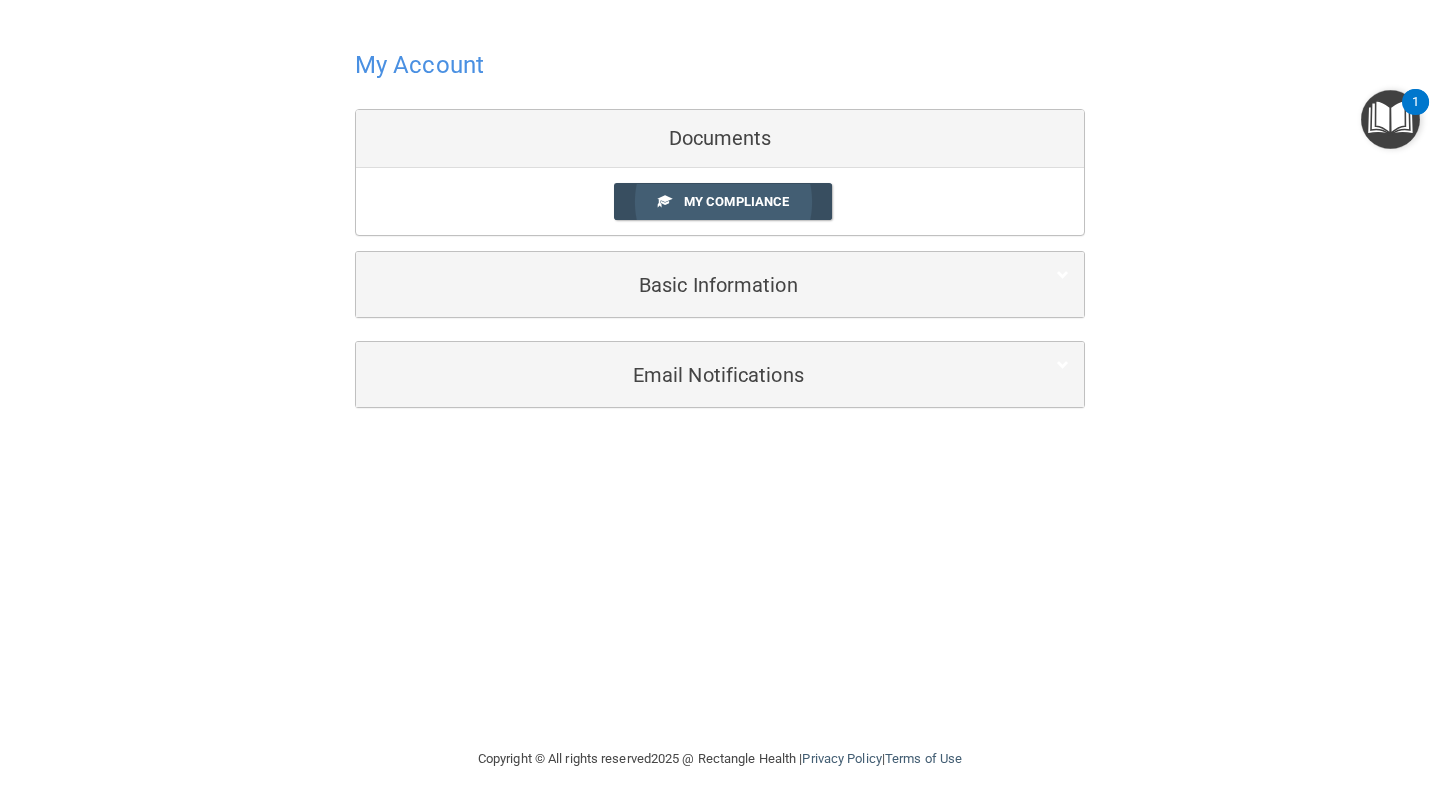 click on "My Compliance" at bounding box center (736, 201) 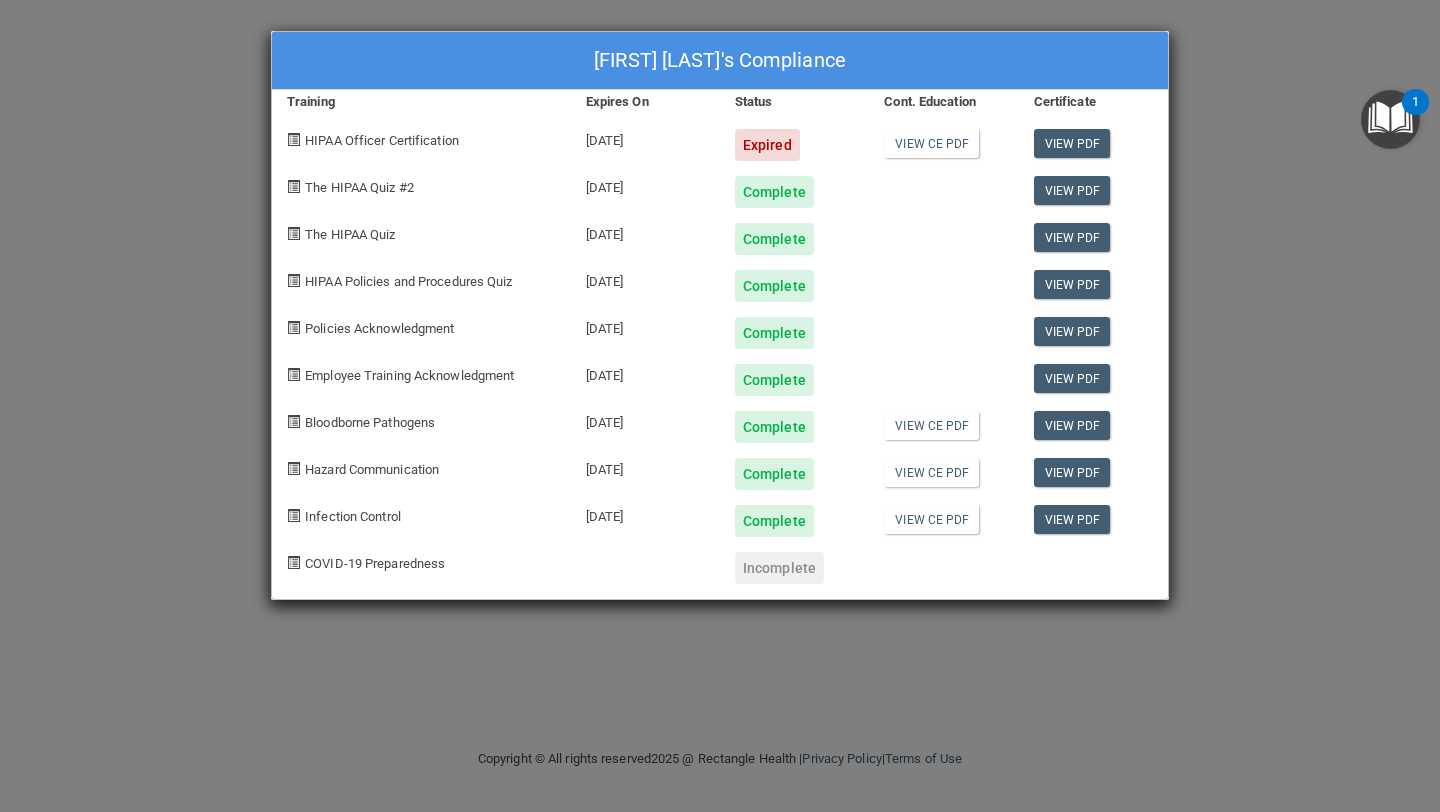 click on "Expired" at bounding box center (767, 145) 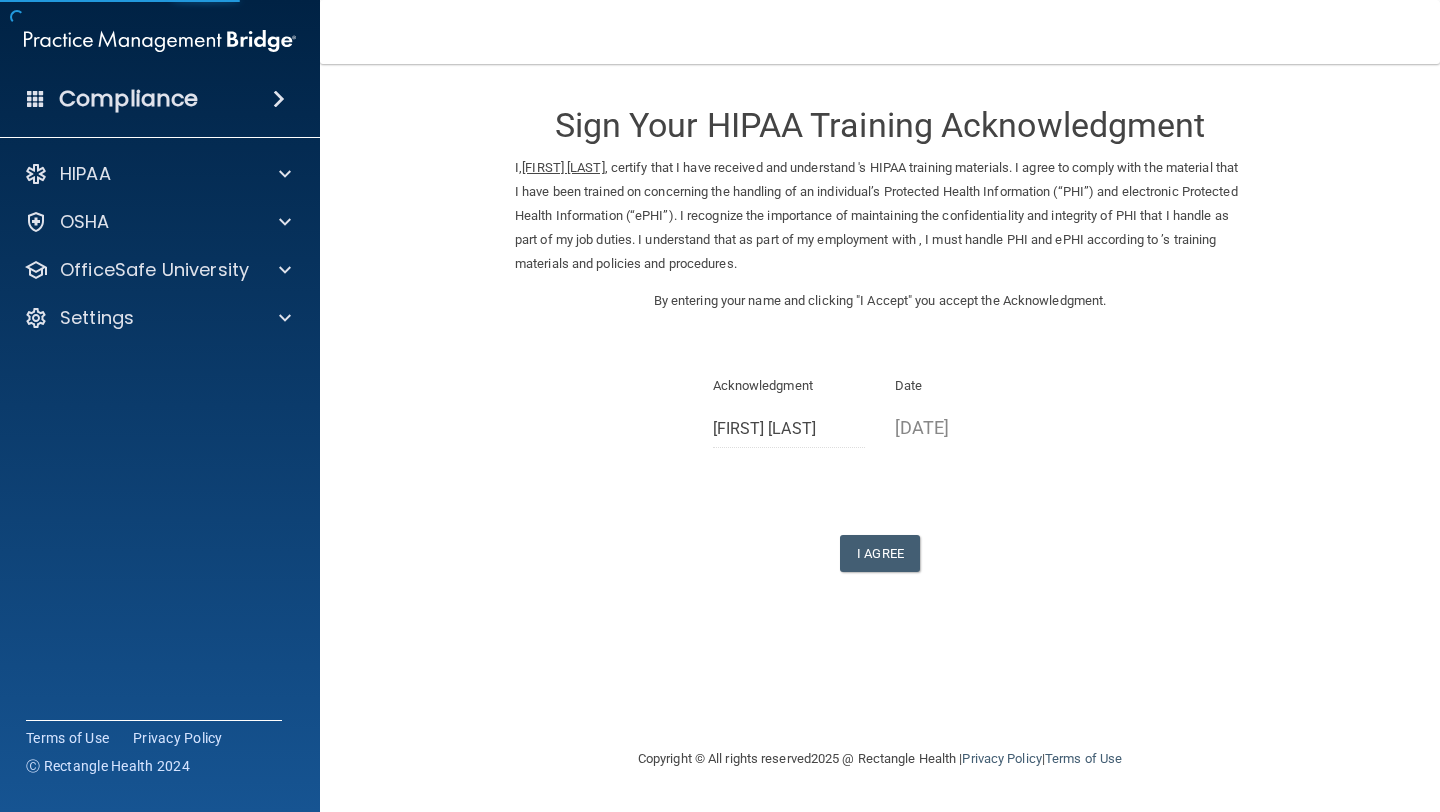 scroll, scrollTop: 0, scrollLeft: 0, axis: both 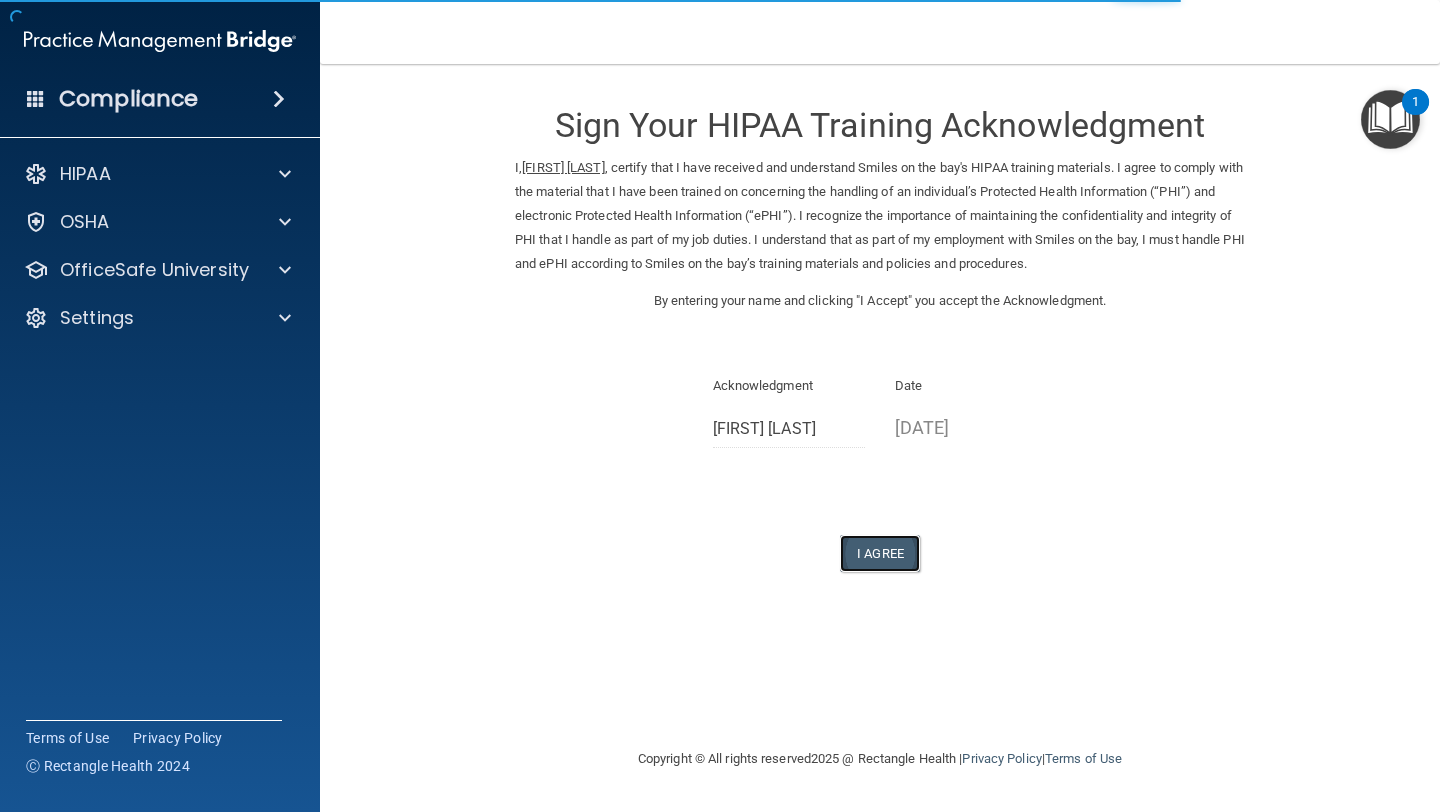 click on "I Agree" at bounding box center [880, 553] 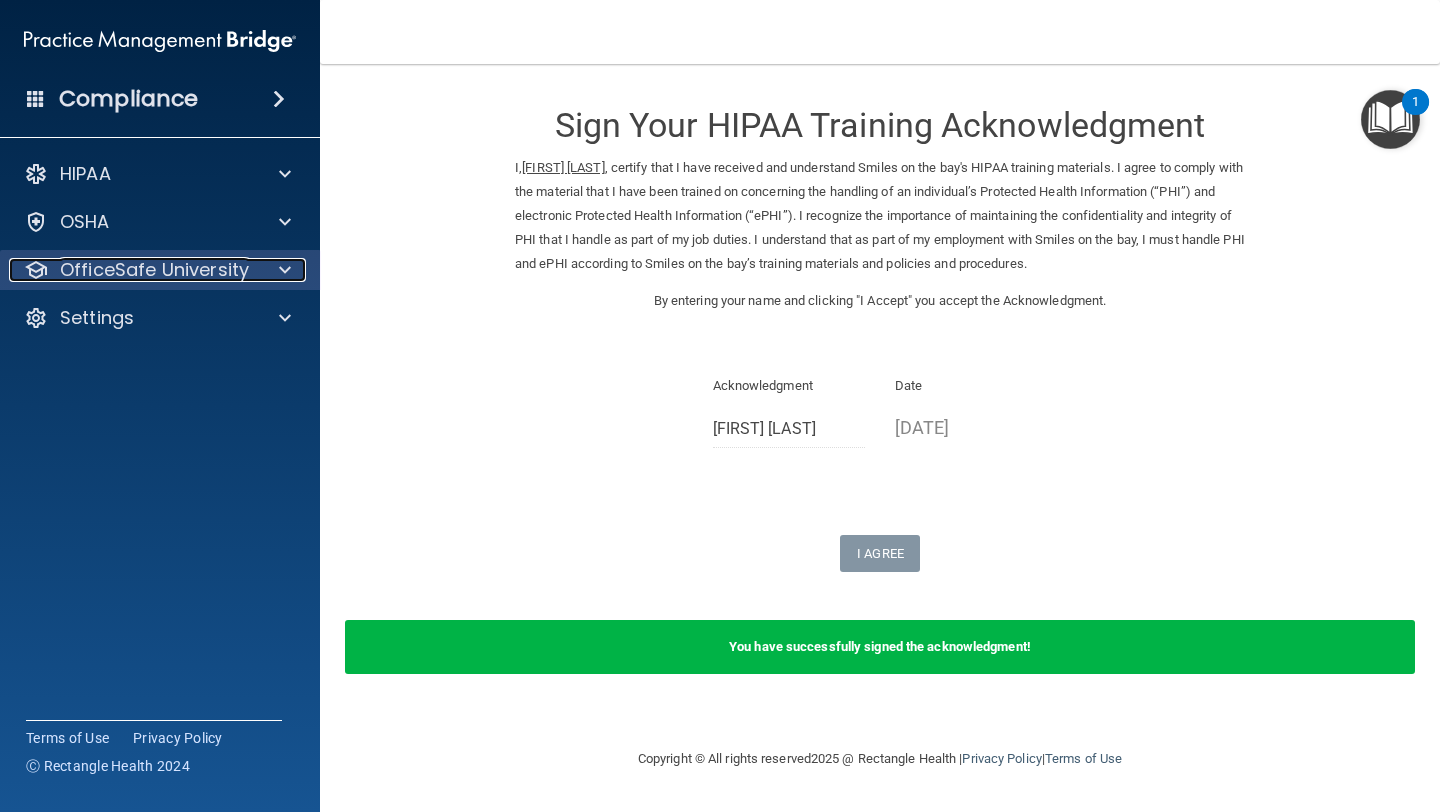 click on "OfficeSafe University" at bounding box center (154, 270) 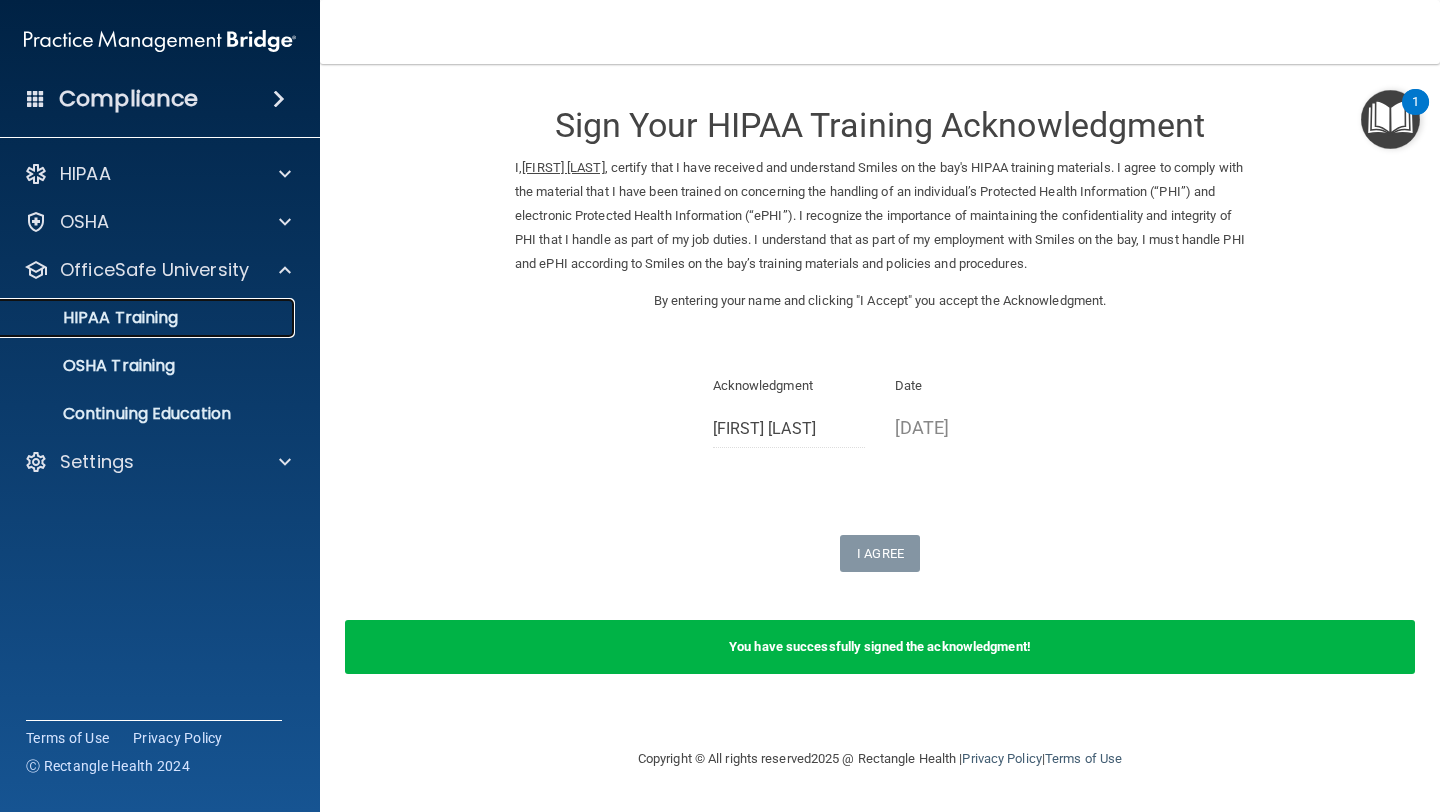 click on "HIPAA Training" at bounding box center (95, 318) 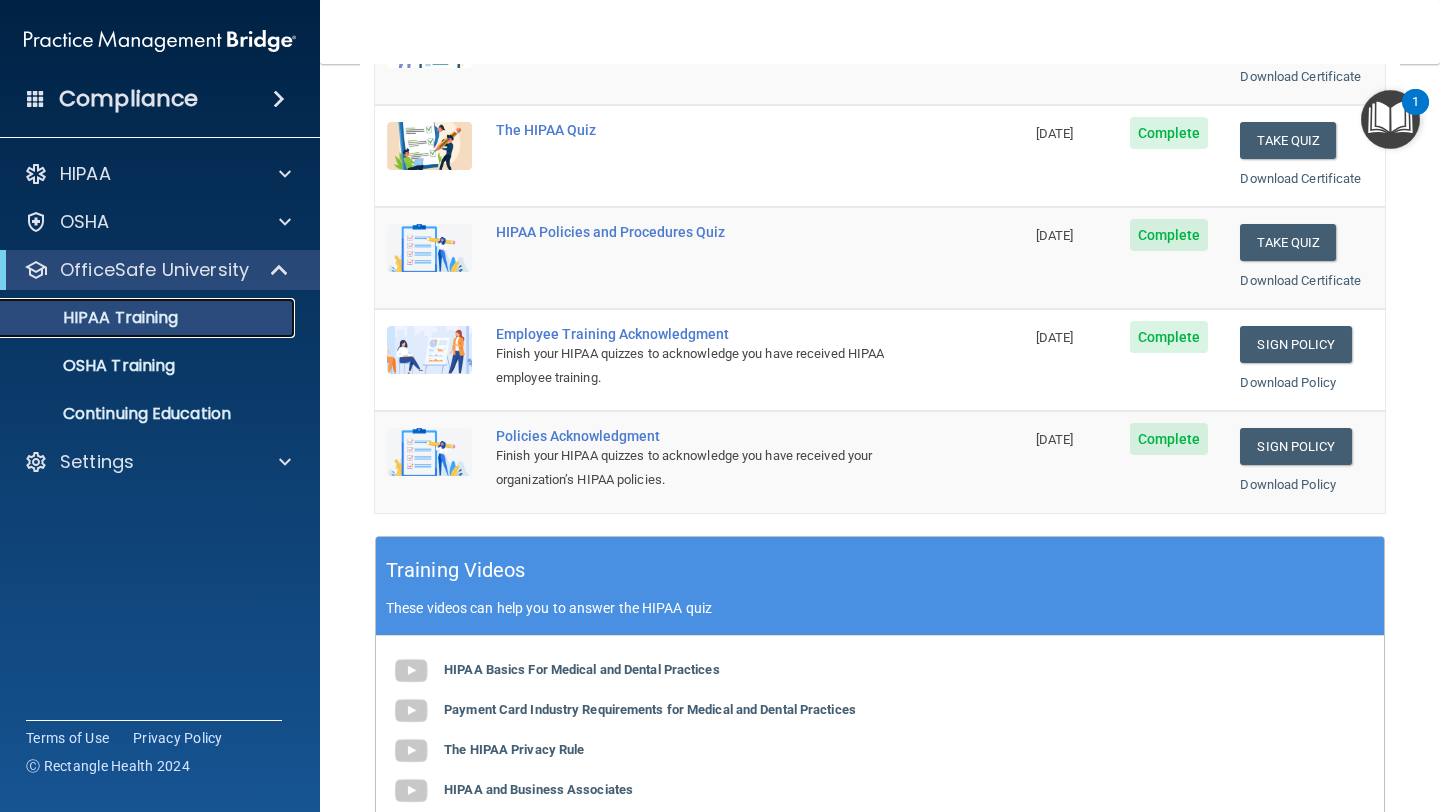 scroll, scrollTop: 323, scrollLeft: 0, axis: vertical 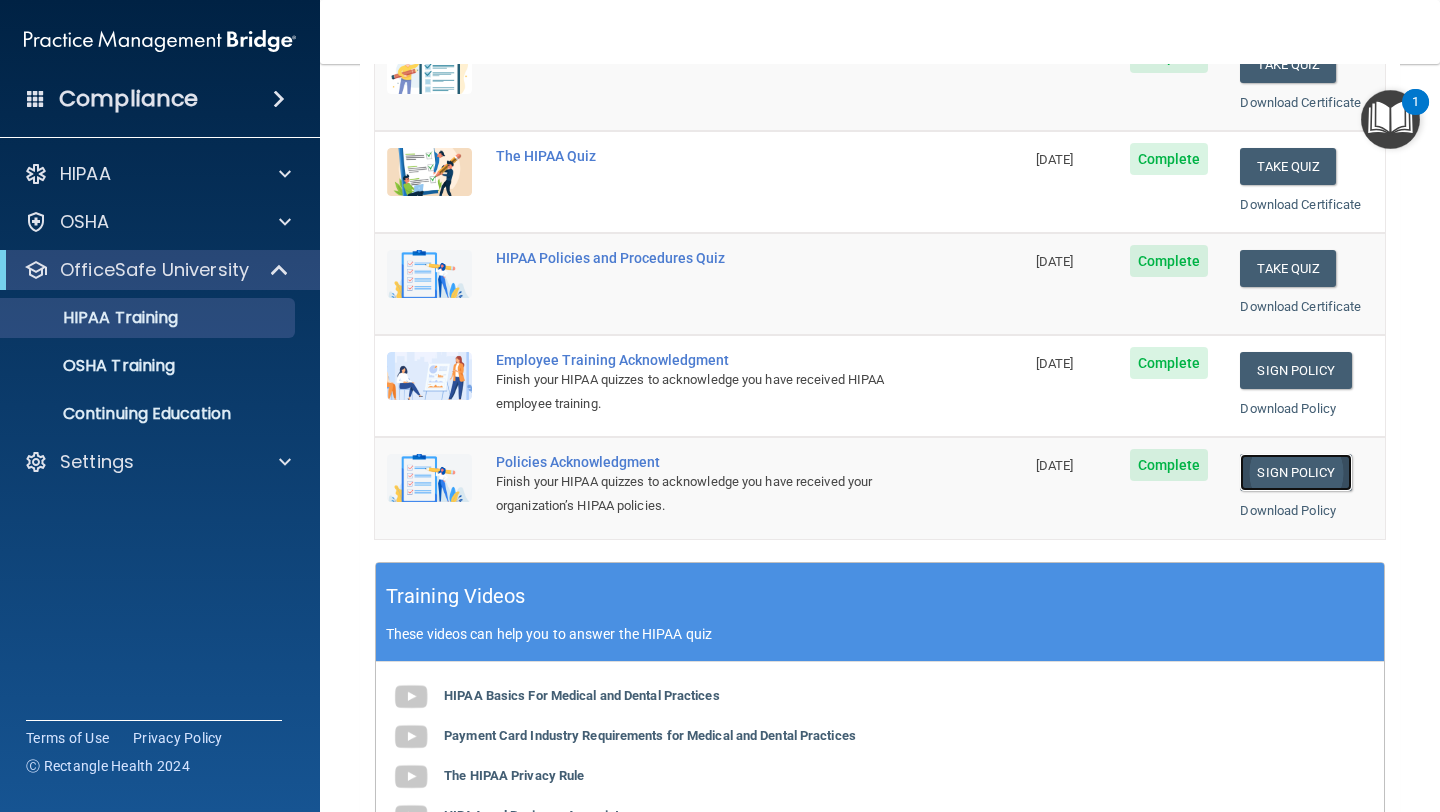 click on "Sign Policy" at bounding box center (1295, 472) 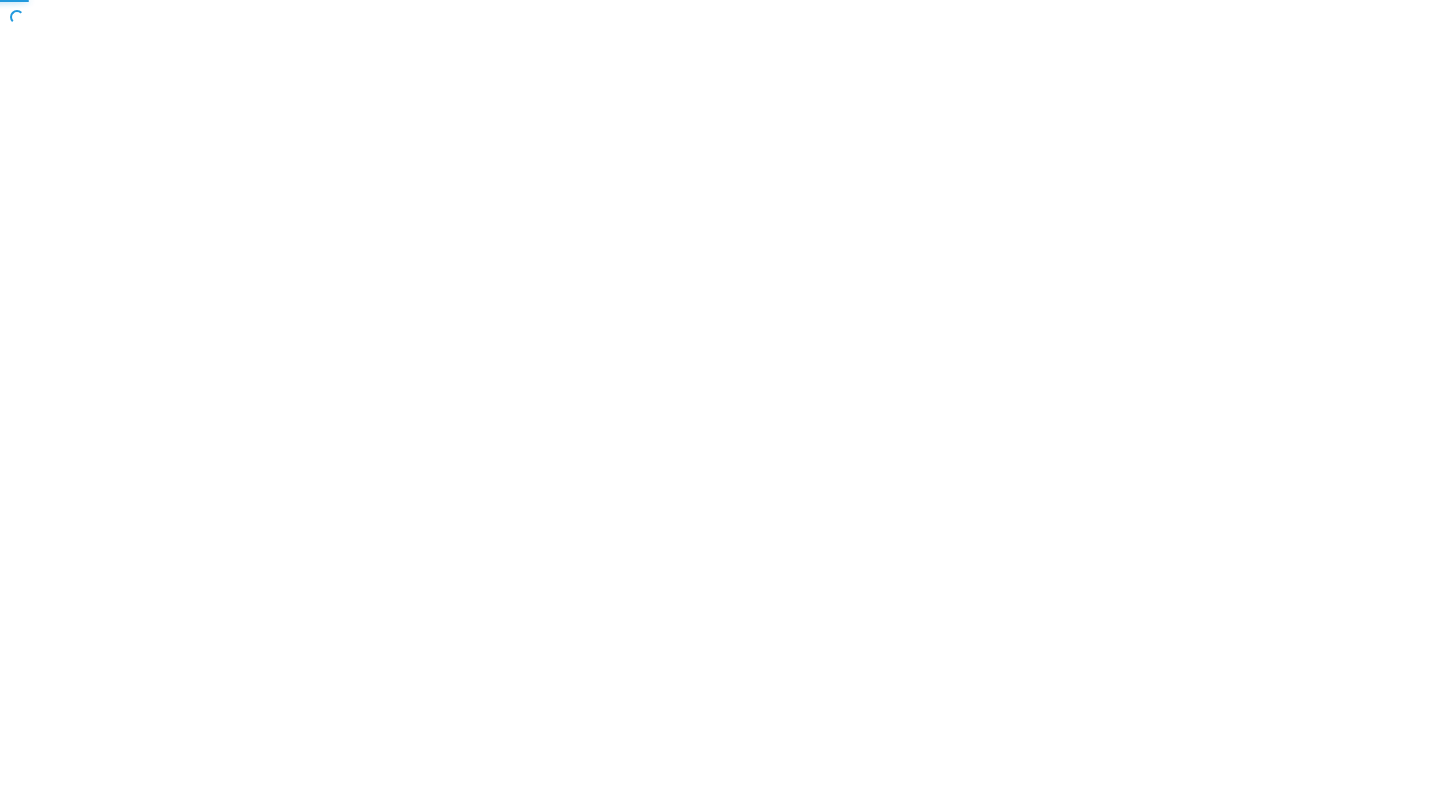 scroll, scrollTop: 0, scrollLeft: 0, axis: both 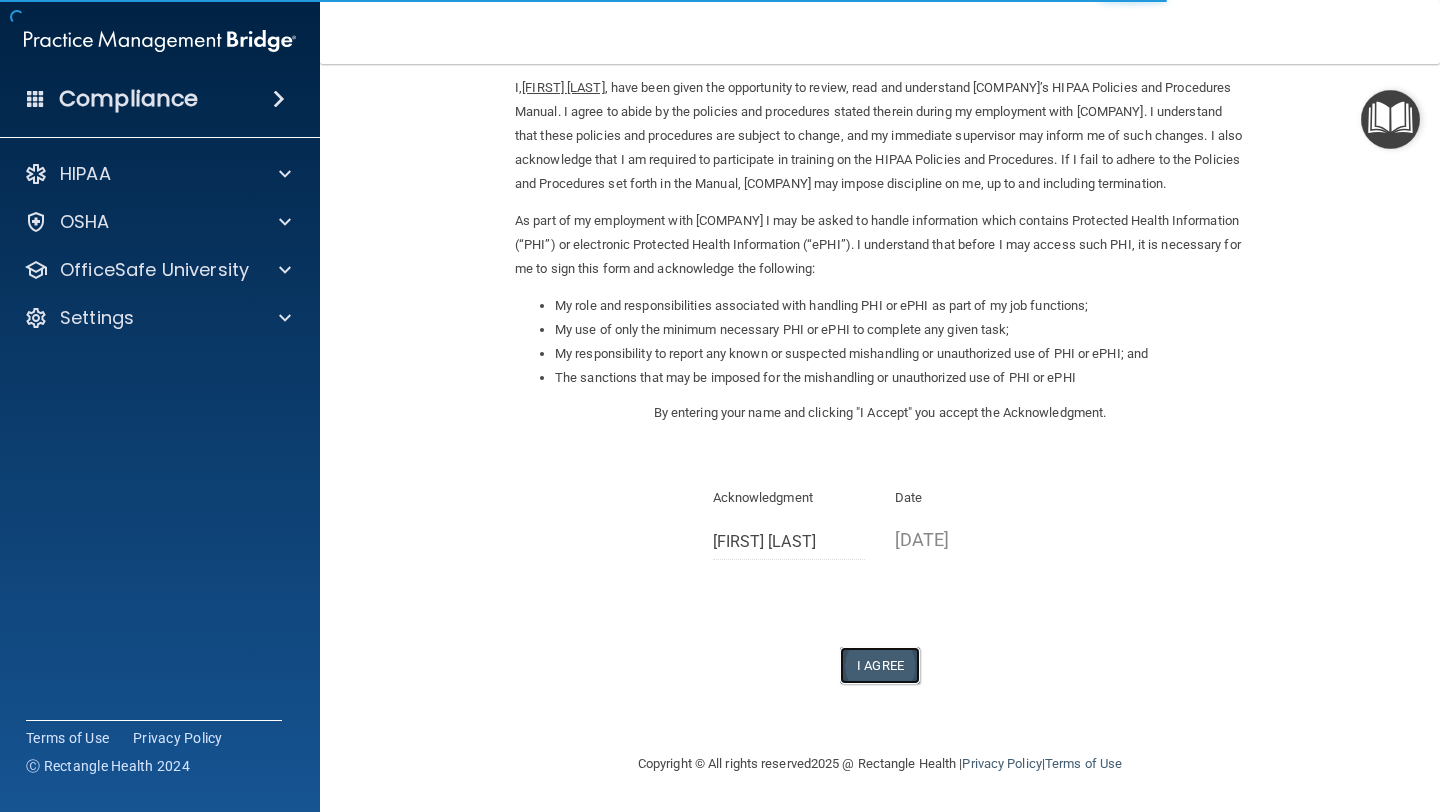 click on "I Agree" at bounding box center (880, 665) 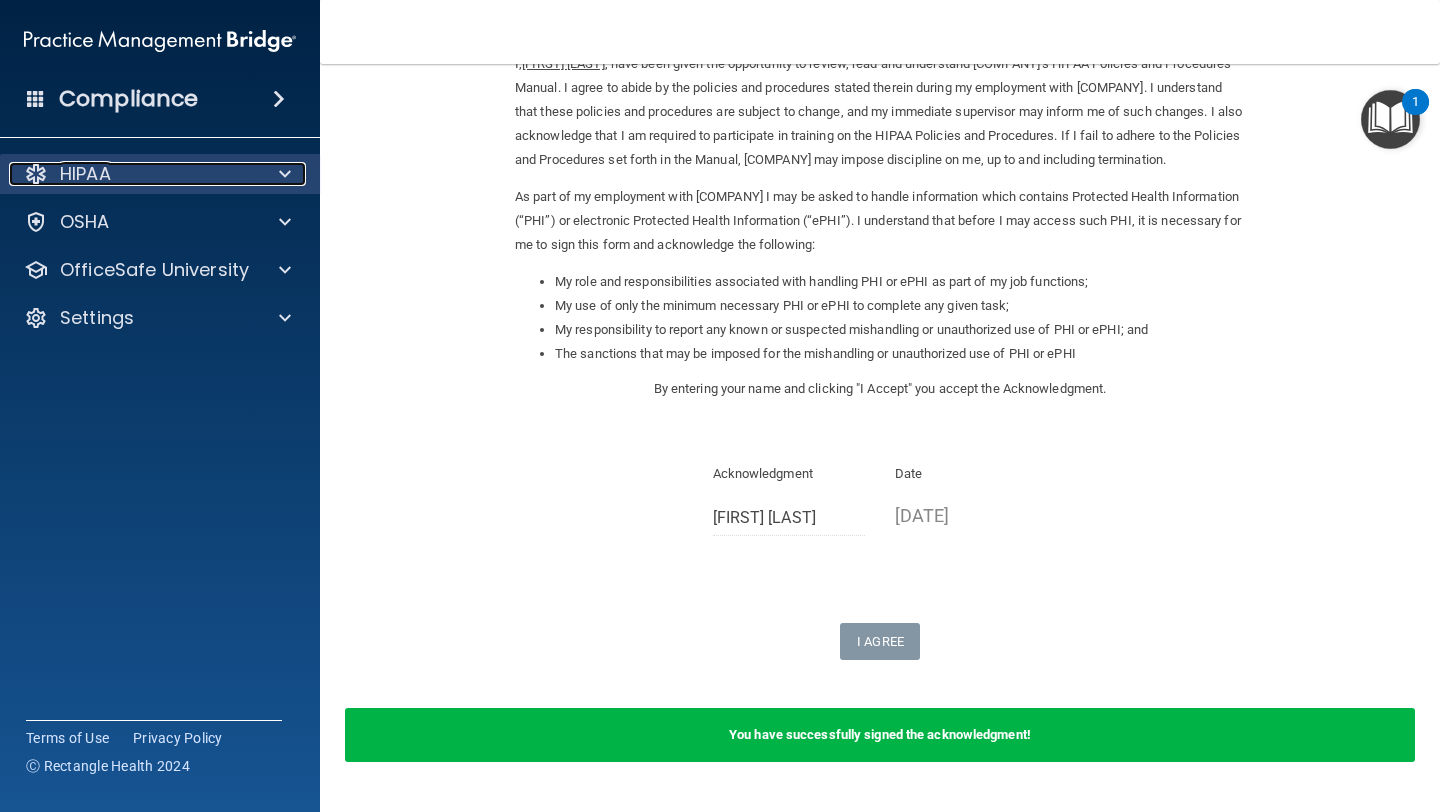 click at bounding box center [282, 174] 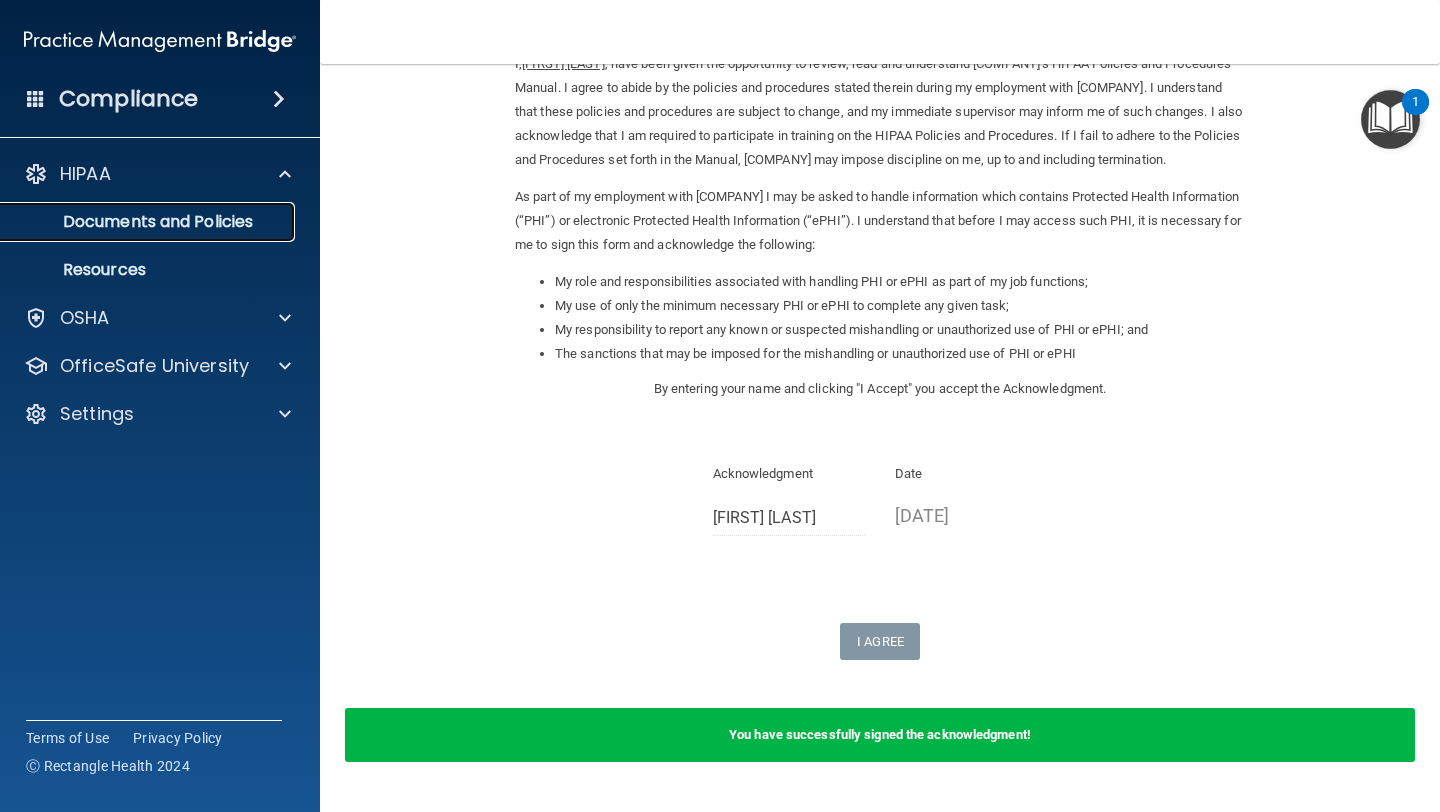 click on "Documents and Policies" at bounding box center [149, 222] 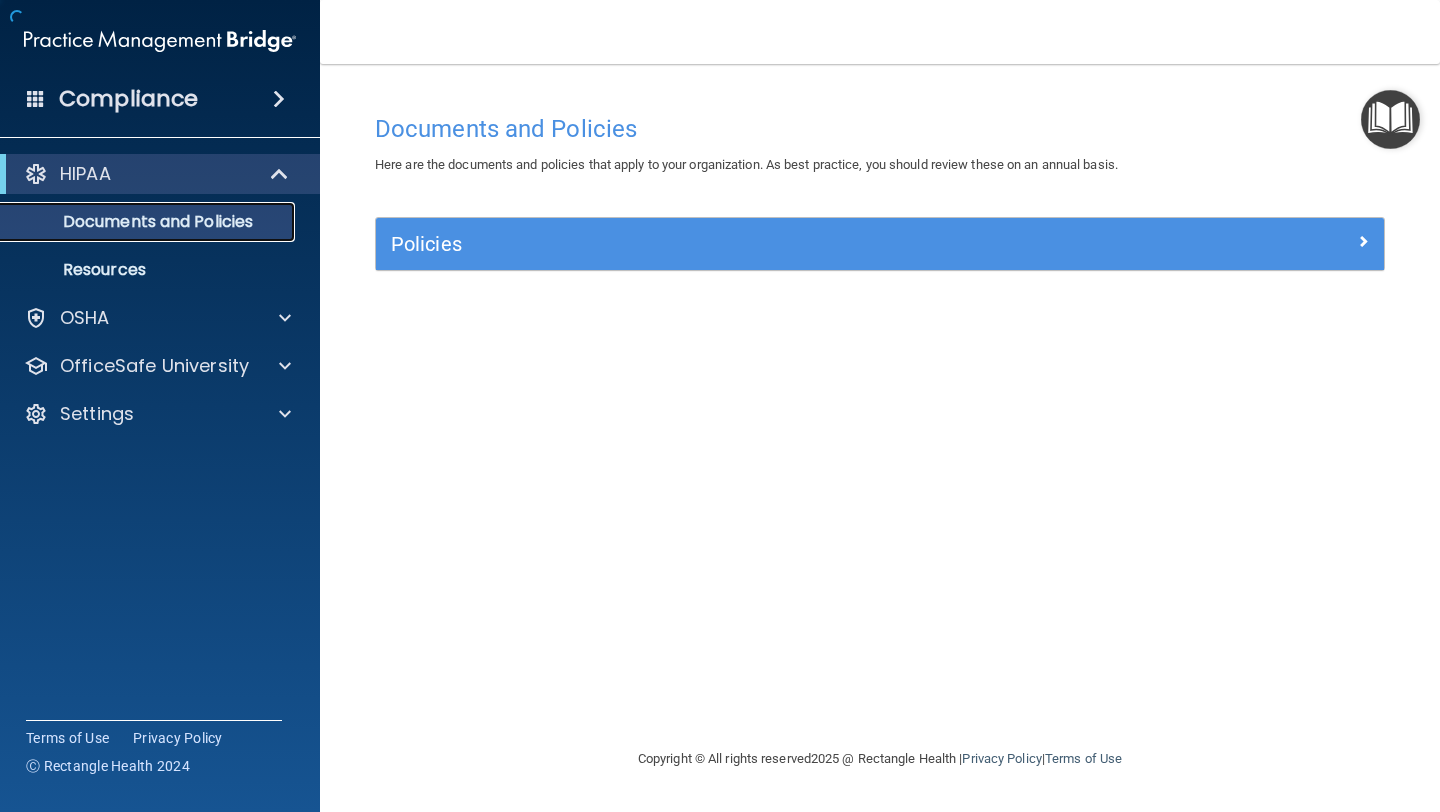 scroll, scrollTop: 0, scrollLeft: 0, axis: both 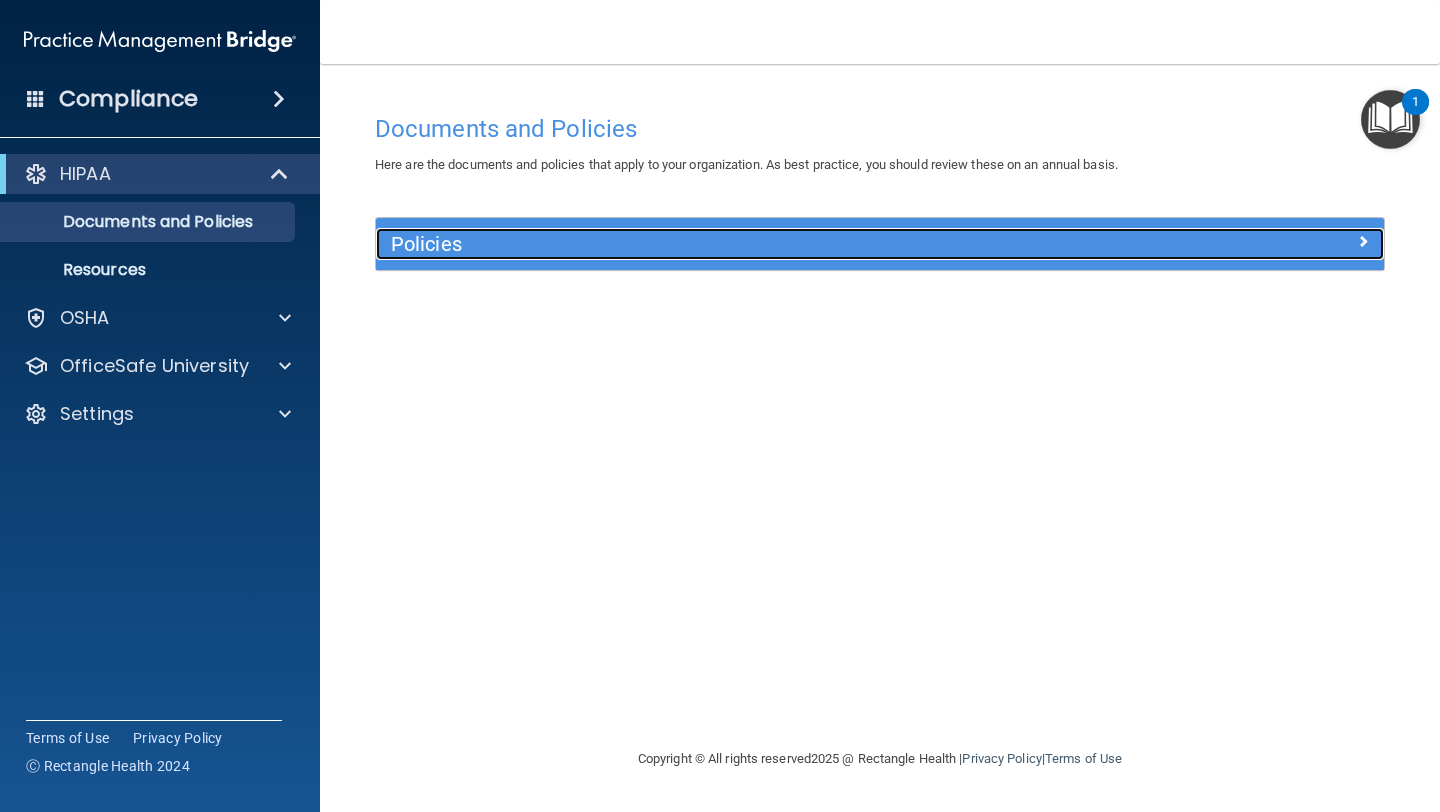 click on "Policies" at bounding box center [754, 244] 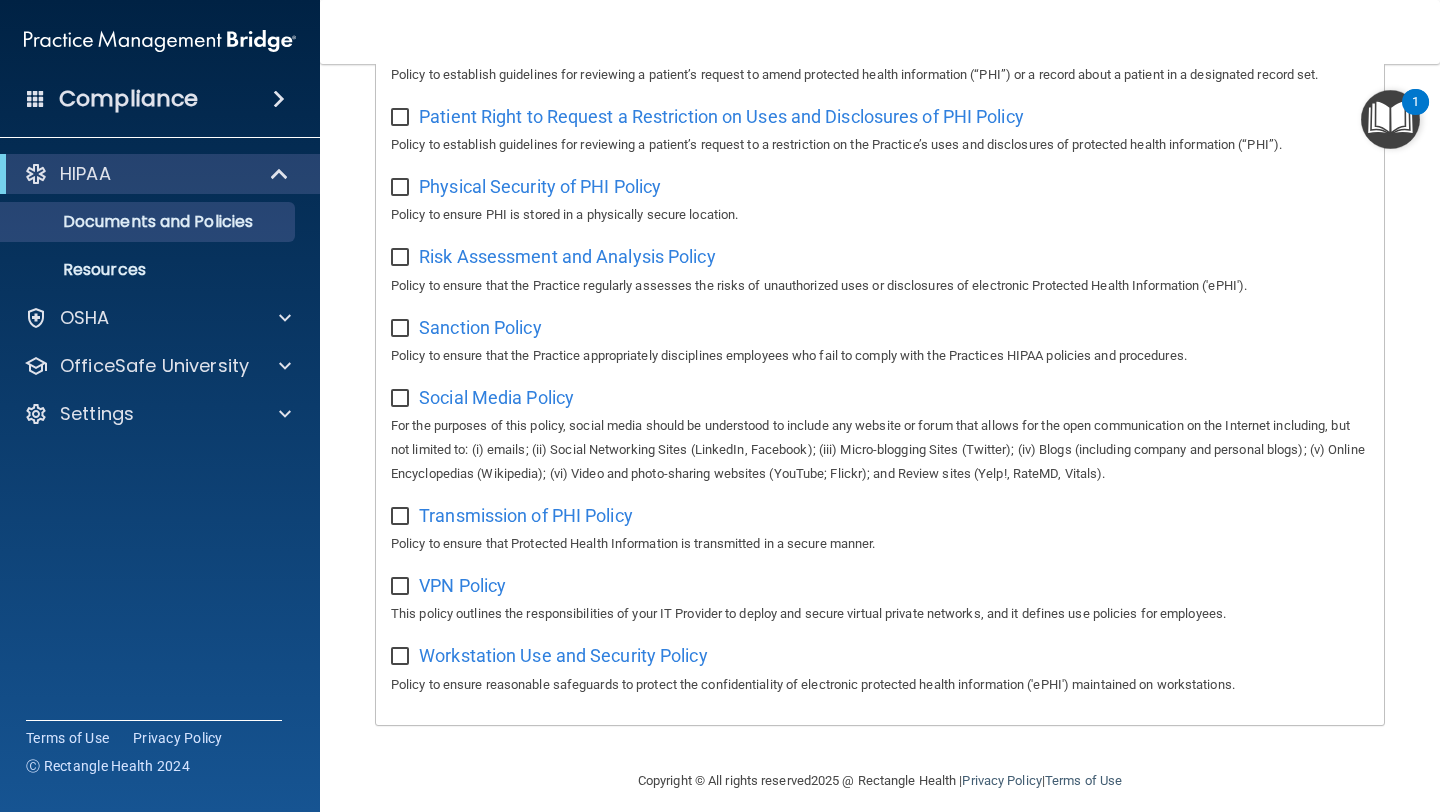 scroll, scrollTop: 1231, scrollLeft: 0, axis: vertical 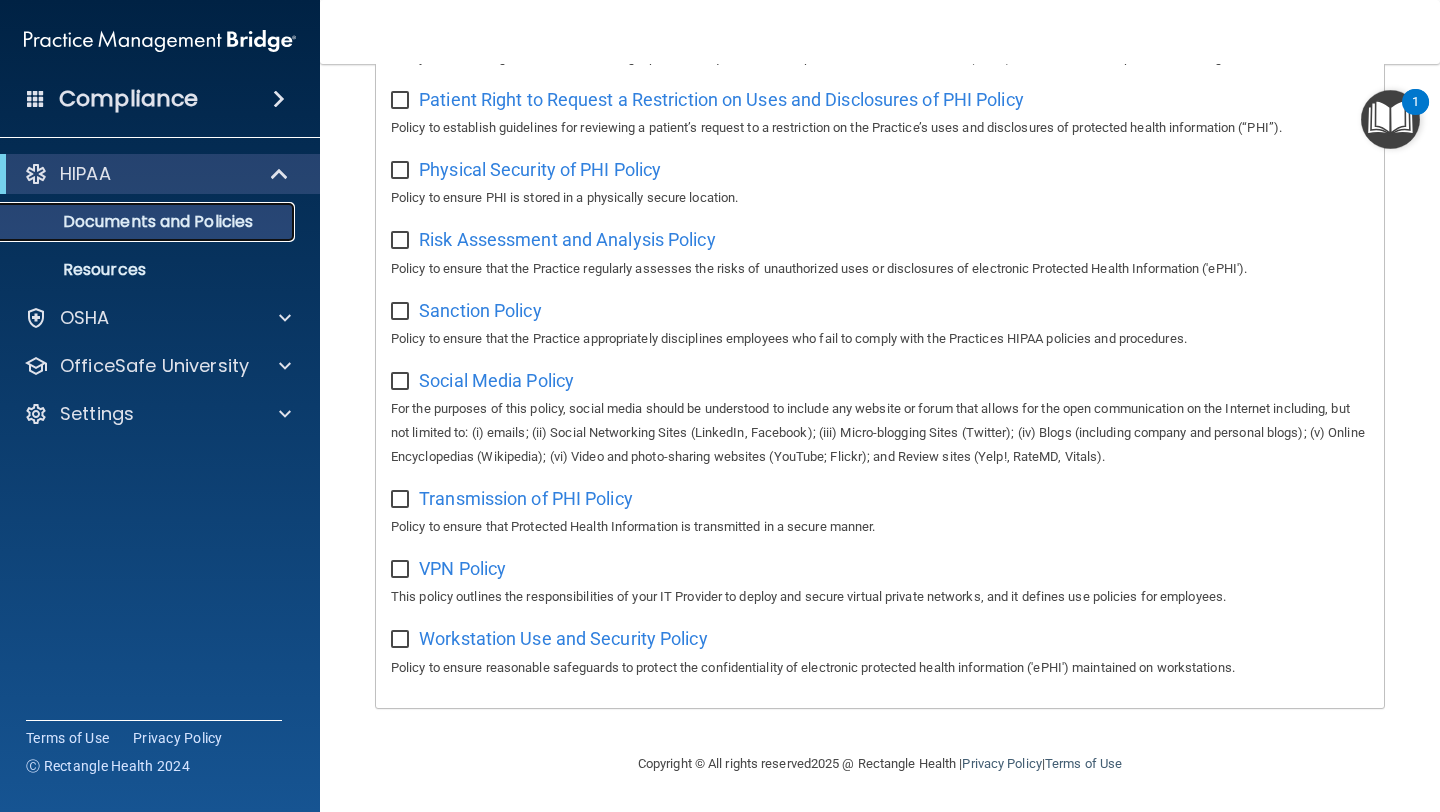 click on "Documents and Policies" at bounding box center [149, 222] 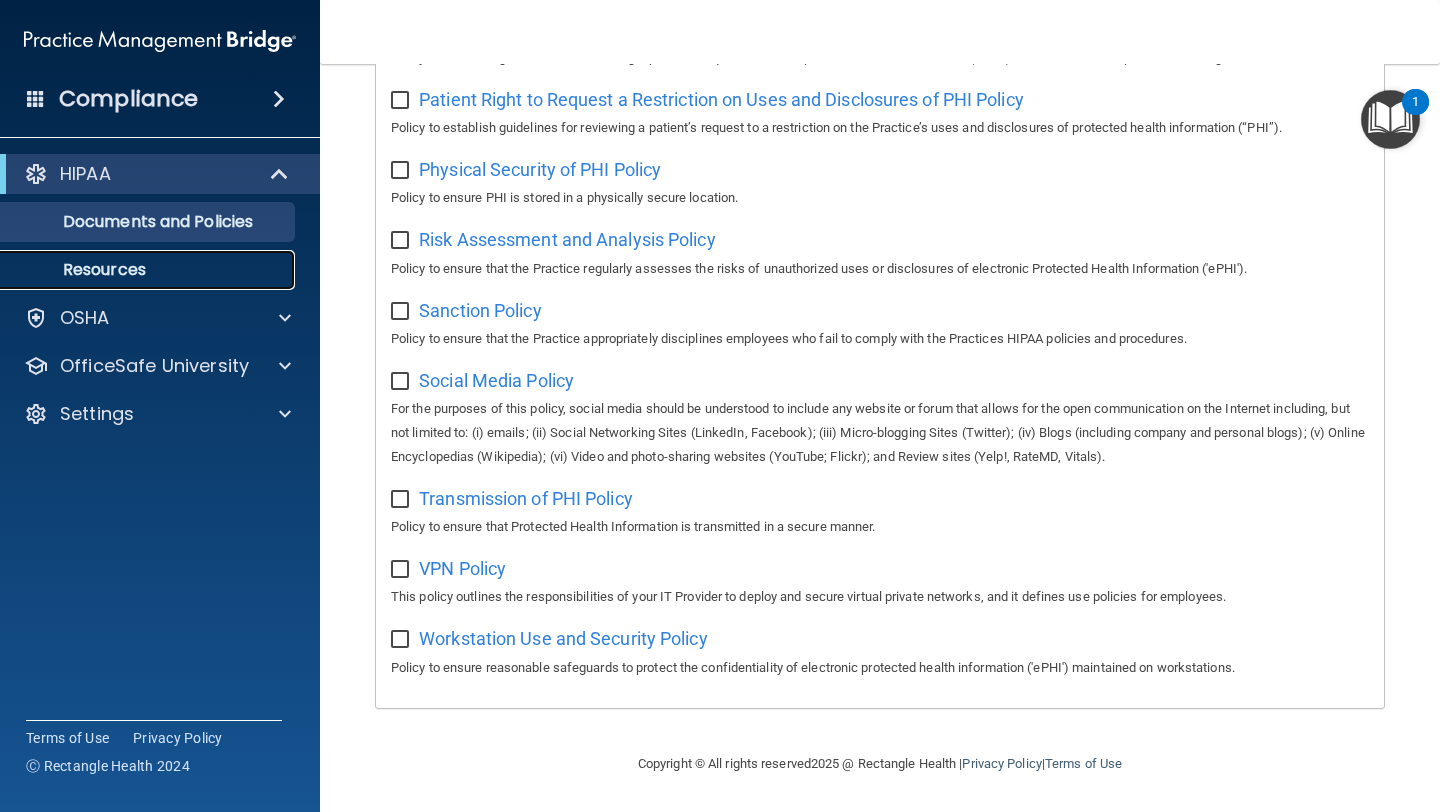click on "Resources" at bounding box center (149, 270) 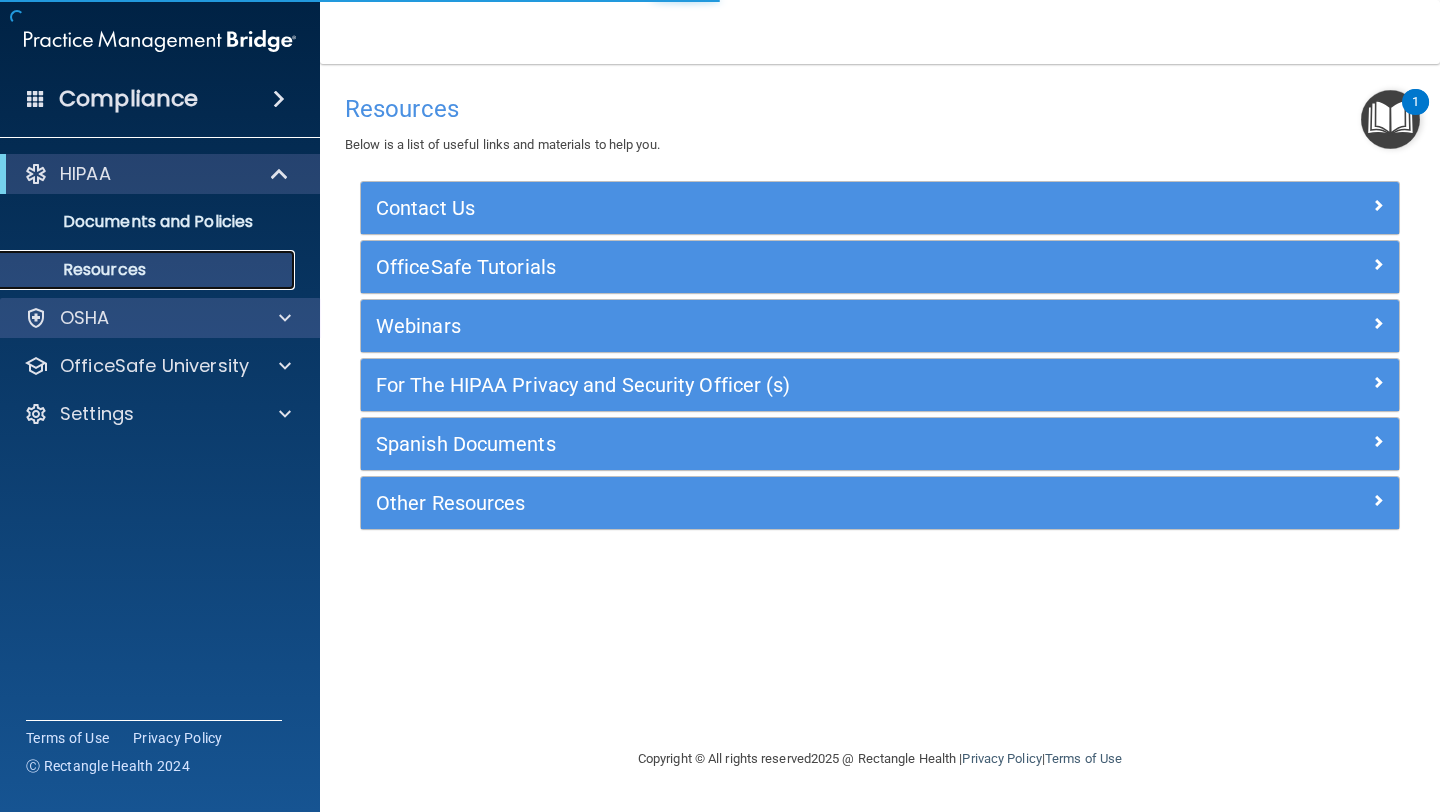 scroll, scrollTop: 0, scrollLeft: 0, axis: both 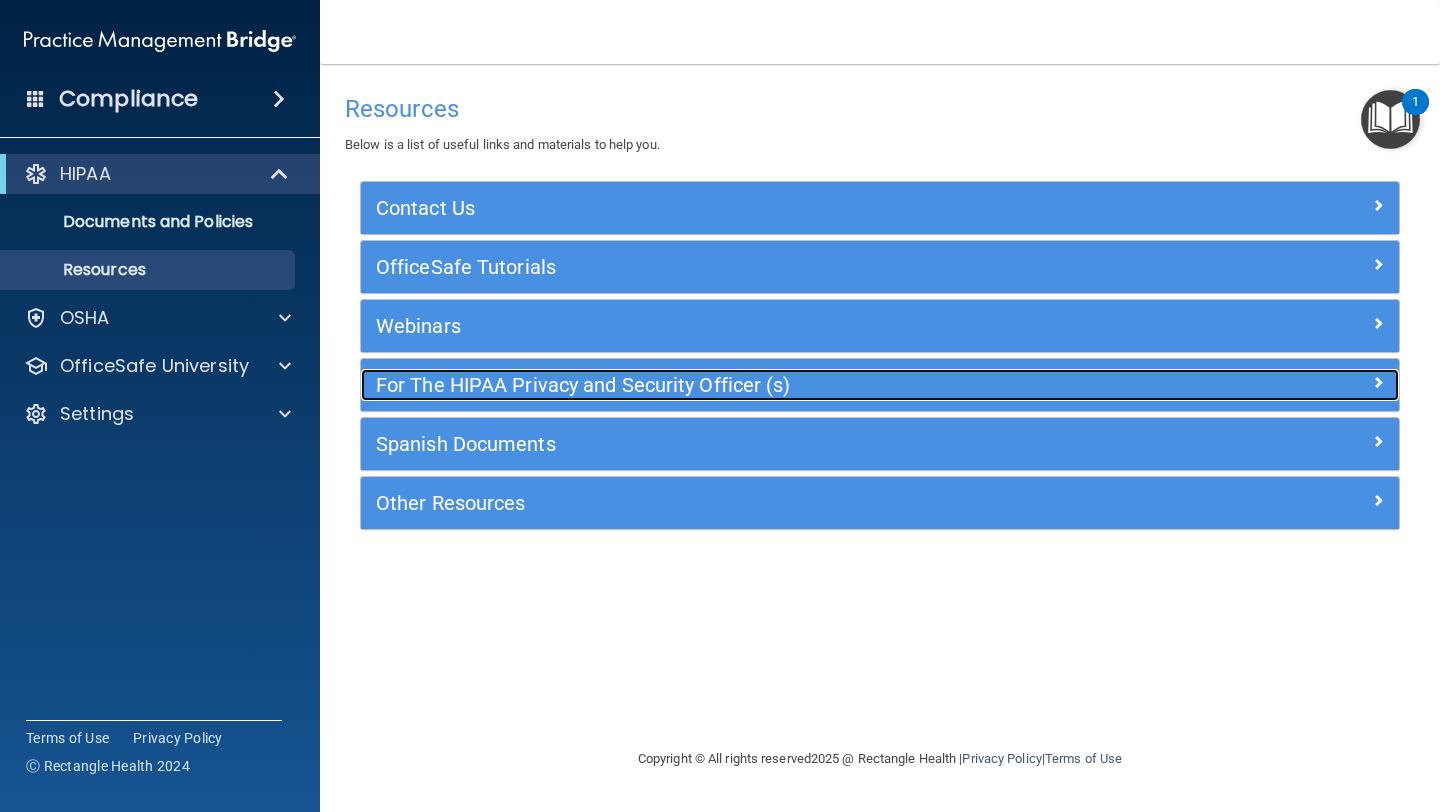 click on "For The HIPAA Privacy and Security Officer (s)" at bounding box center (750, 385) 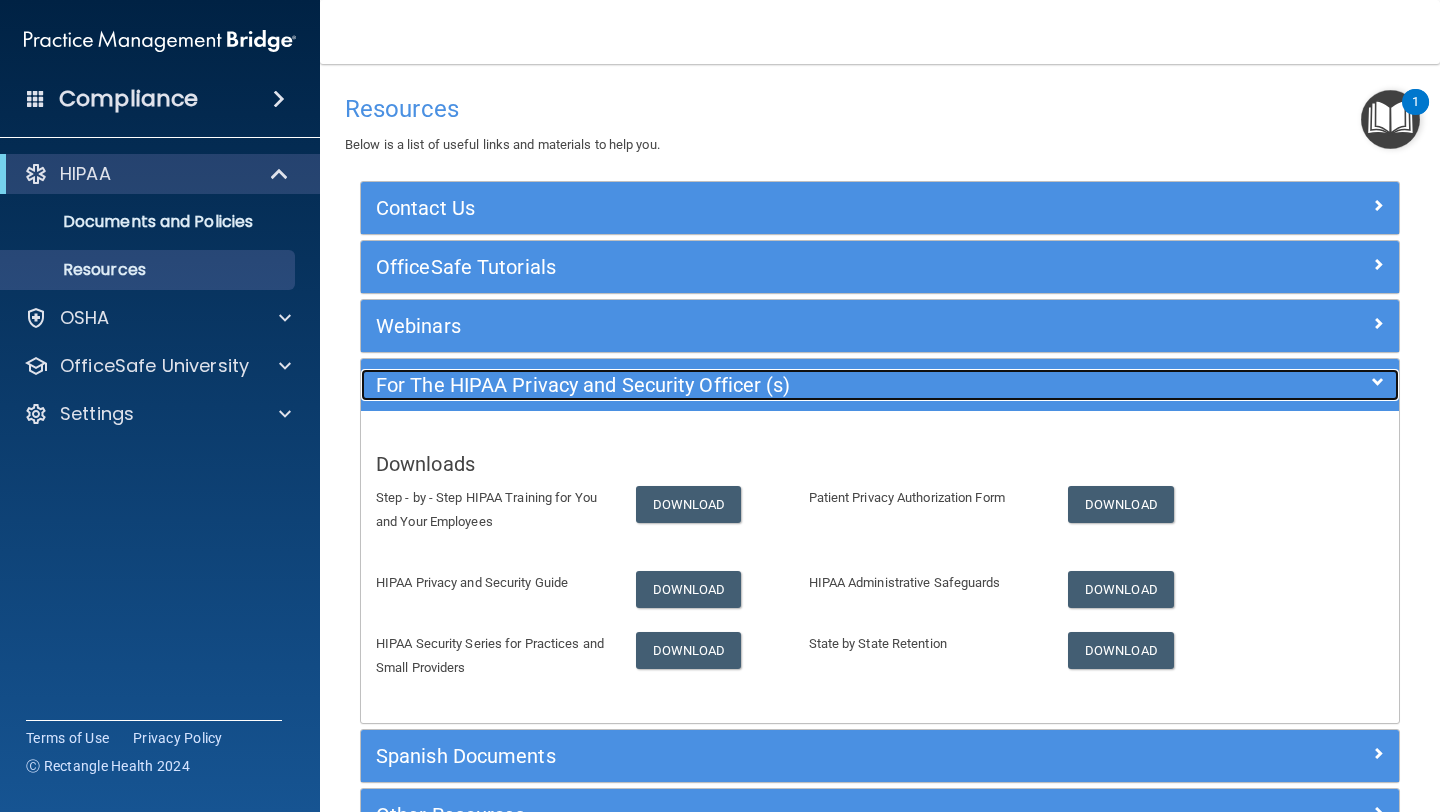 click on "For The HIPAA Privacy and Security Officer (s)" at bounding box center (750, 385) 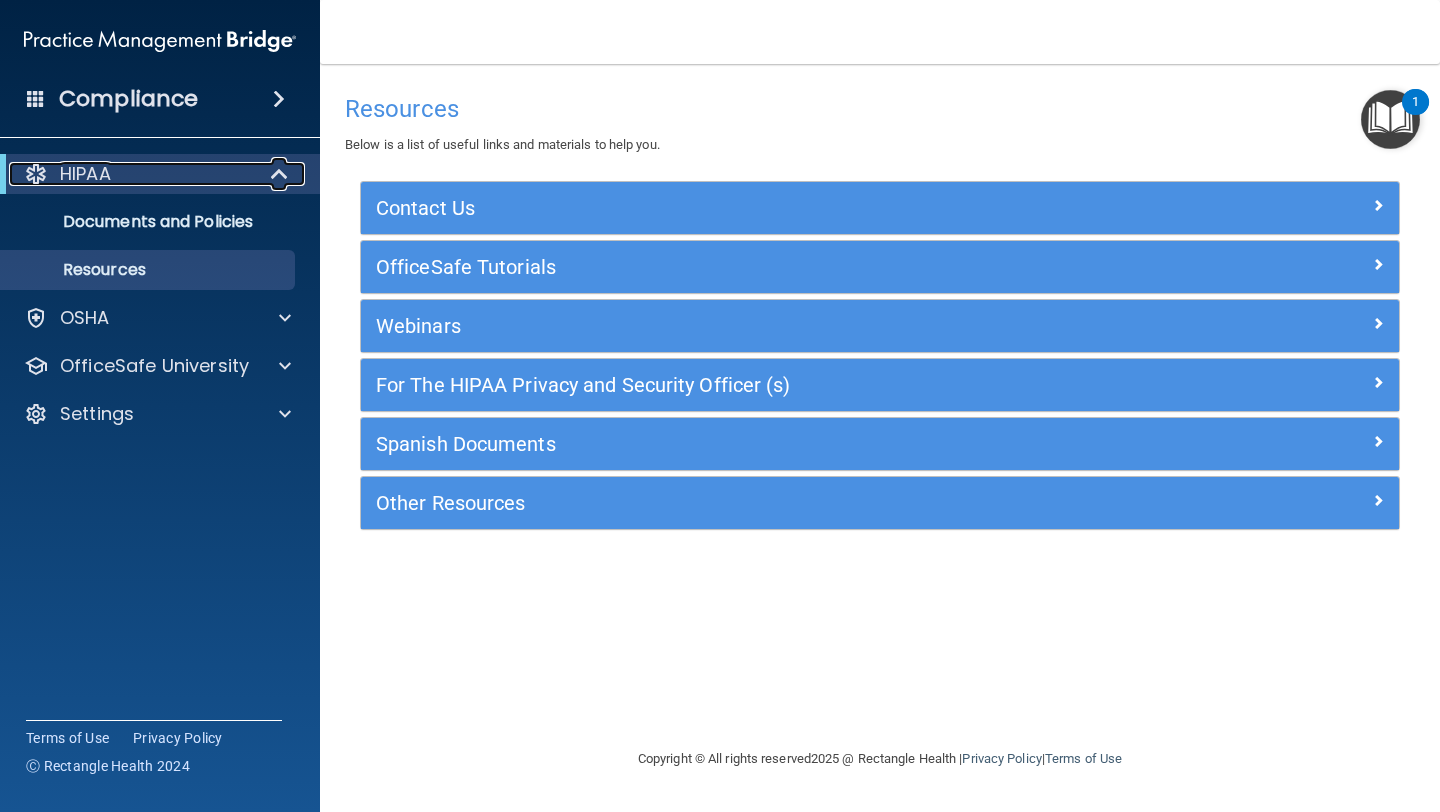 click at bounding box center (281, 174) 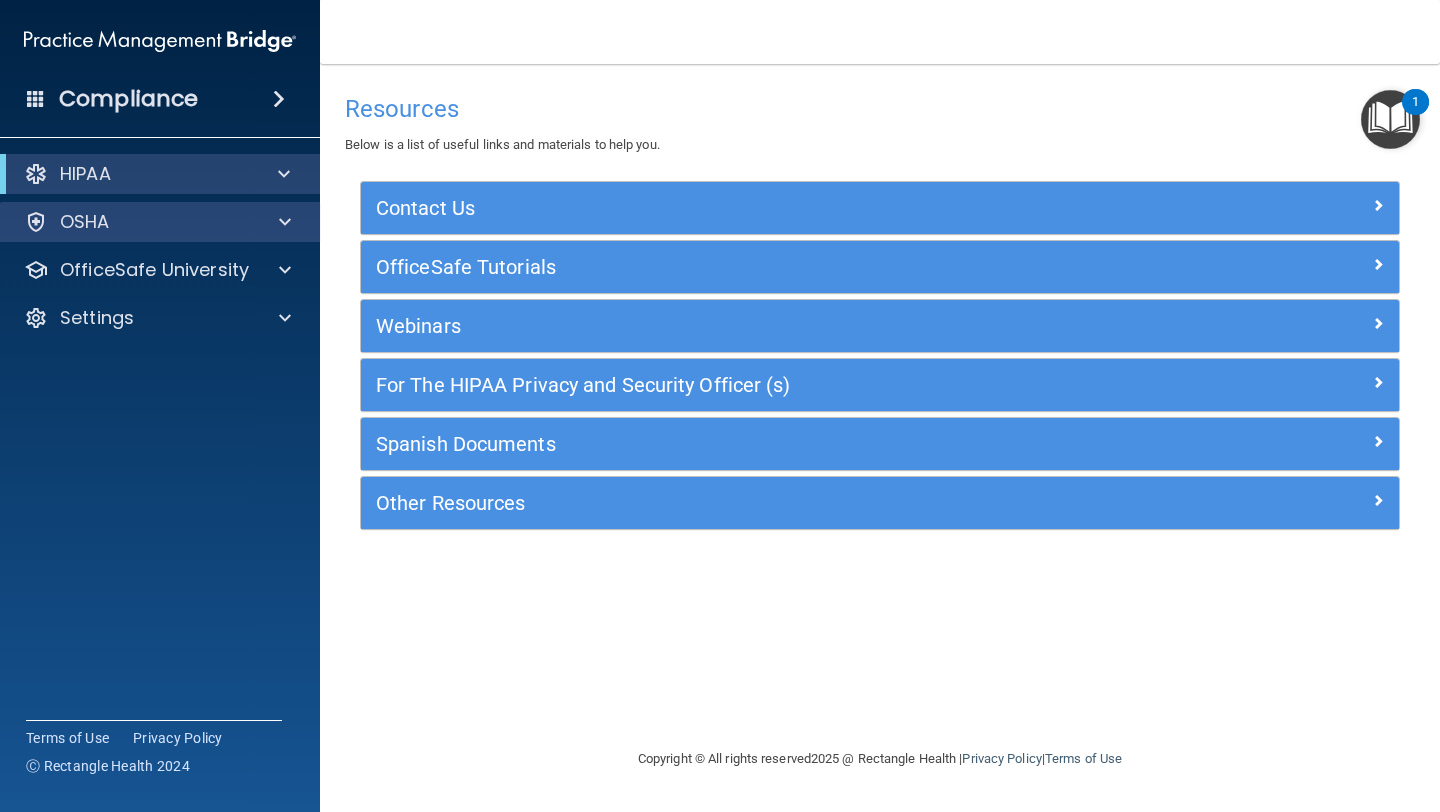 click on "OSHA" at bounding box center (160, 222) 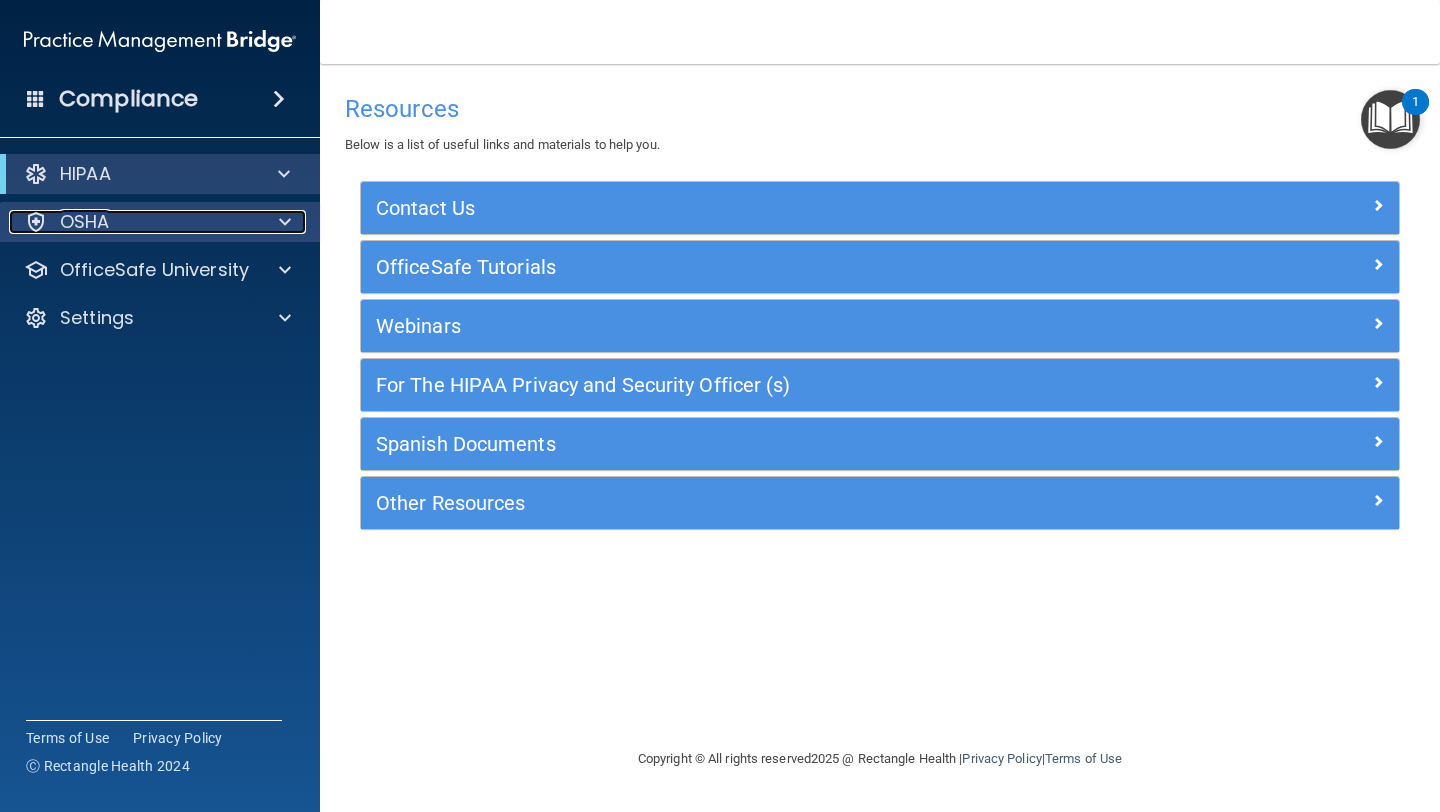 click at bounding box center (282, 222) 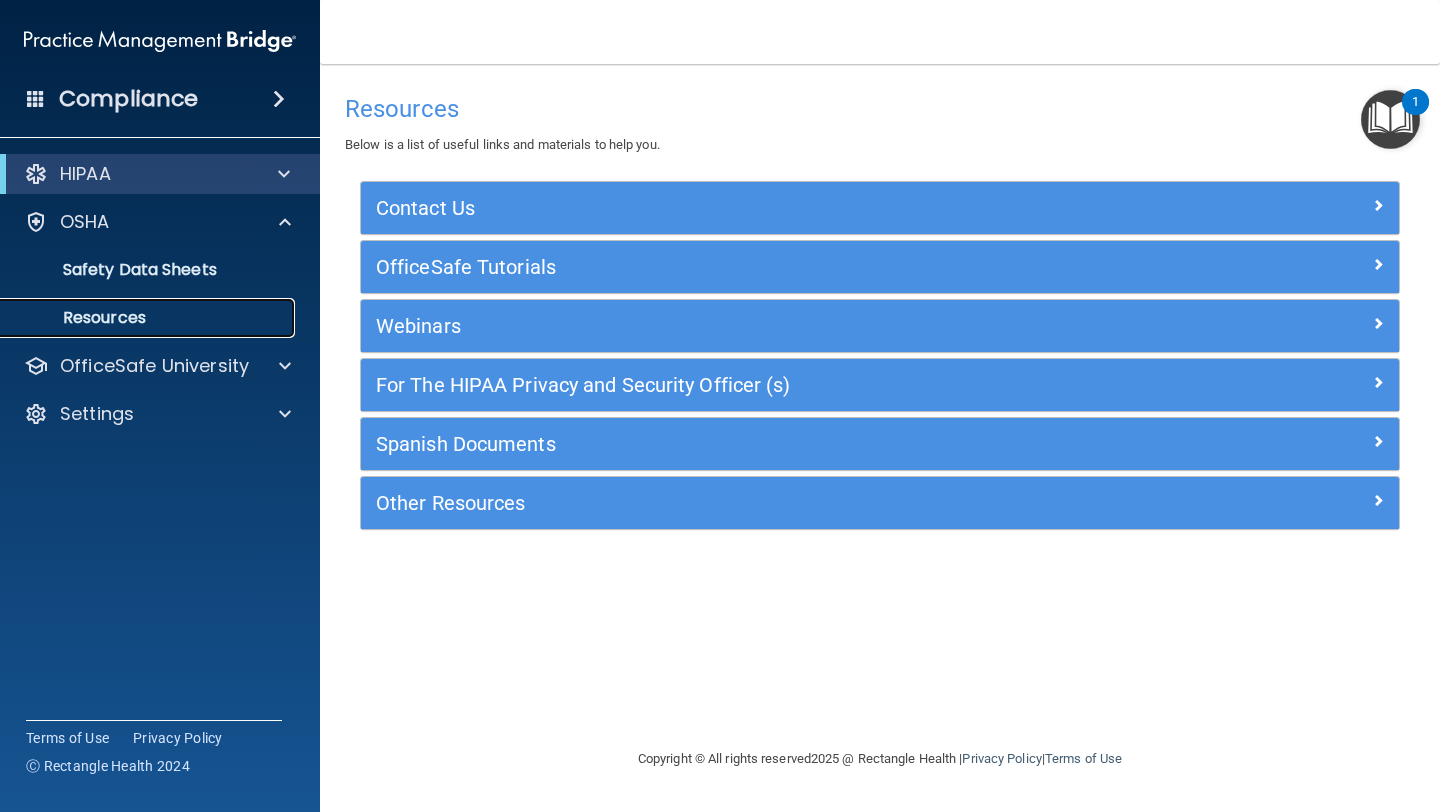 click on "Resources" at bounding box center (149, 318) 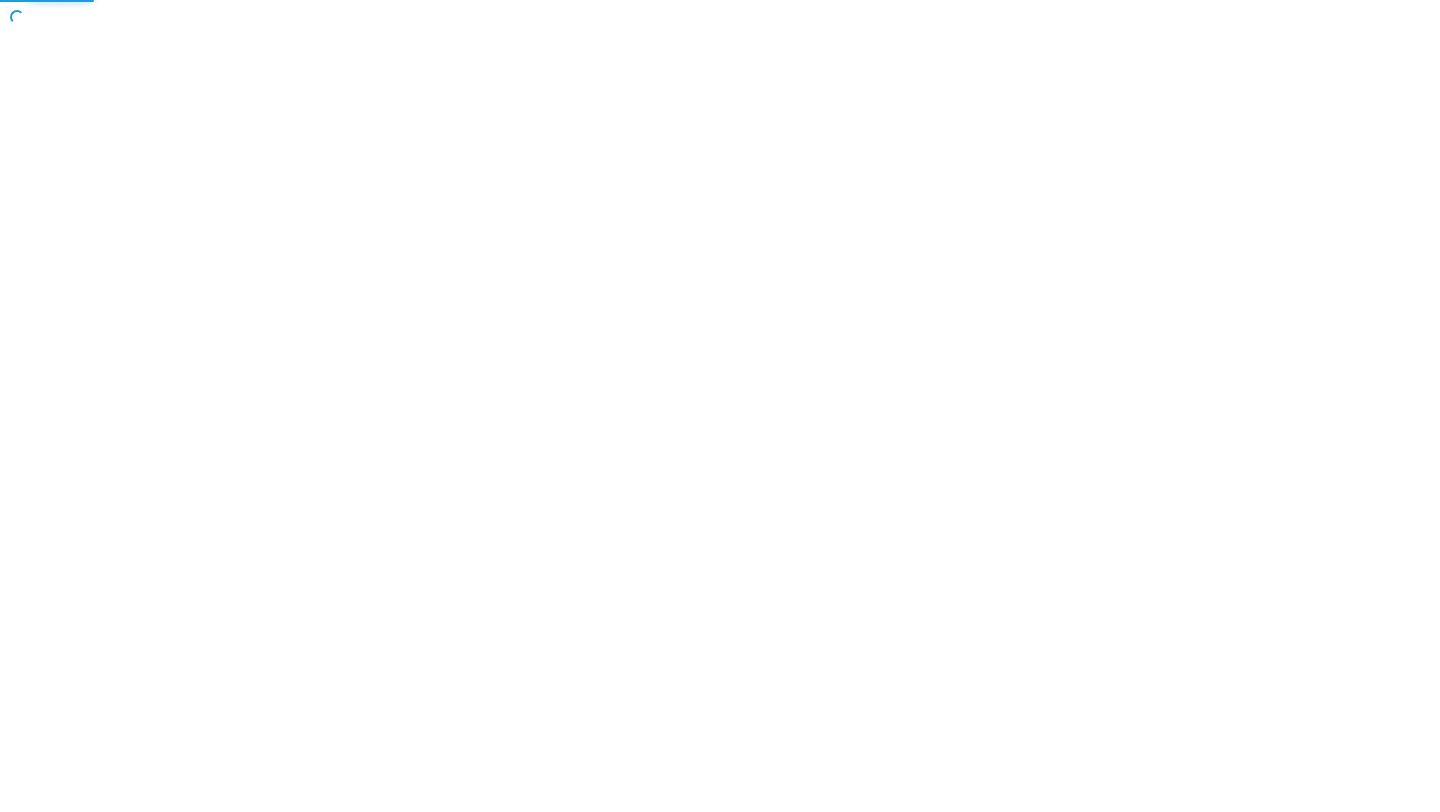 scroll, scrollTop: 0, scrollLeft: 0, axis: both 